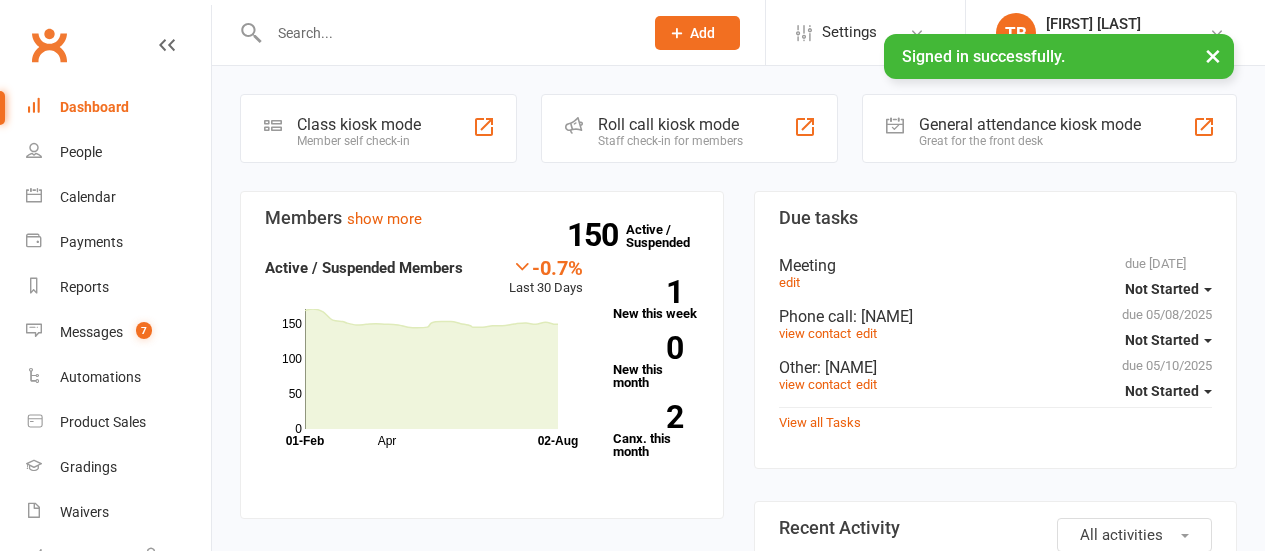 click on "Messages" at bounding box center (91, 332) 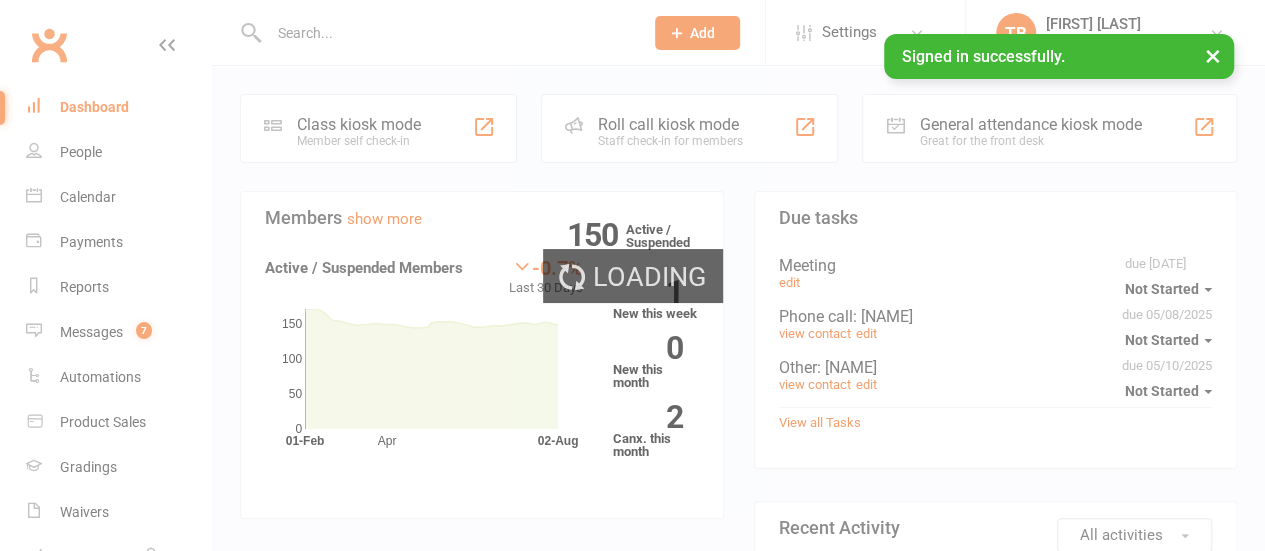 scroll, scrollTop: 0, scrollLeft: 0, axis: both 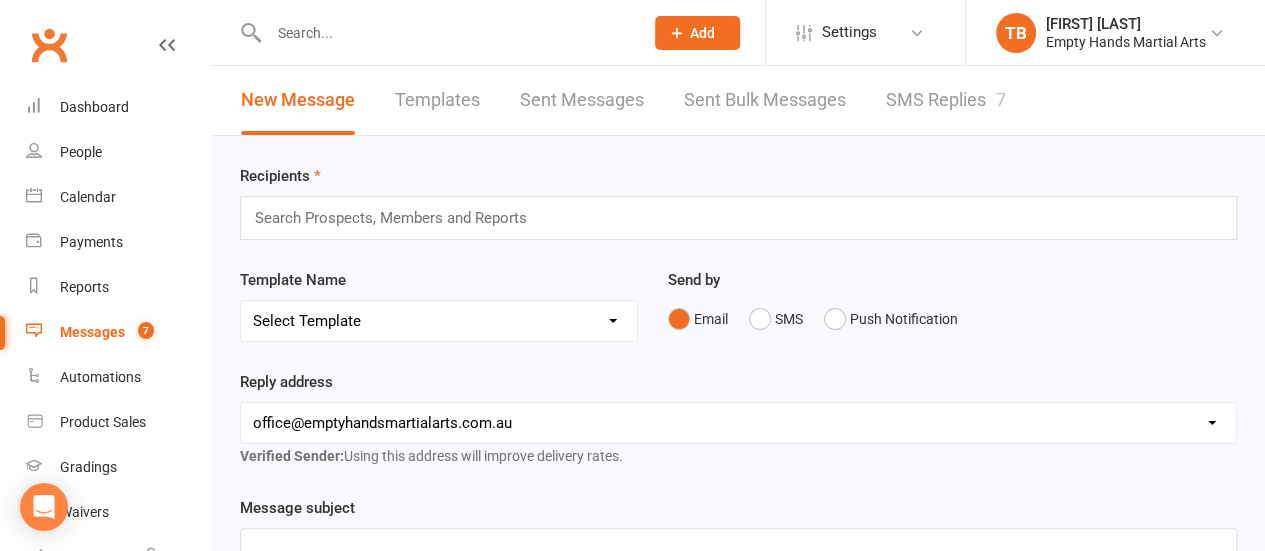 click on "SMS Replies  7" at bounding box center (946, 100) 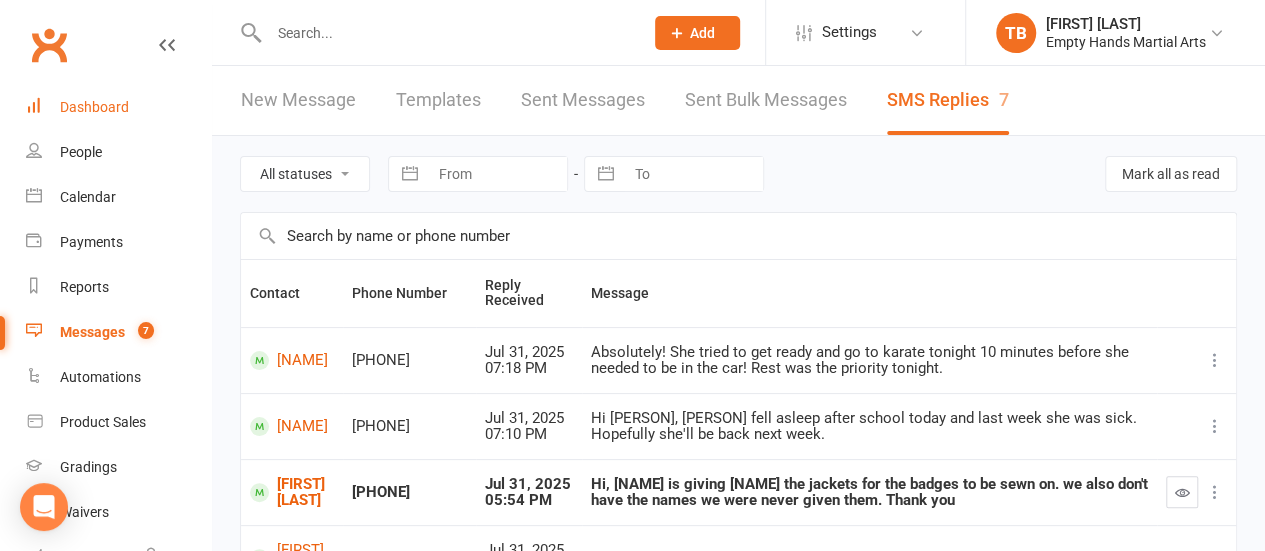 click on "Dashboard" at bounding box center [94, 107] 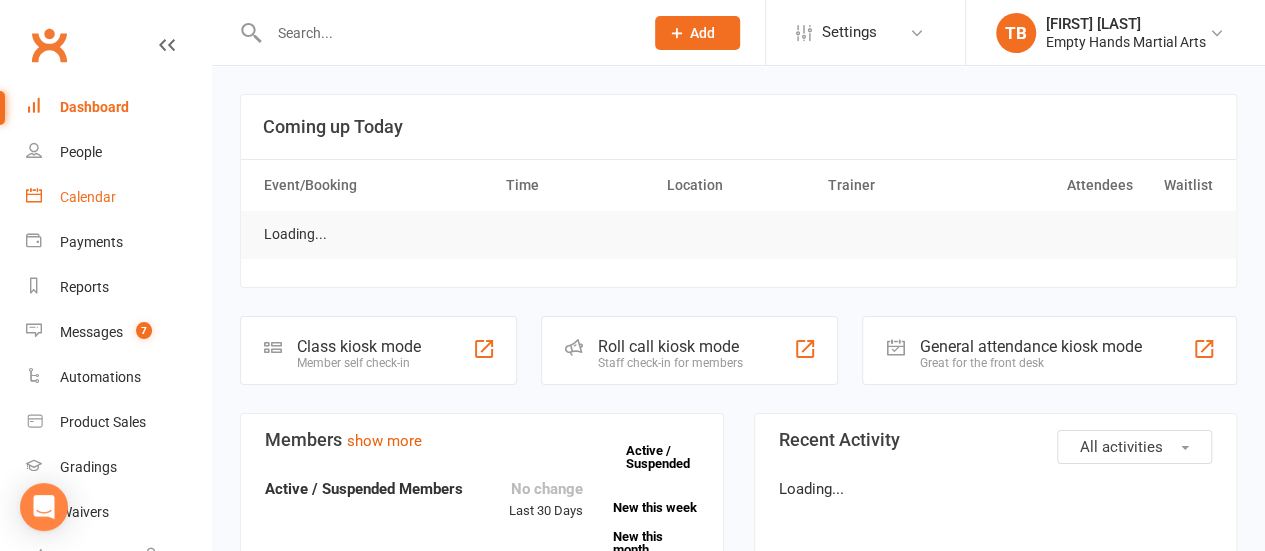 click on "Calendar" at bounding box center [88, 197] 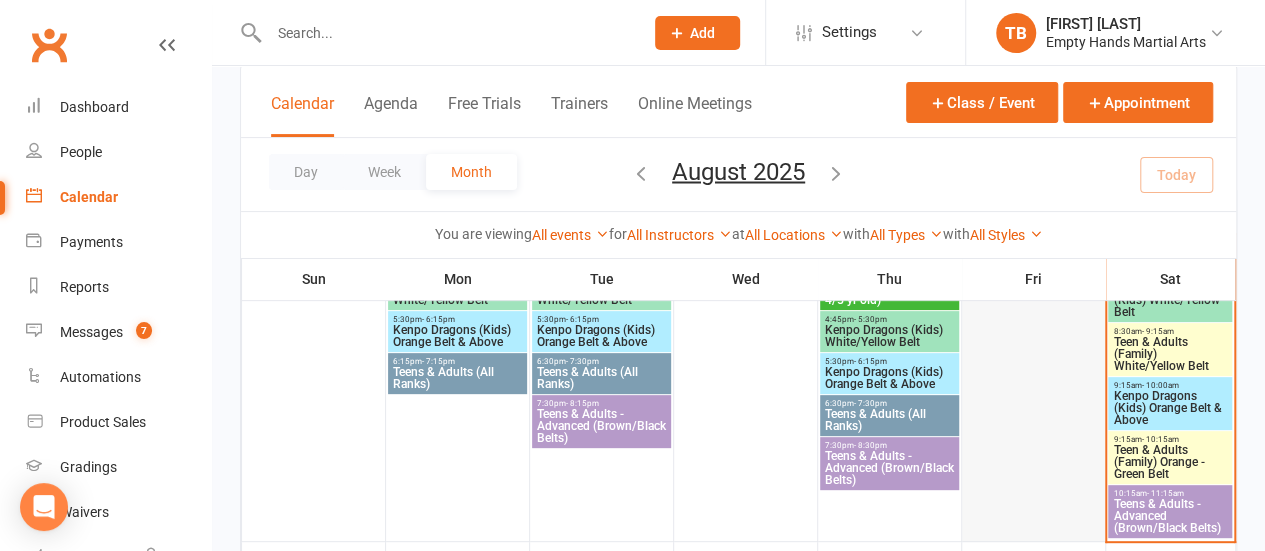 scroll, scrollTop: 117, scrollLeft: 0, axis: vertical 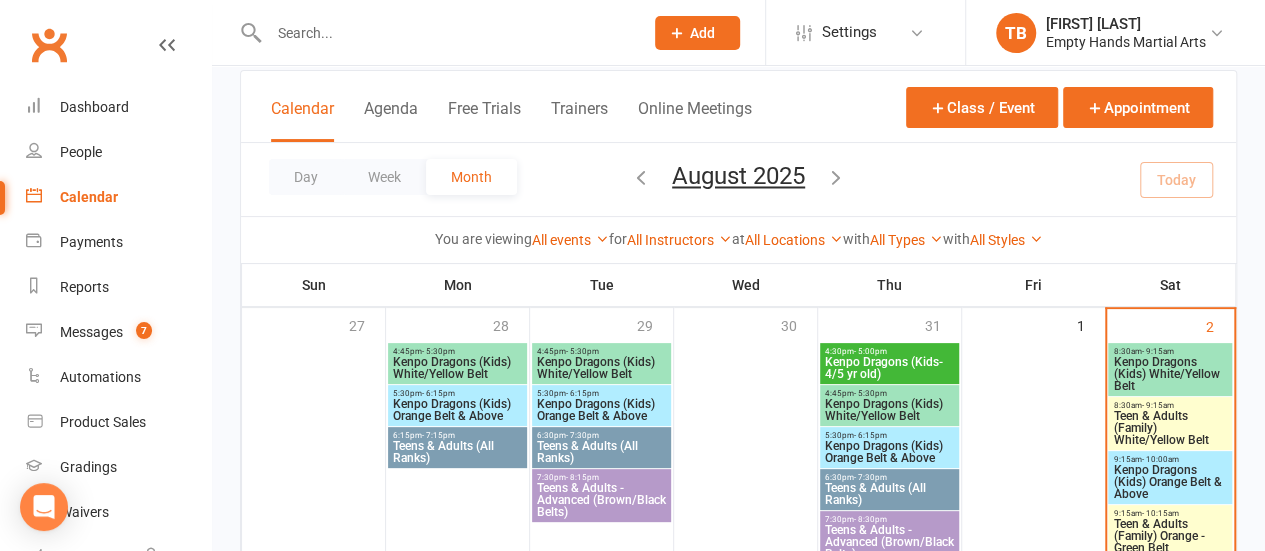 click on "Kenpo Dragons (Kids) White/Yellow Belt" at bounding box center (1170, 374) 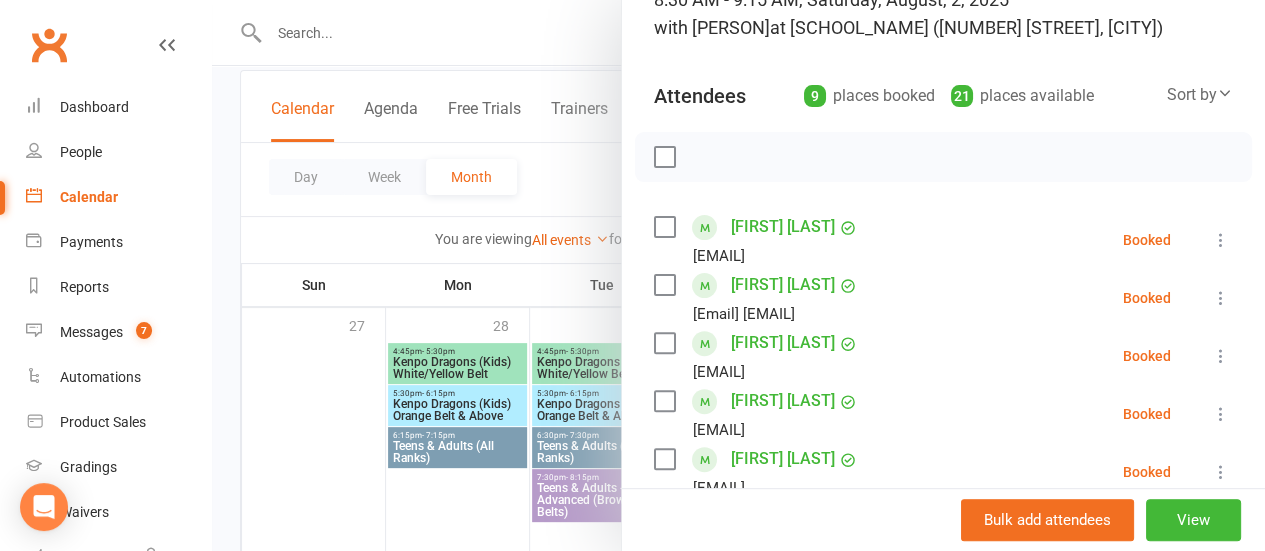 scroll, scrollTop: 176, scrollLeft: 0, axis: vertical 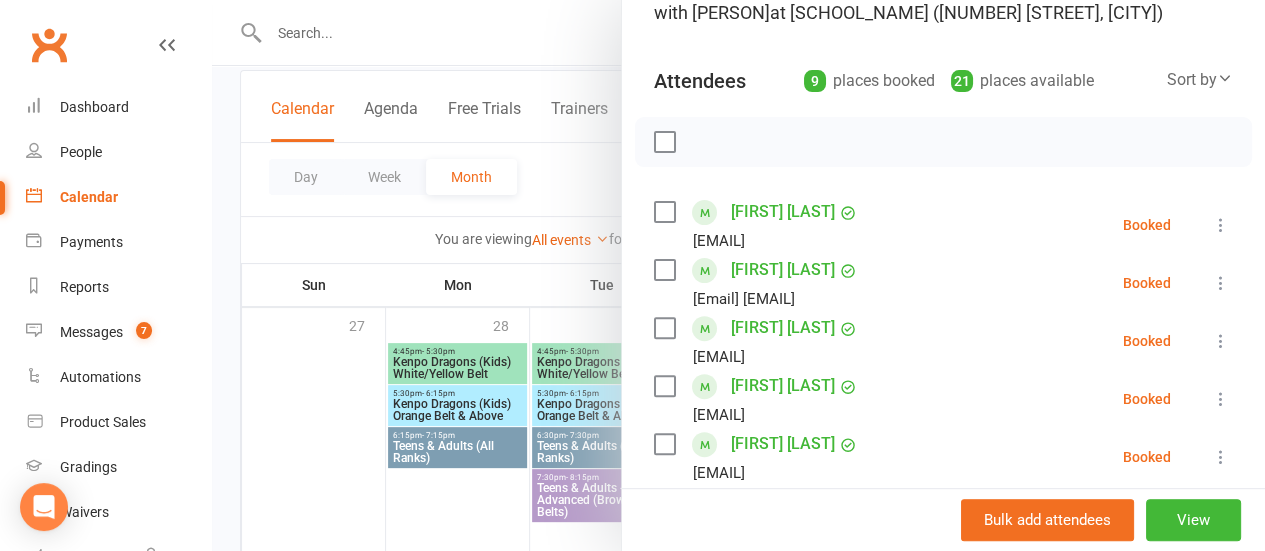 click at bounding box center (664, 142) 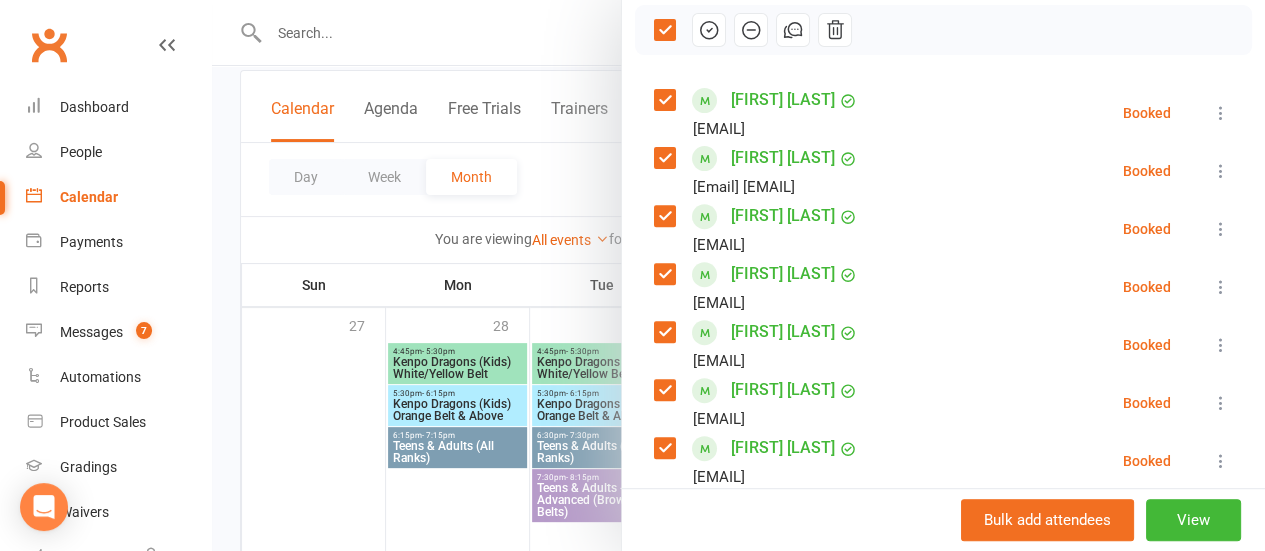 scroll, scrollTop: 312, scrollLeft: 0, axis: vertical 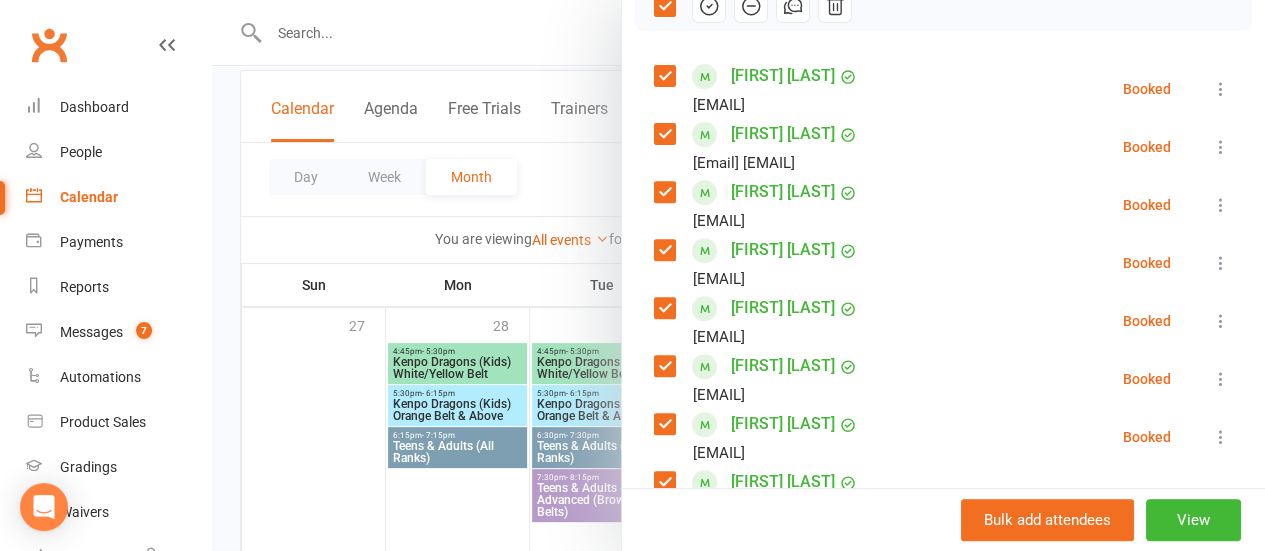 click at bounding box center [664, 192] 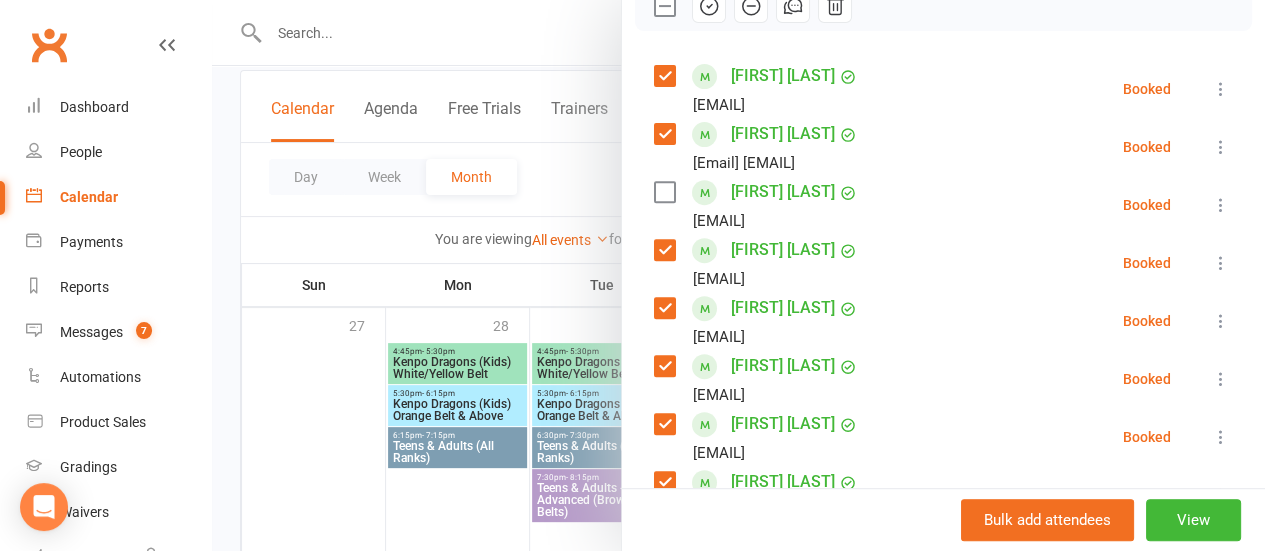 click at bounding box center (664, 250) 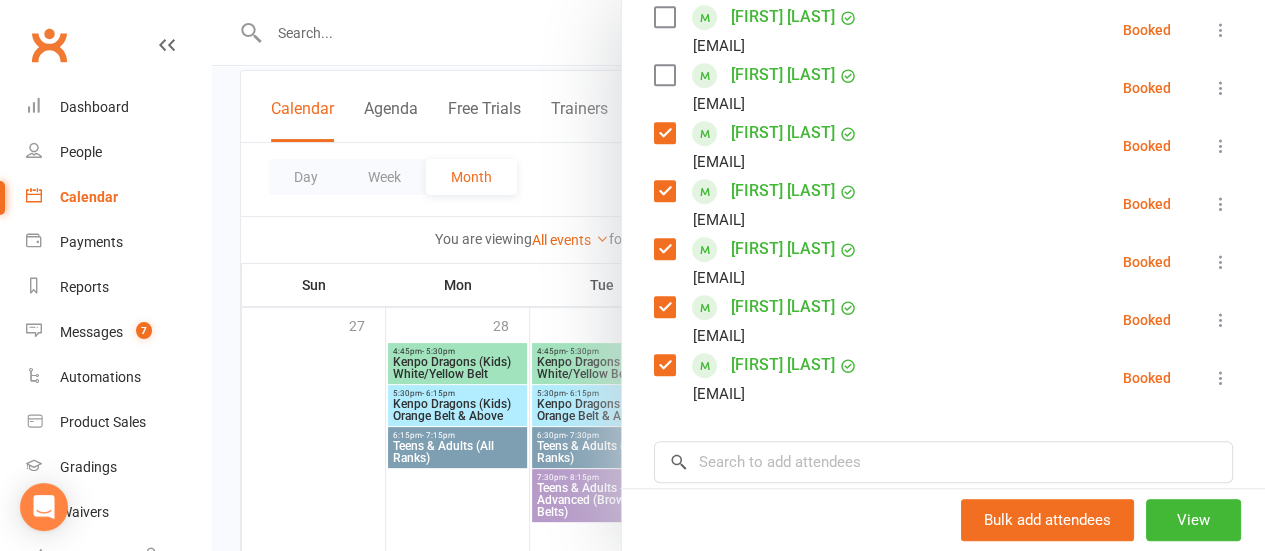 scroll, scrollTop: 489, scrollLeft: 0, axis: vertical 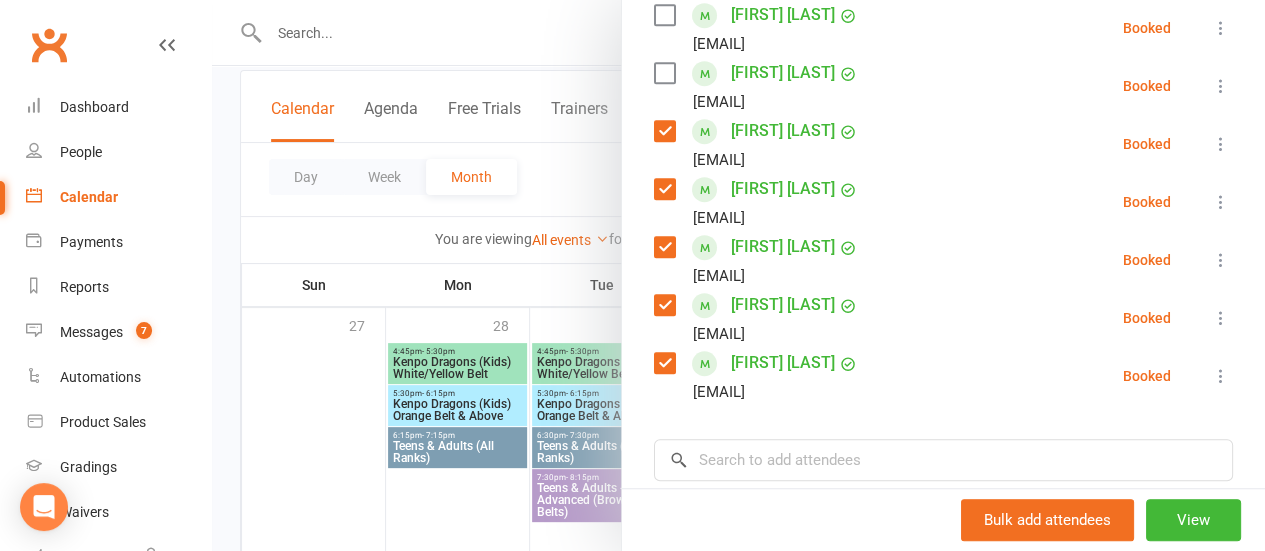 click at bounding box center (664, 247) 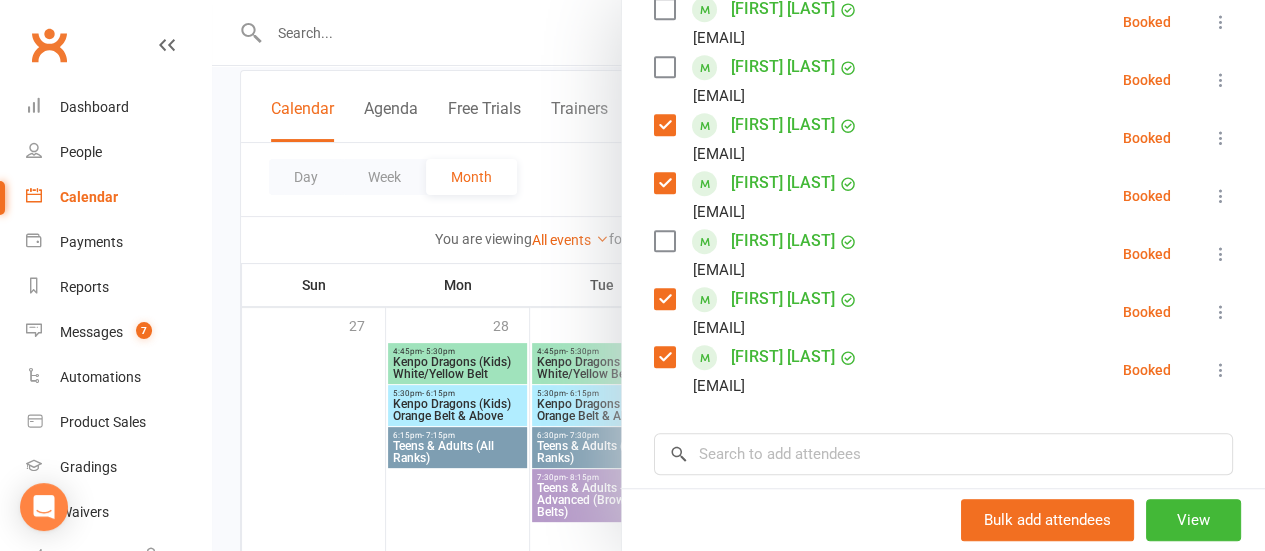 scroll, scrollTop: 550, scrollLeft: 0, axis: vertical 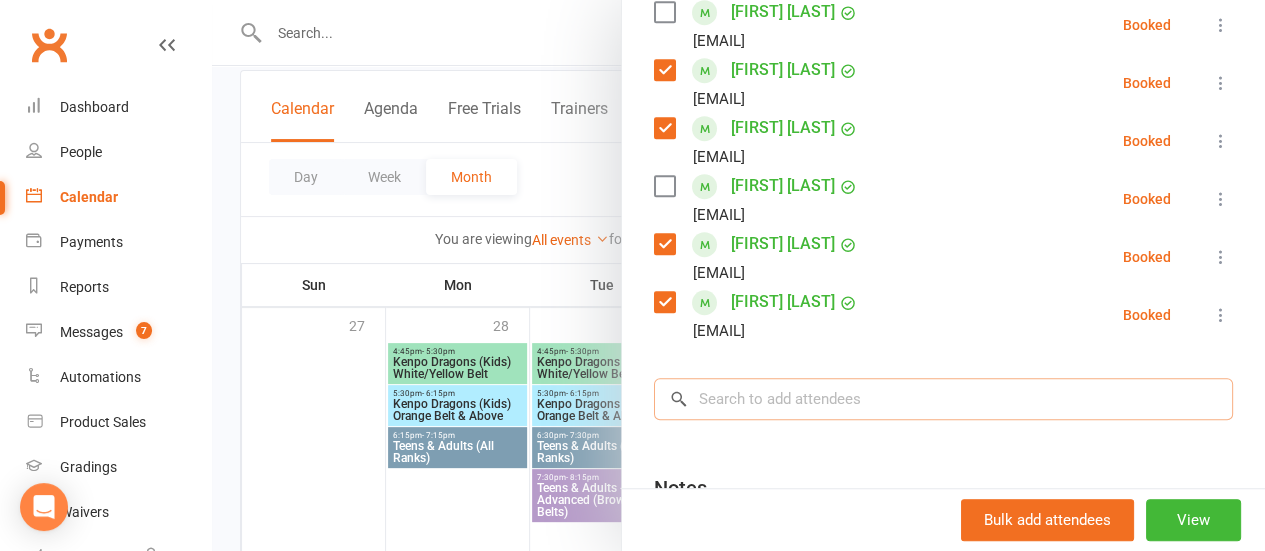 click at bounding box center [943, 399] 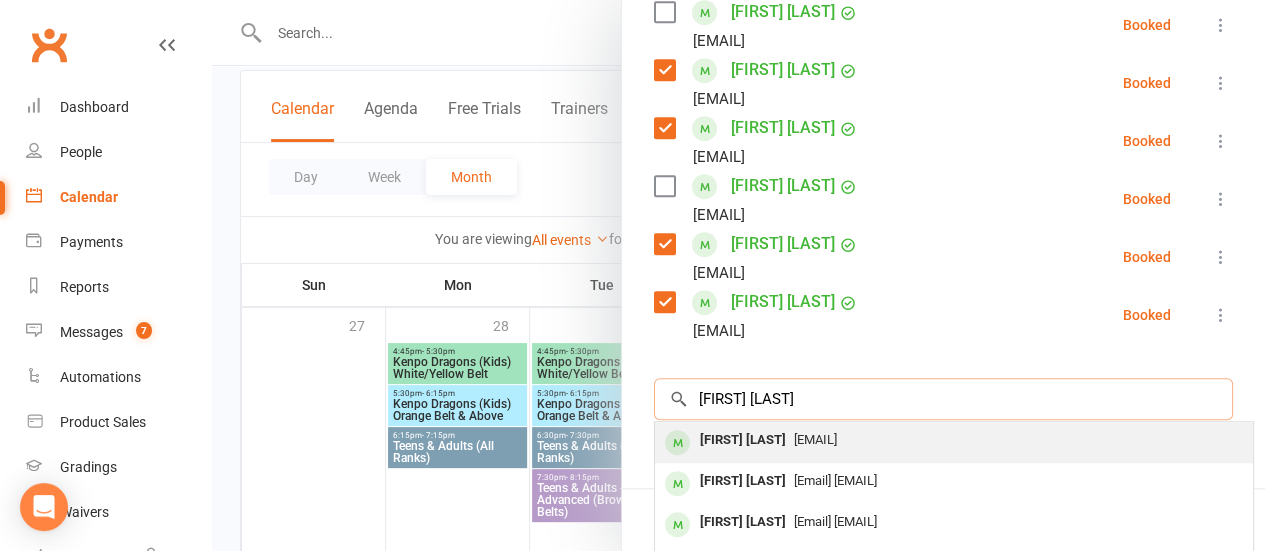 type on "[FIRST] [LAST]" 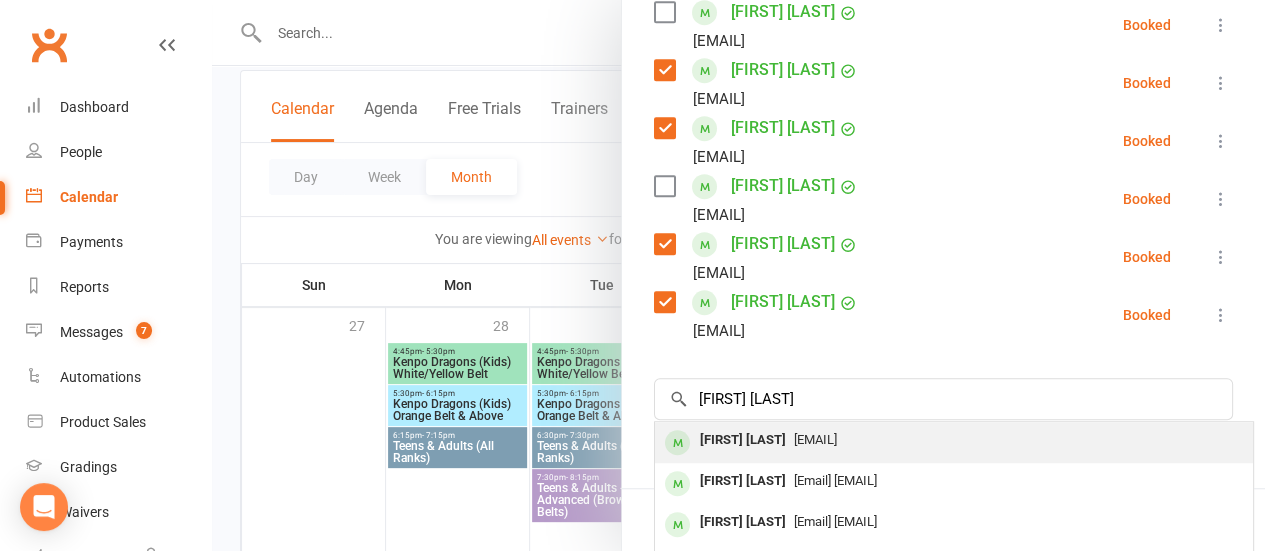 click on "[EMAIL]" at bounding box center [815, 439] 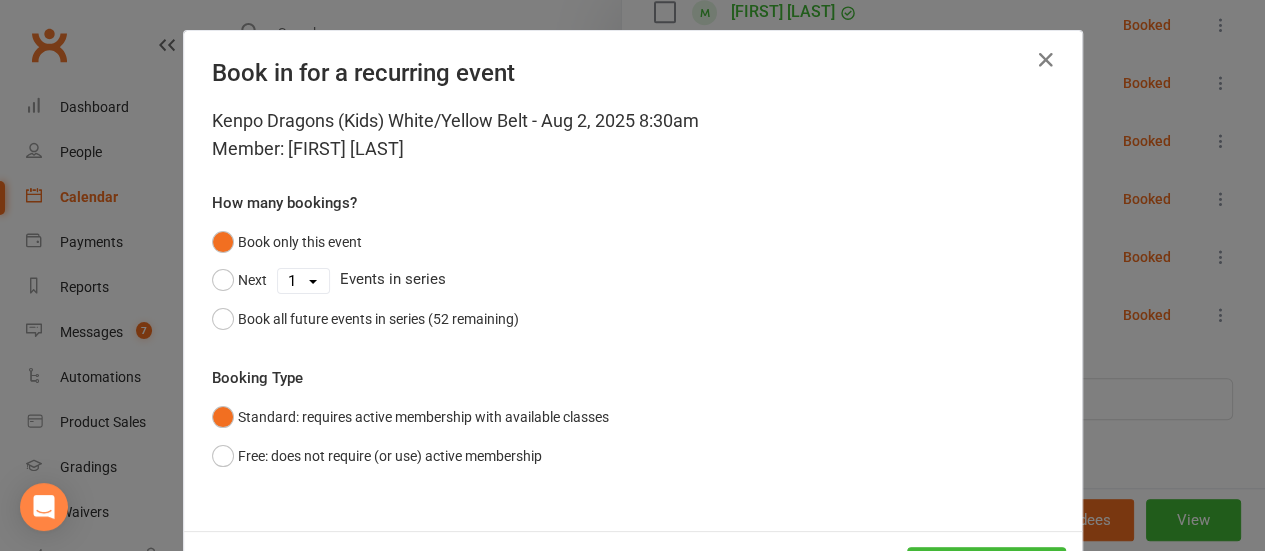 scroll, scrollTop: 82, scrollLeft: 0, axis: vertical 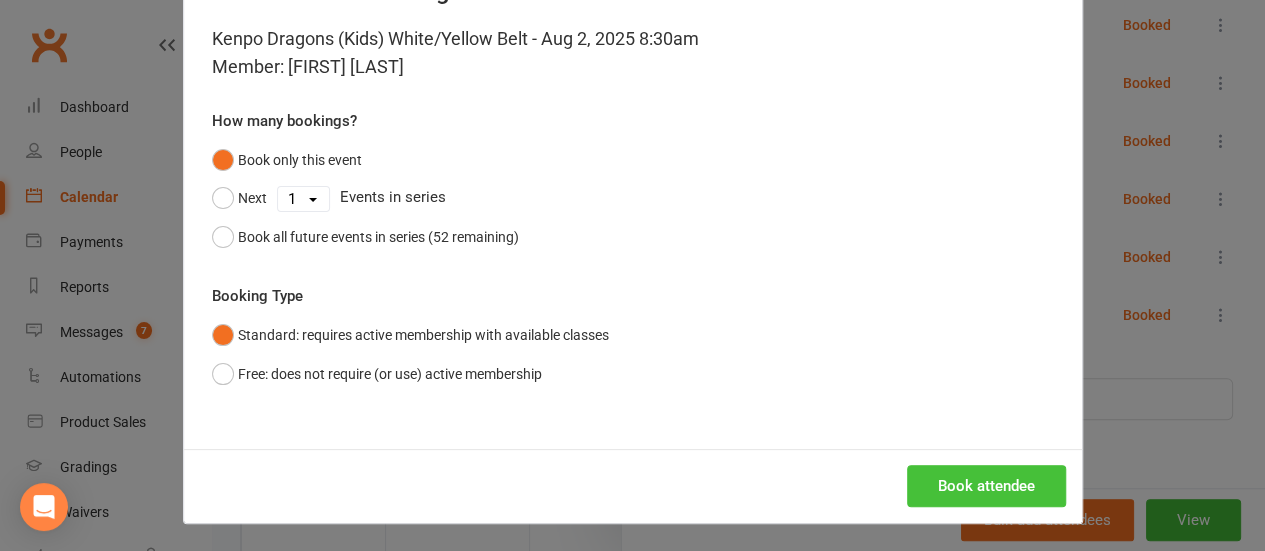click on "Book attendee" at bounding box center [986, 486] 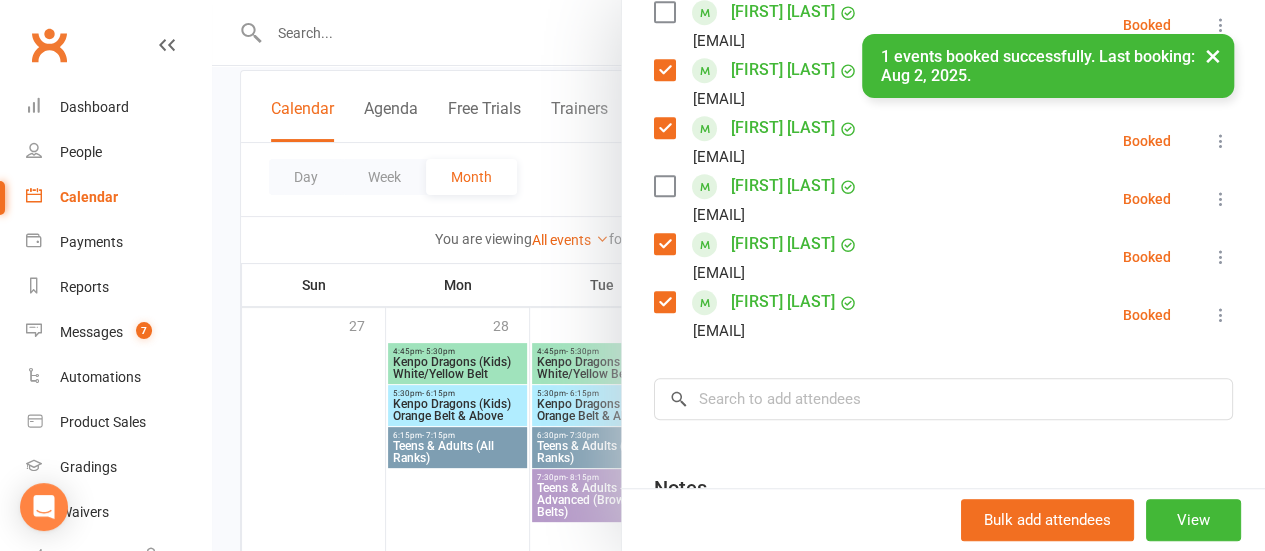 scroll, scrollTop: 608, scrollLeft: 0, axis: vertical 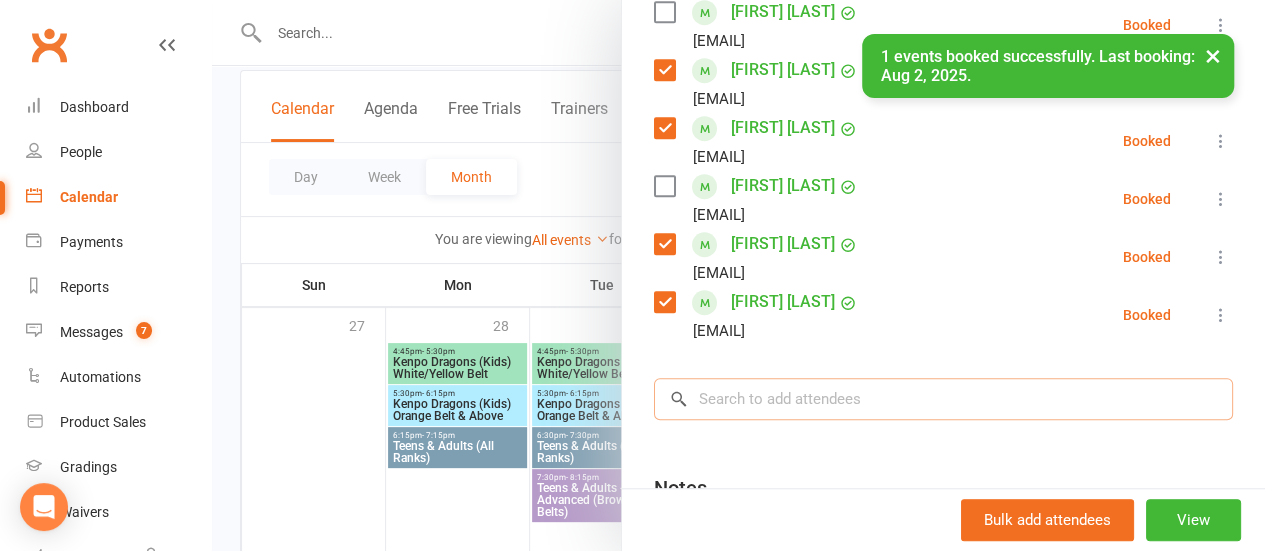 click at bounding box center [943, 399] 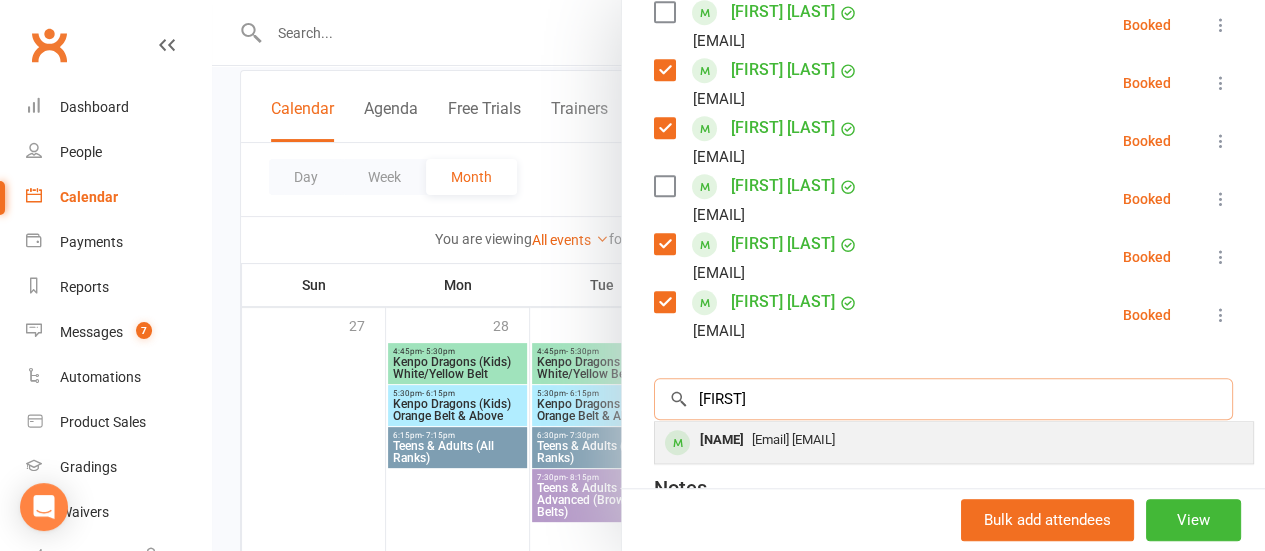 type on "[FIRST]" 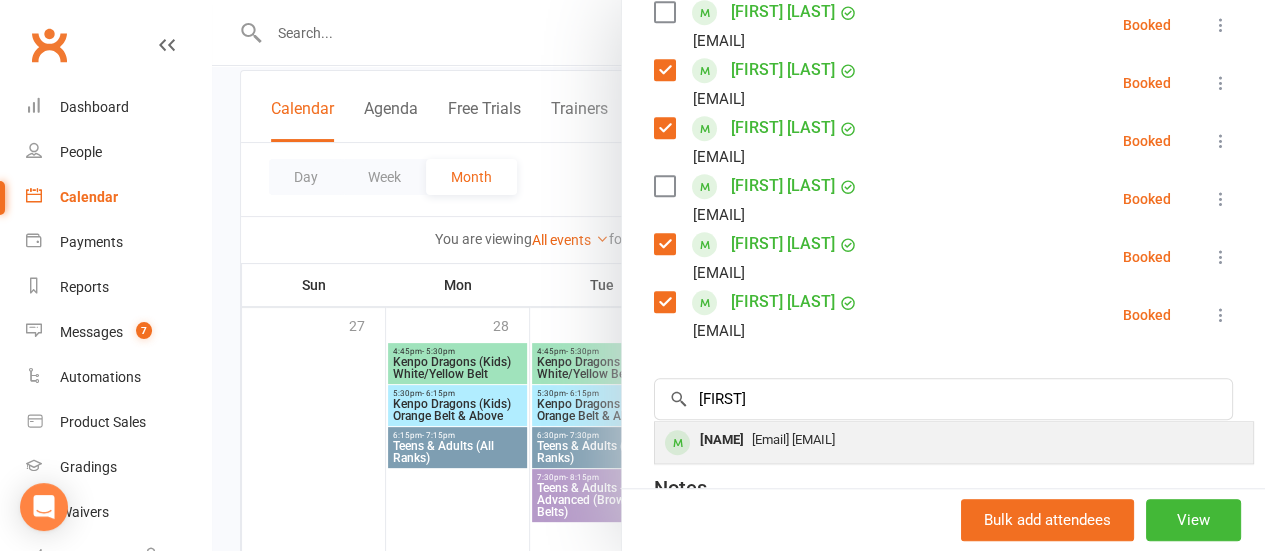 click on "[Email] [EMAIL]" at bounding box center [793, 439] 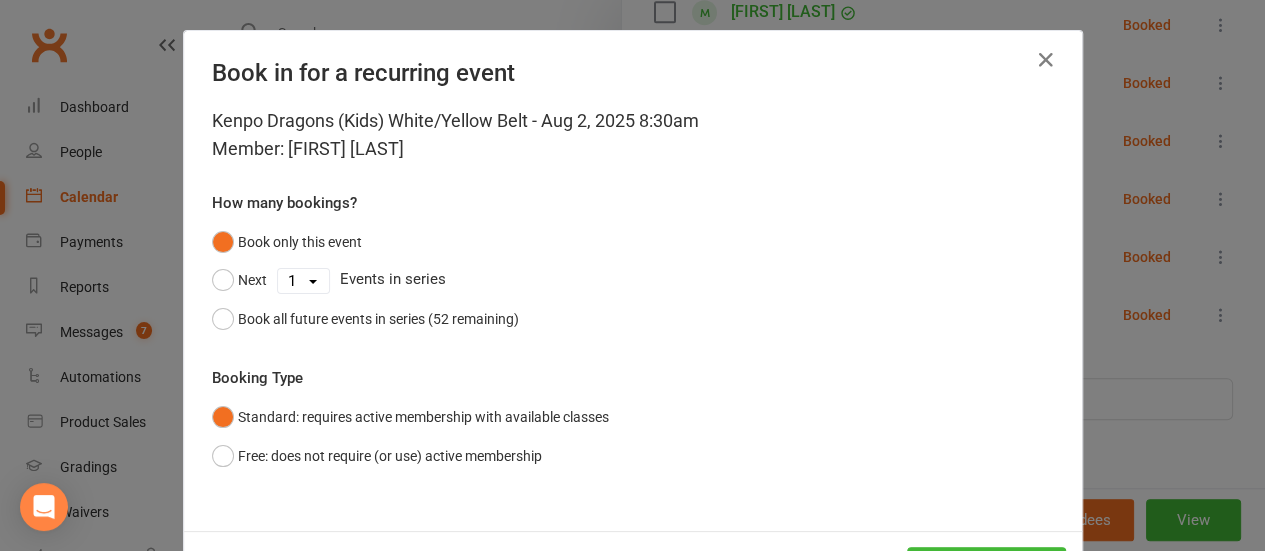 scroll, scrollTop: 82, scrollLeft: 0, axis: vertical 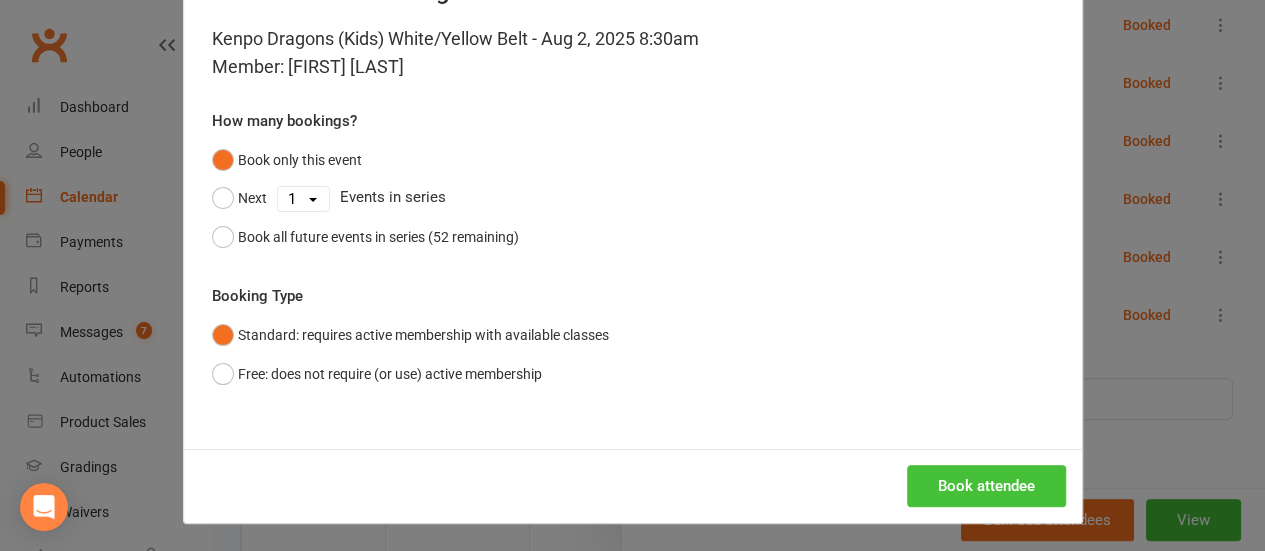 click on "Book attendee" at bounding box center (986, 486) 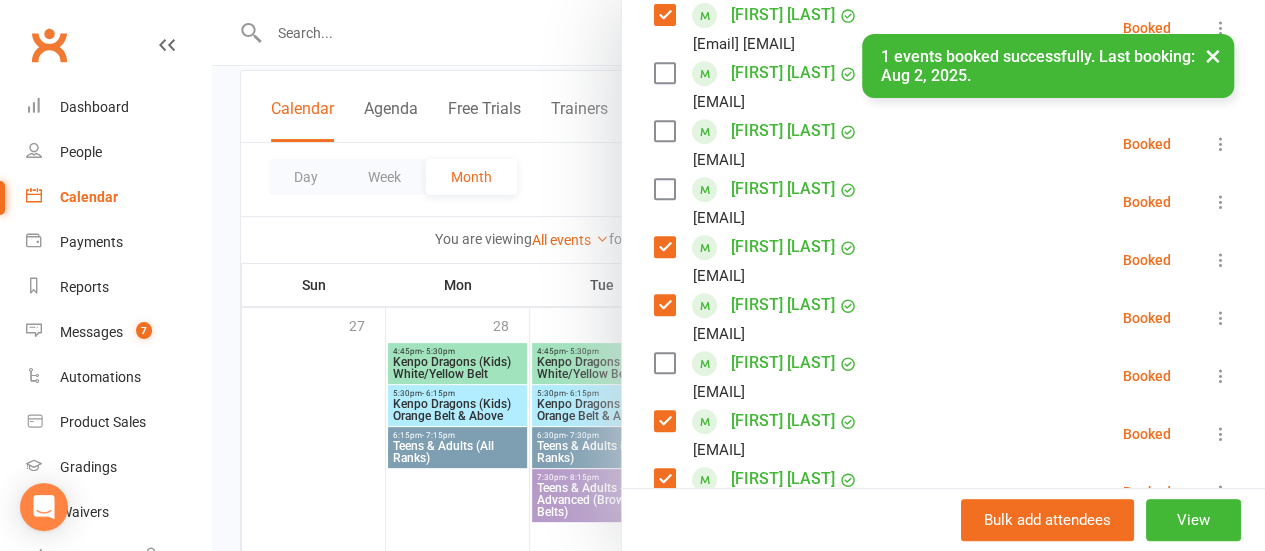 scroll, scrollTop: 428, scrollLeft: 0, axis: vertical 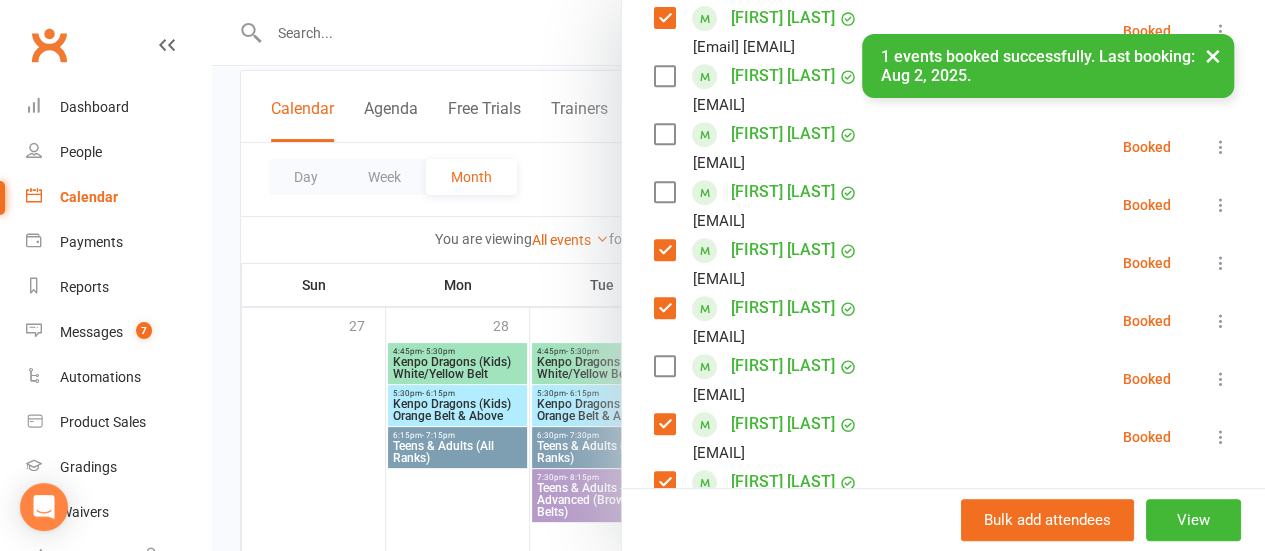 click on "× 1 events booked successfully. Last booking: Aug 2, 2025." at bounding box center [619, 34] 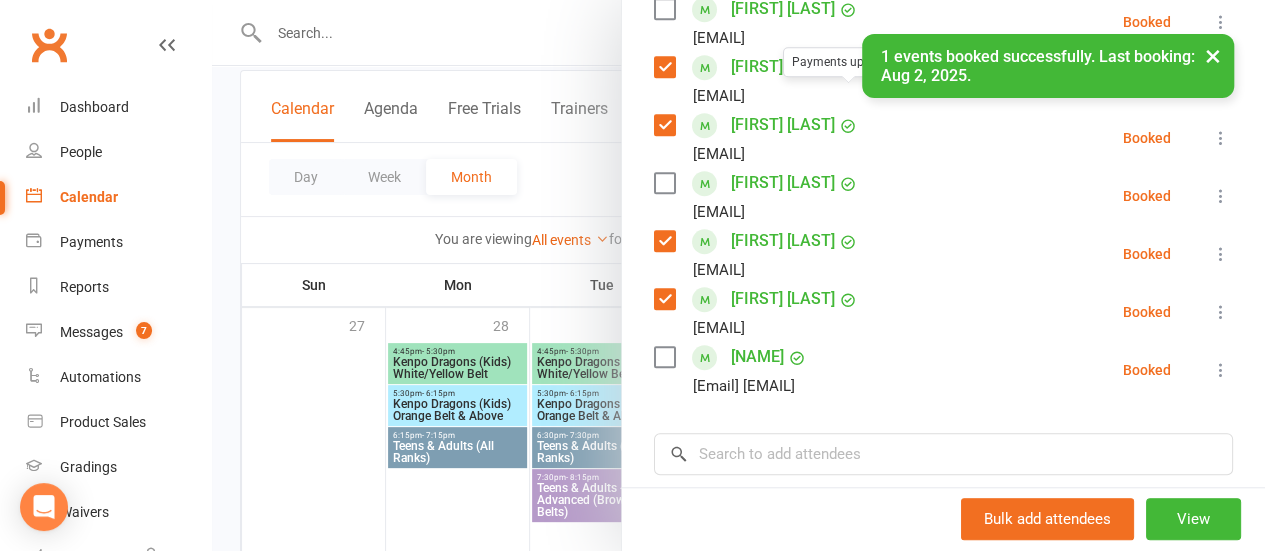 scroll, scrollTop: 614, scrollLeft: 0, axis: vertical 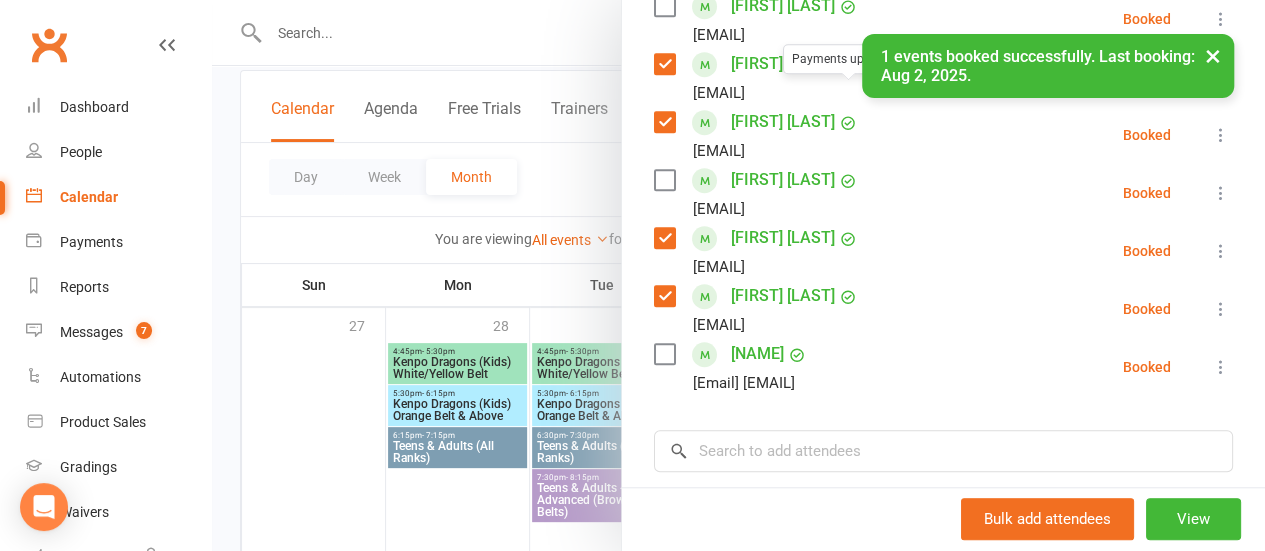 click at bounding box center [664, 354] 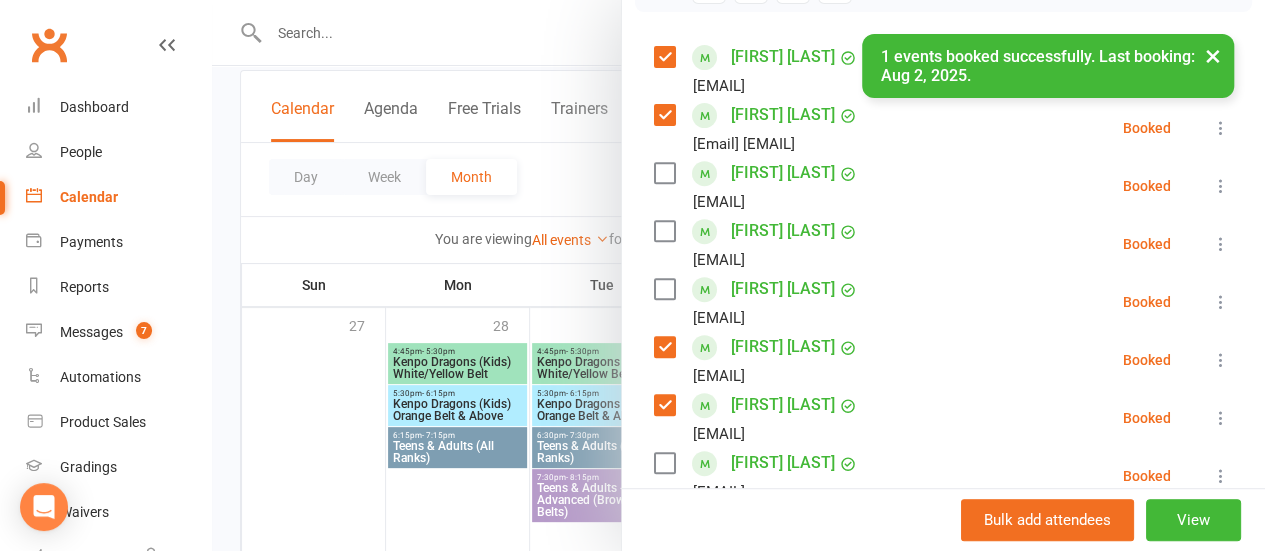 scroll, scrollTop: 330, scrollLeft: 0, axis: vertical 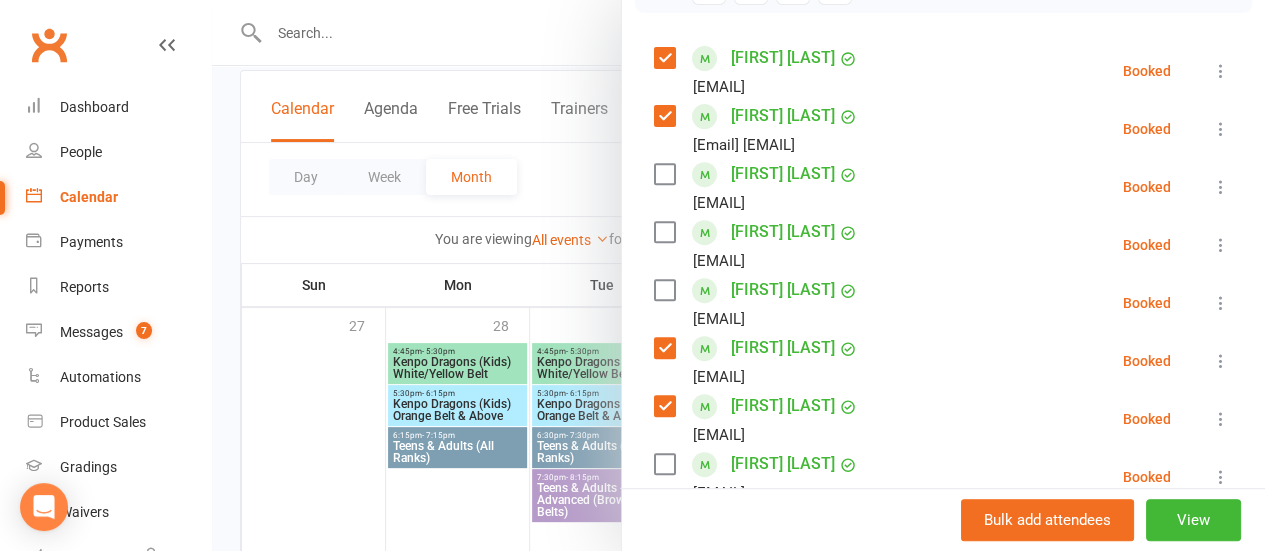 click 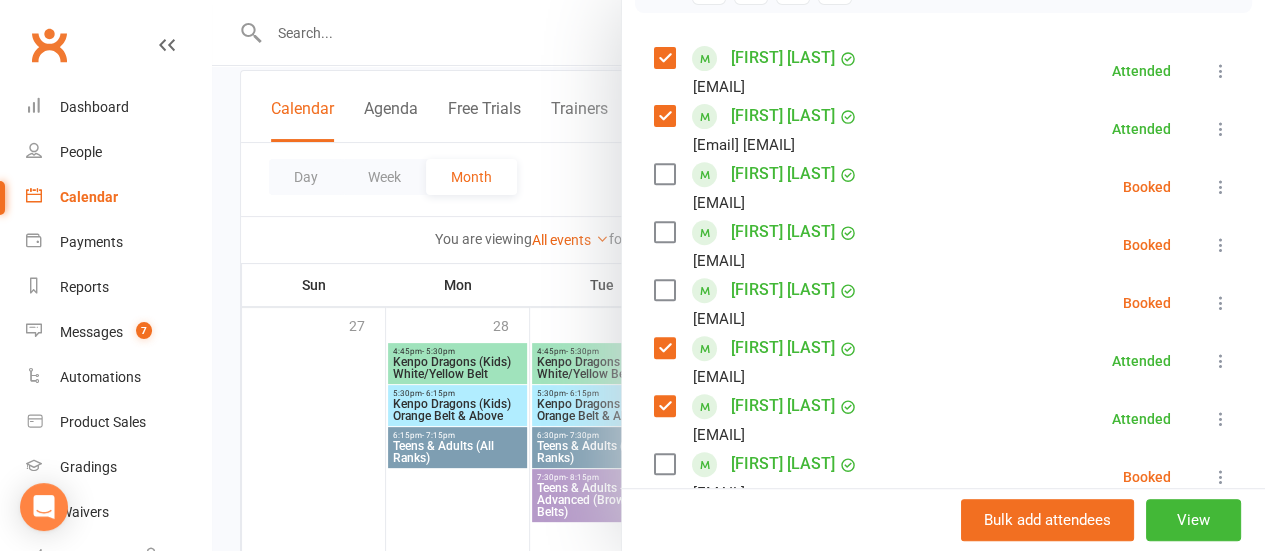 click at bounding box center (664, -12) 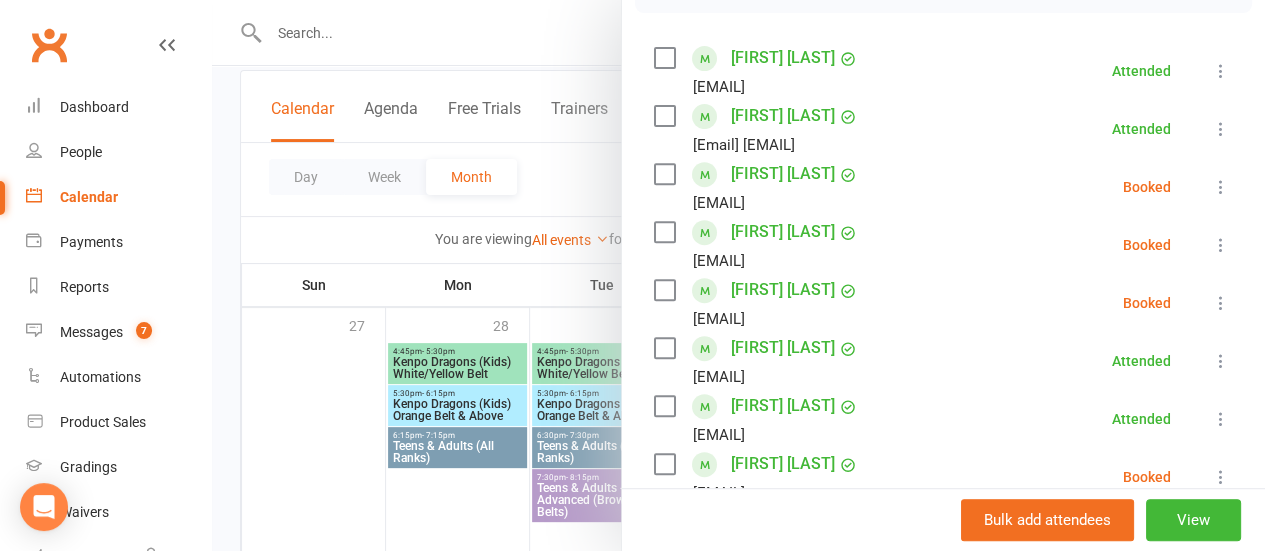 click at bounding box center (1221, 187) 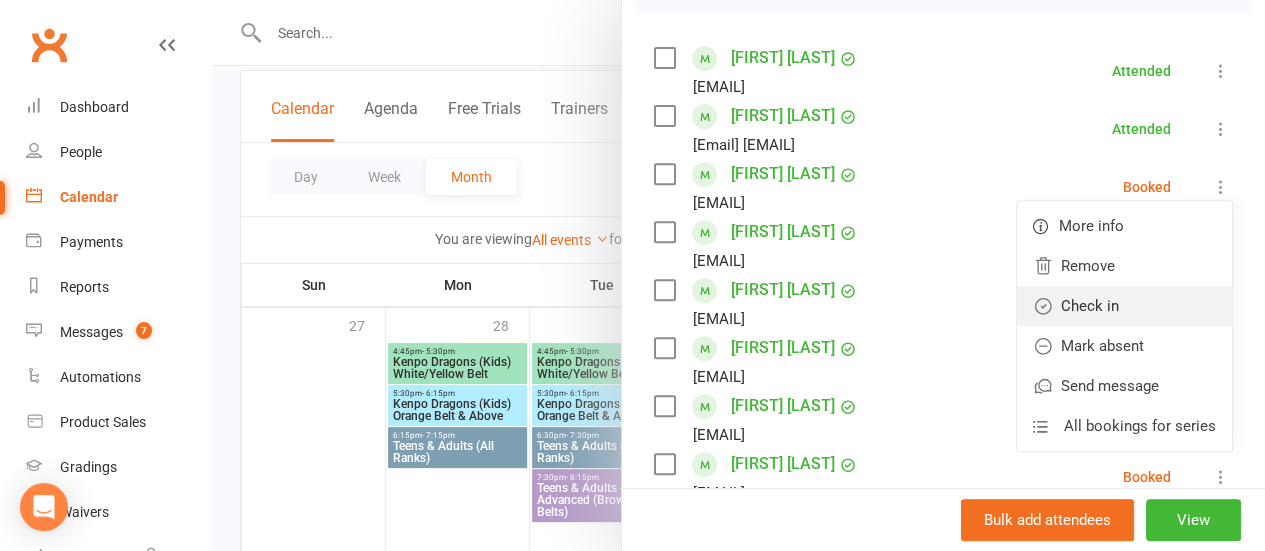 click on "Check in" at bounding box center (1124, 306) 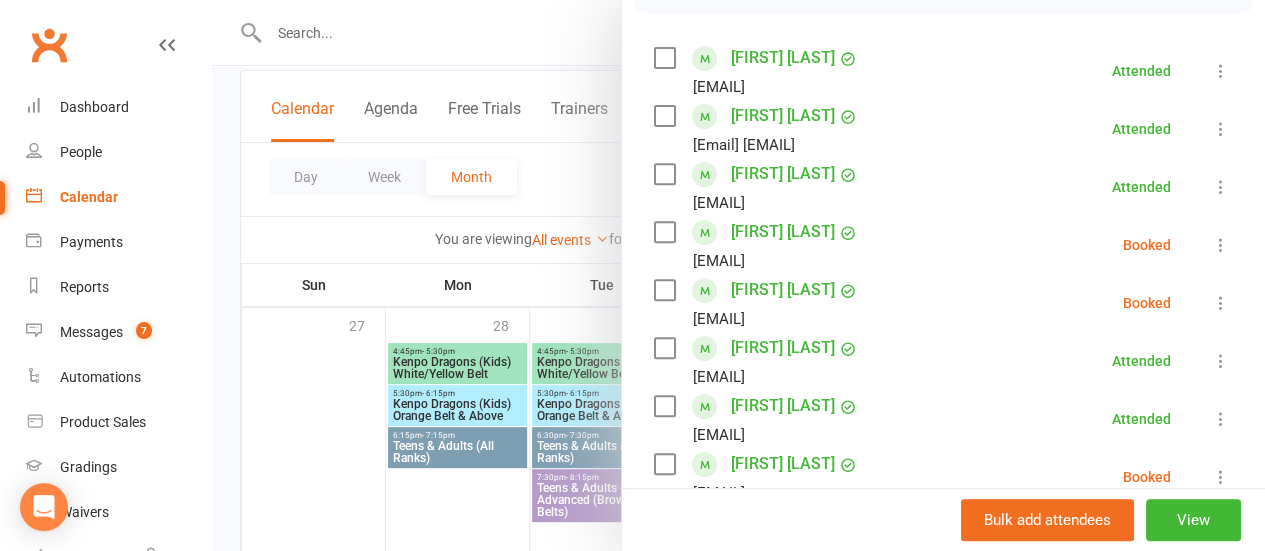 click at bounding box center (664, 232) 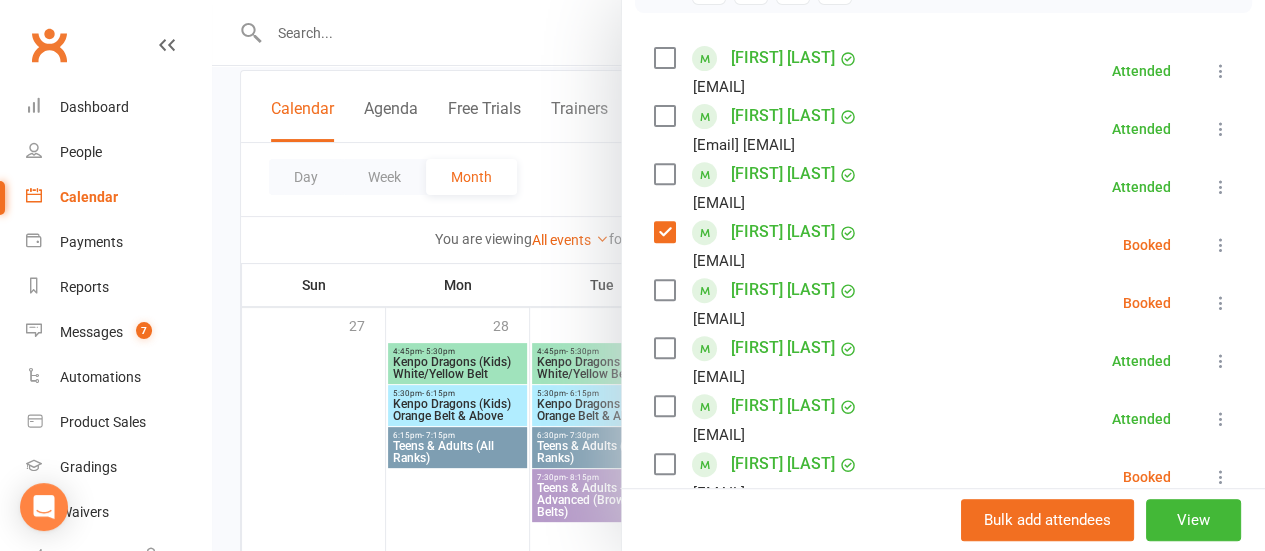 click at bounding box center (664, 290) 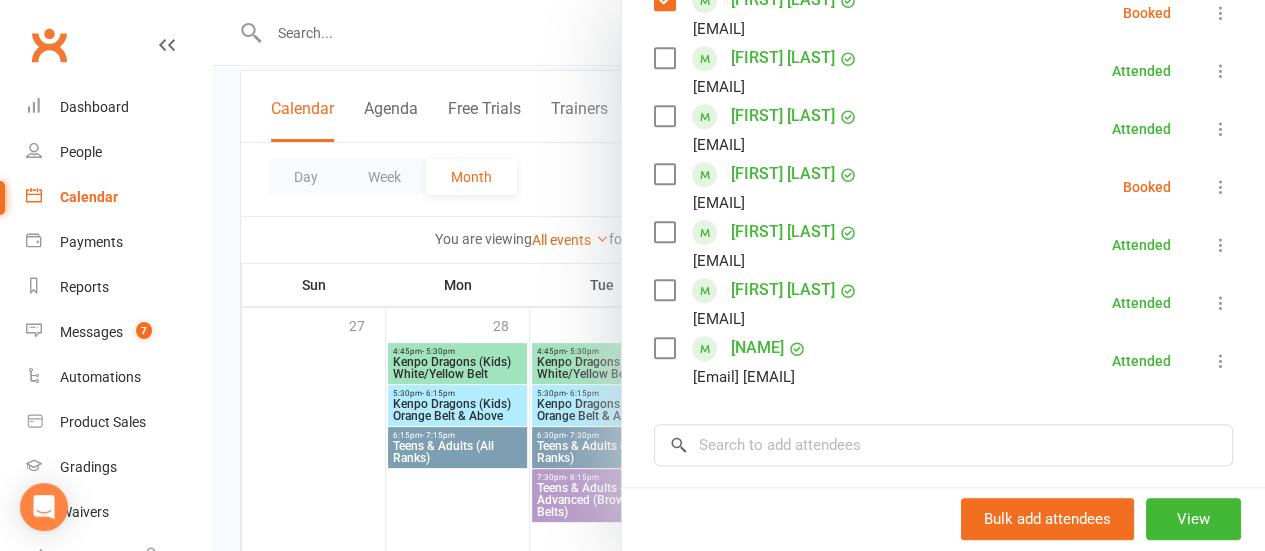 scroll, scrollTop: 623, scrollLeft: 0, axis: vertical 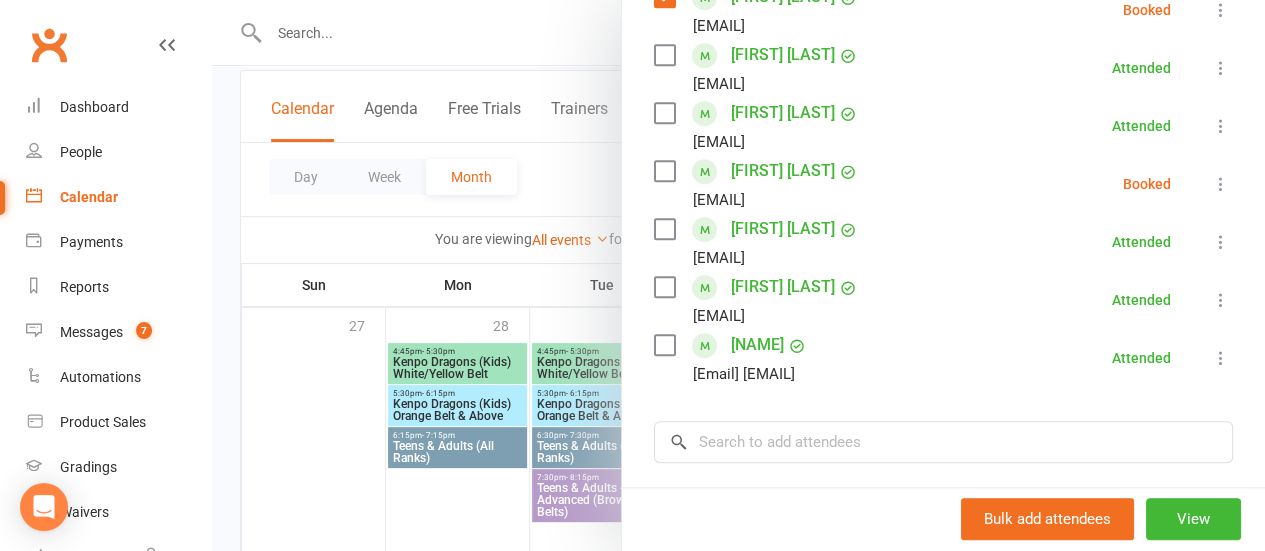 click at bounding box center (664, 171) 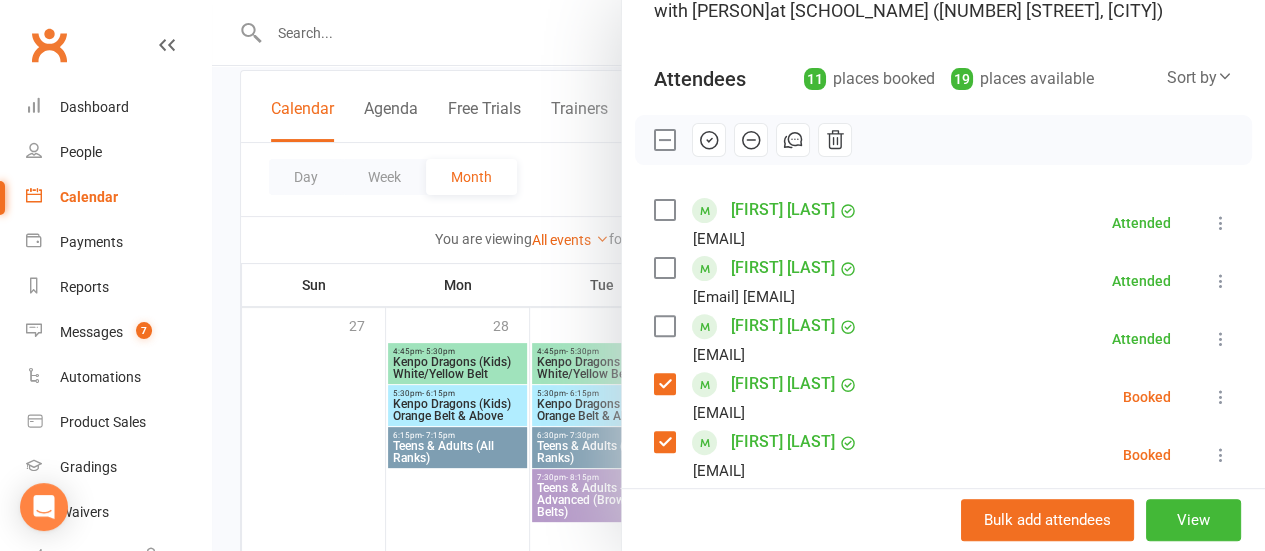 scroll, scrollTop: 175, scrollLeft: 0, axis: vertical 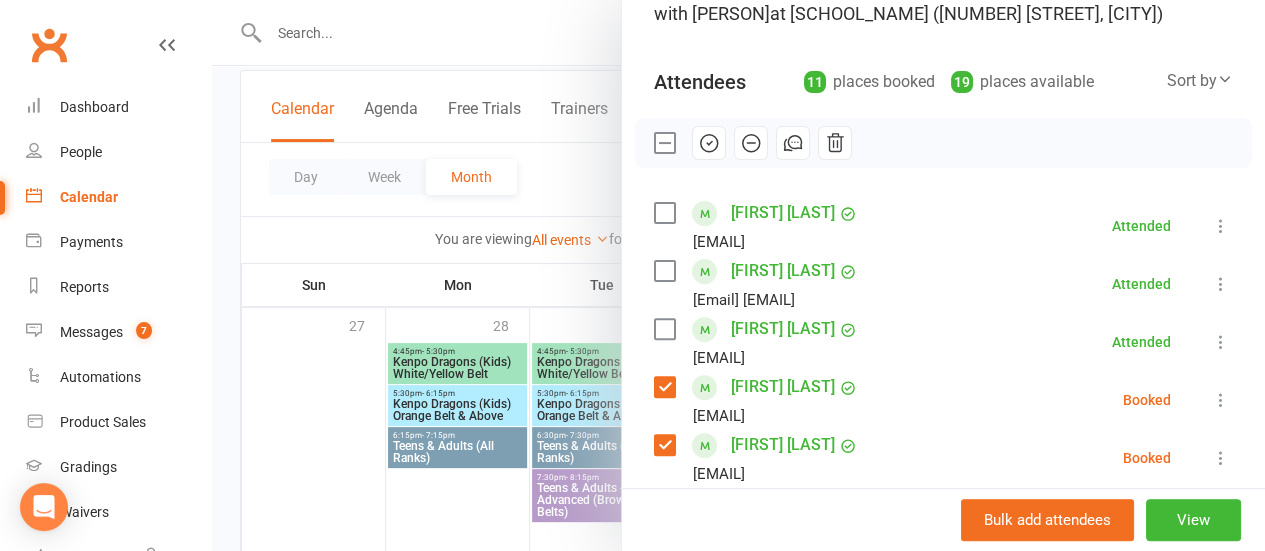 click at bounding box center [751, 143] 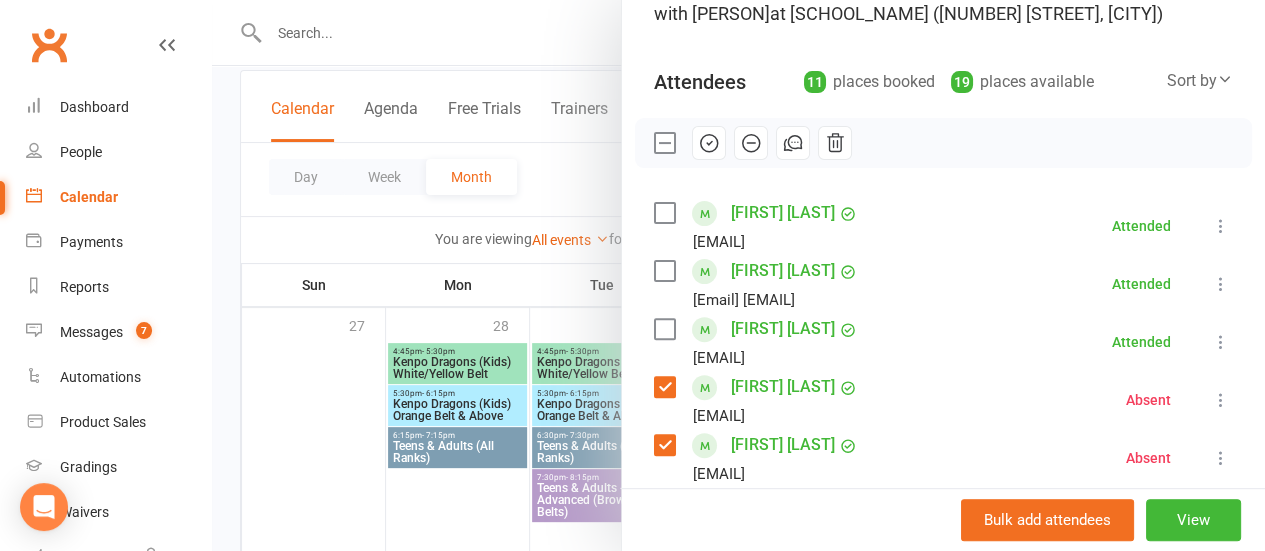 click at bounding box center (738, 275) 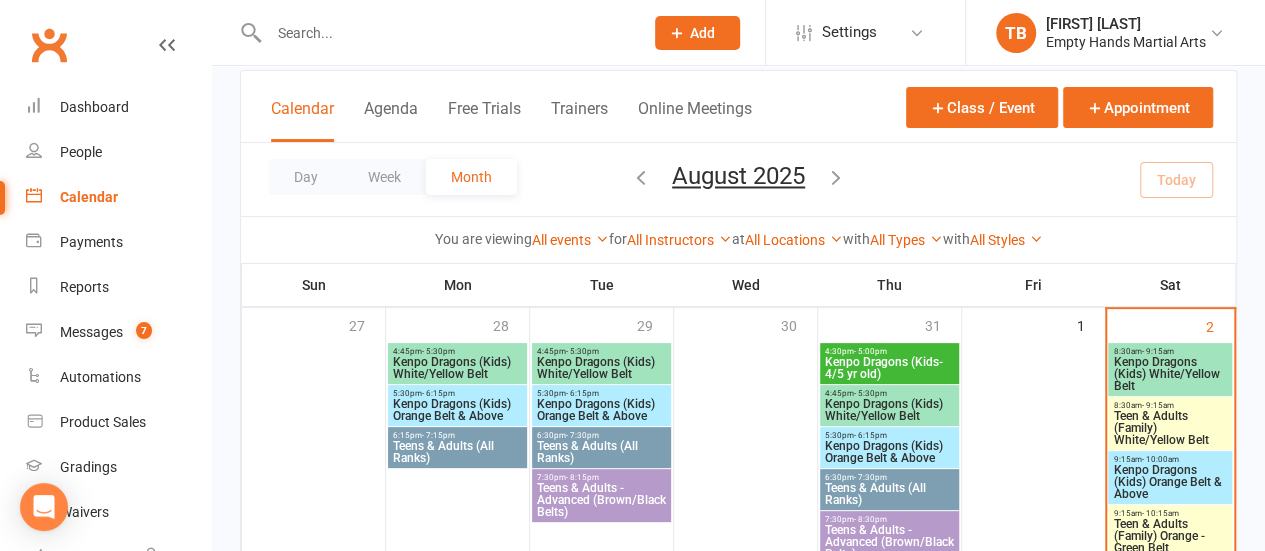 click on "Teen & Adults (Family) White/Yellow Belt" at bounding box center (1170, 428) 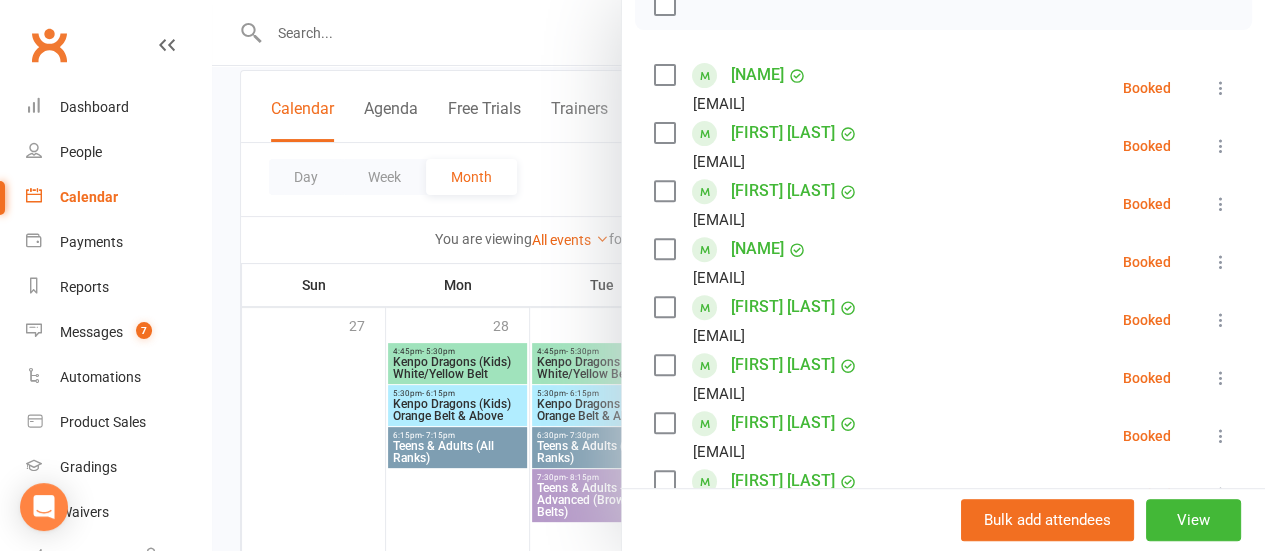 scroll, scrollTop: 314, scrollLeft: 0, axis: vertical 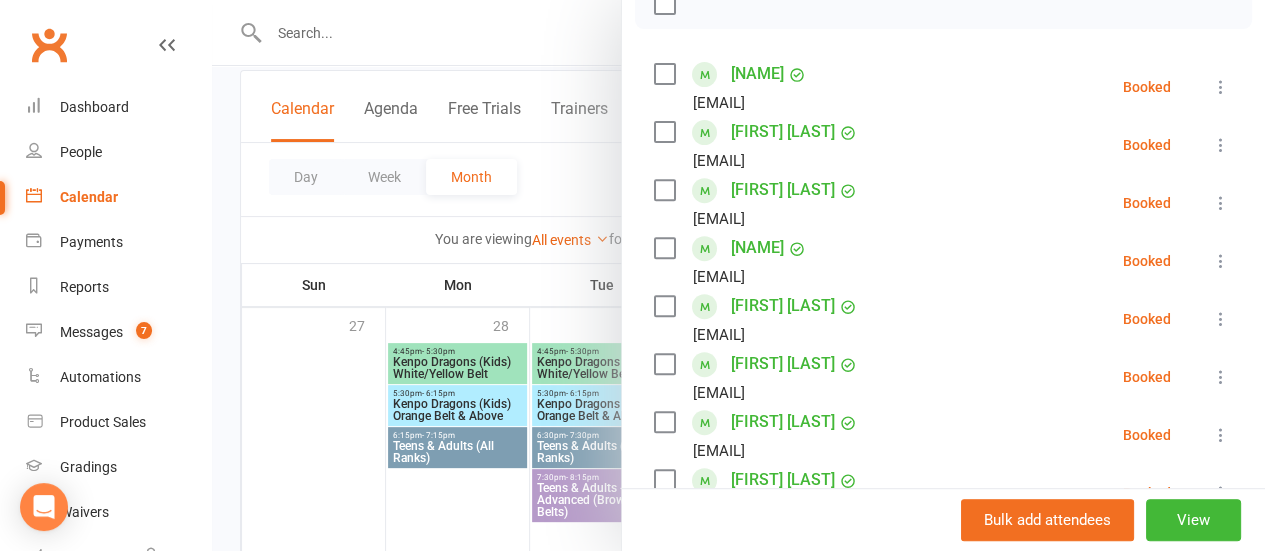 click at bounding box center [664, 4] 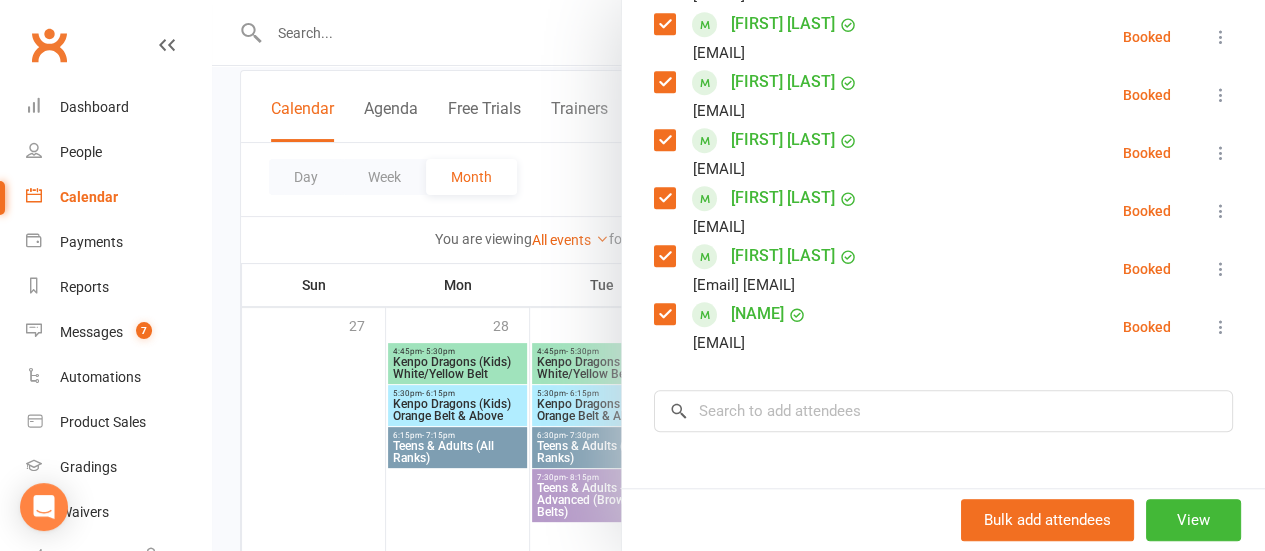 scroll, scrollTop: 597, scrollLeft: 0, axis: vertical 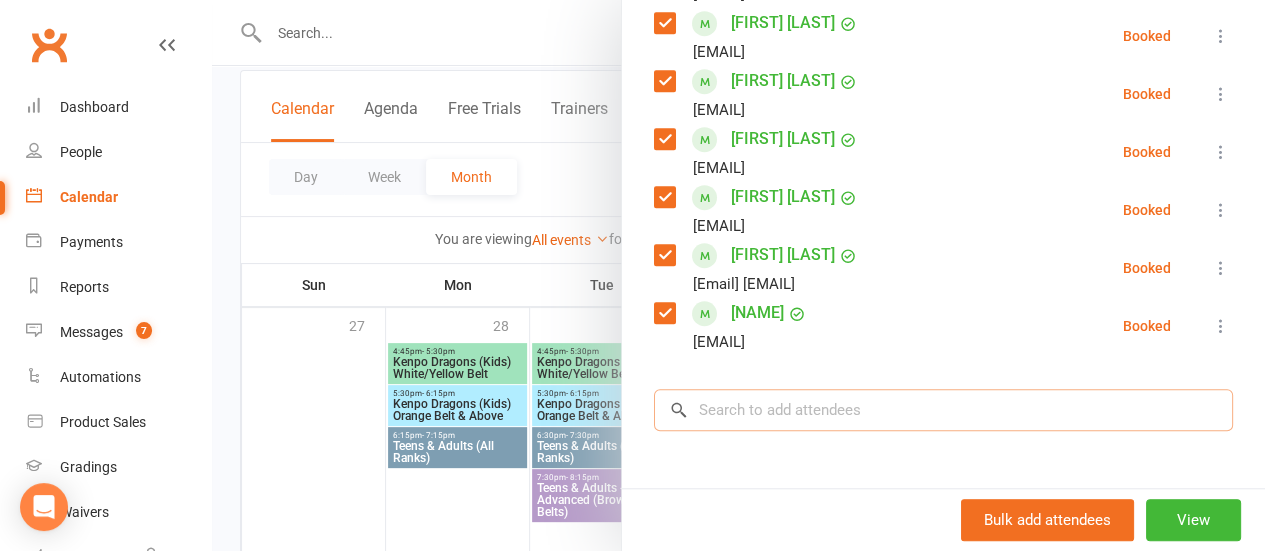 click at bounding box center [943, 410] 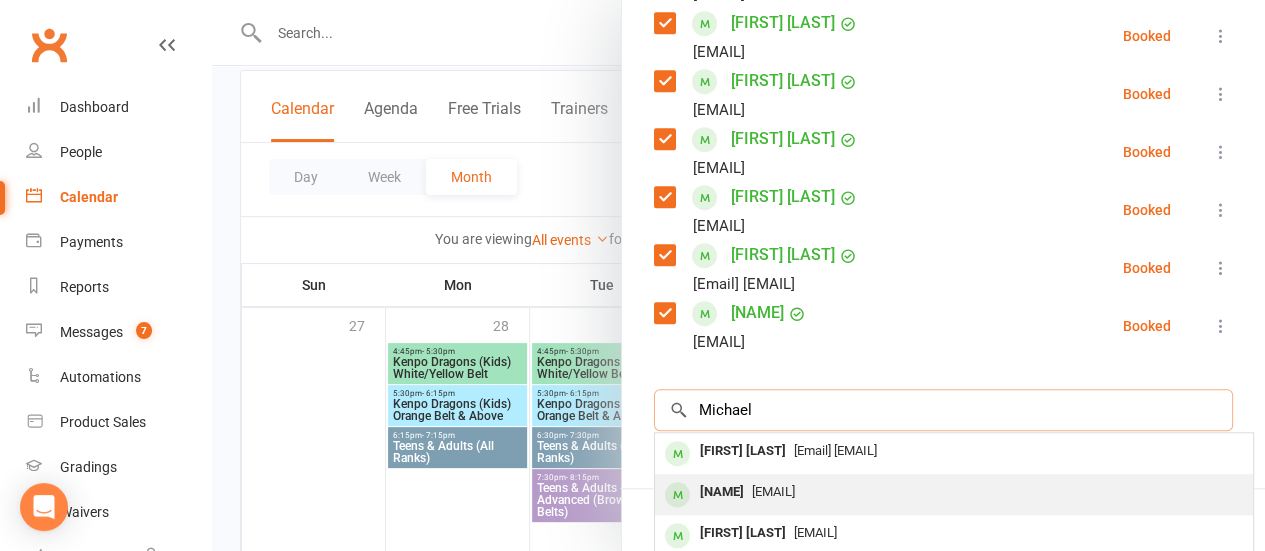 type on "Michael" 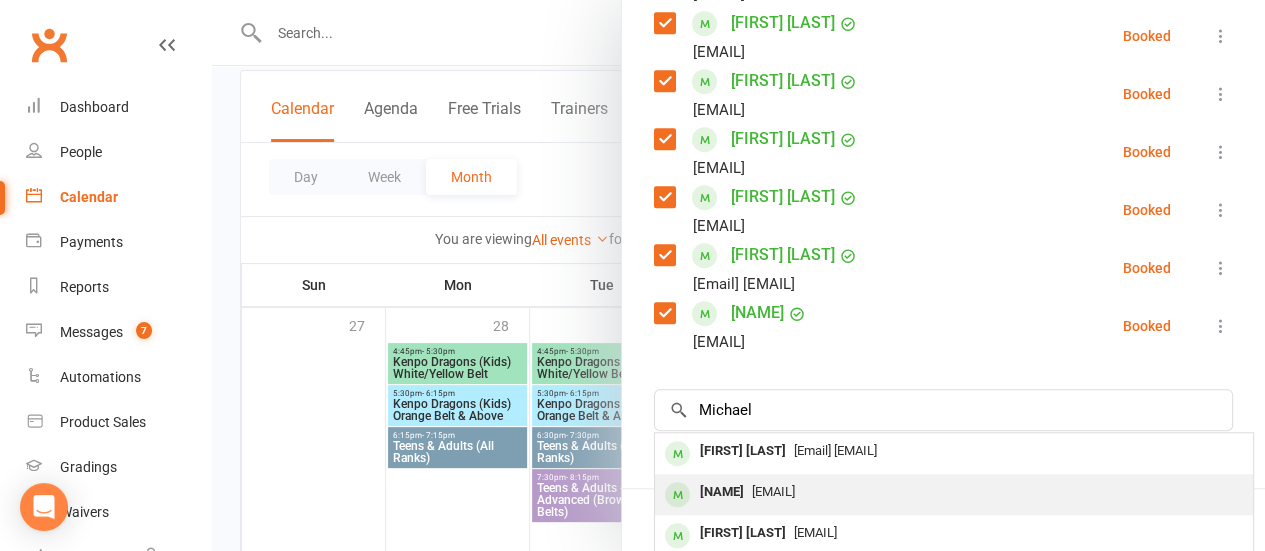 click on "[EMAIL]" at bounding box center [954, 492] 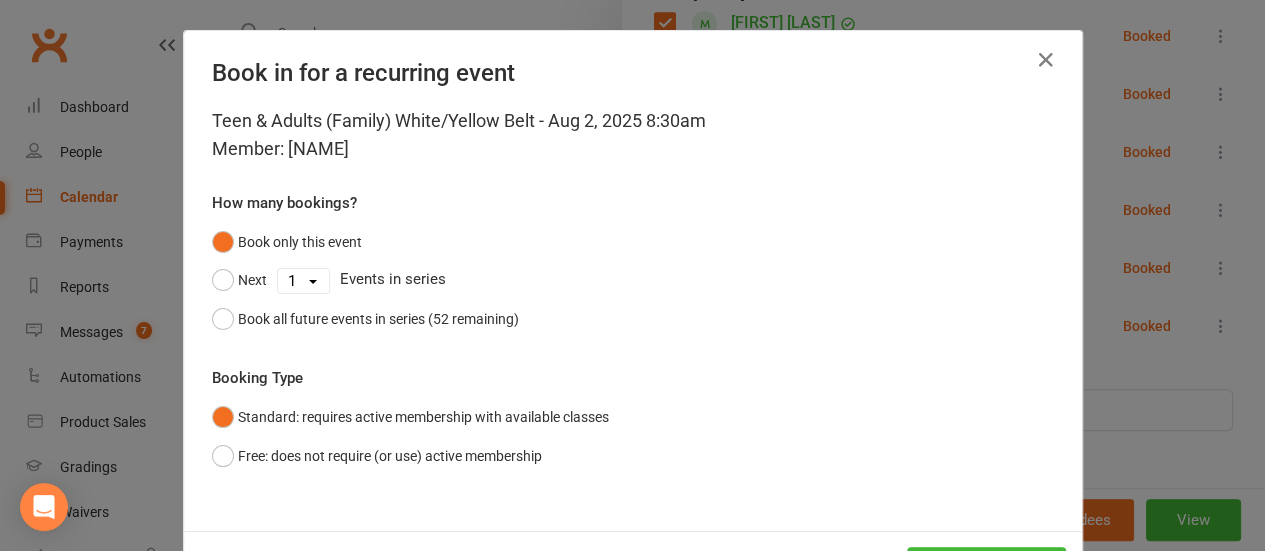 scroll, scrollTop: 82, scrollLeft: 0, axis: vertical 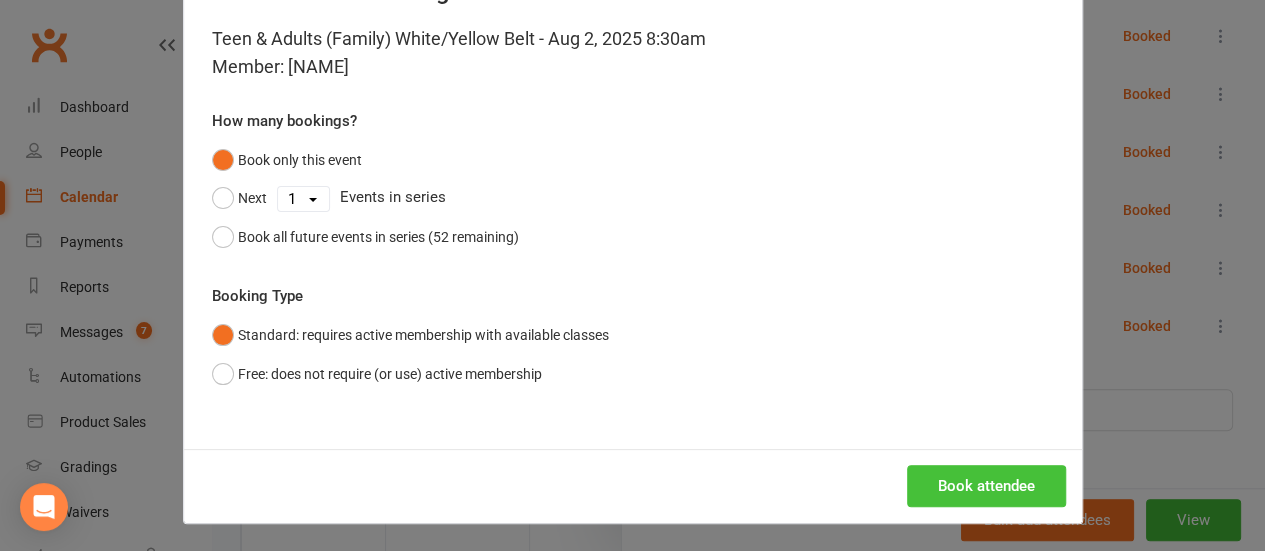 click on "Book attendee" at bounding box center [986, 486] 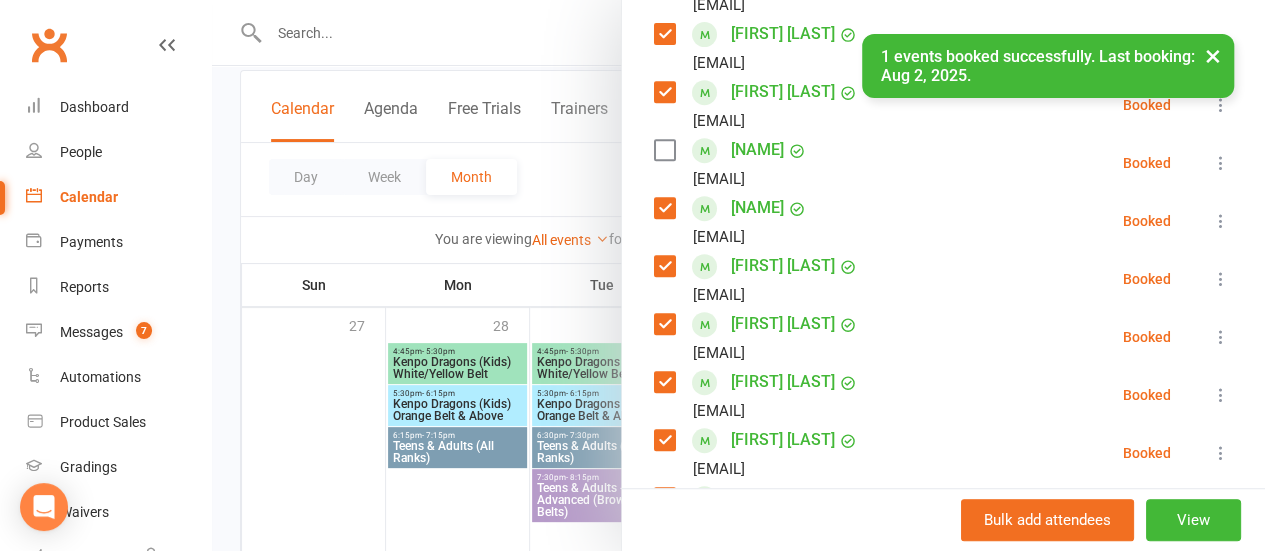 scroll, scrollTop: 403, scrollLeft: 0, axis: vertical 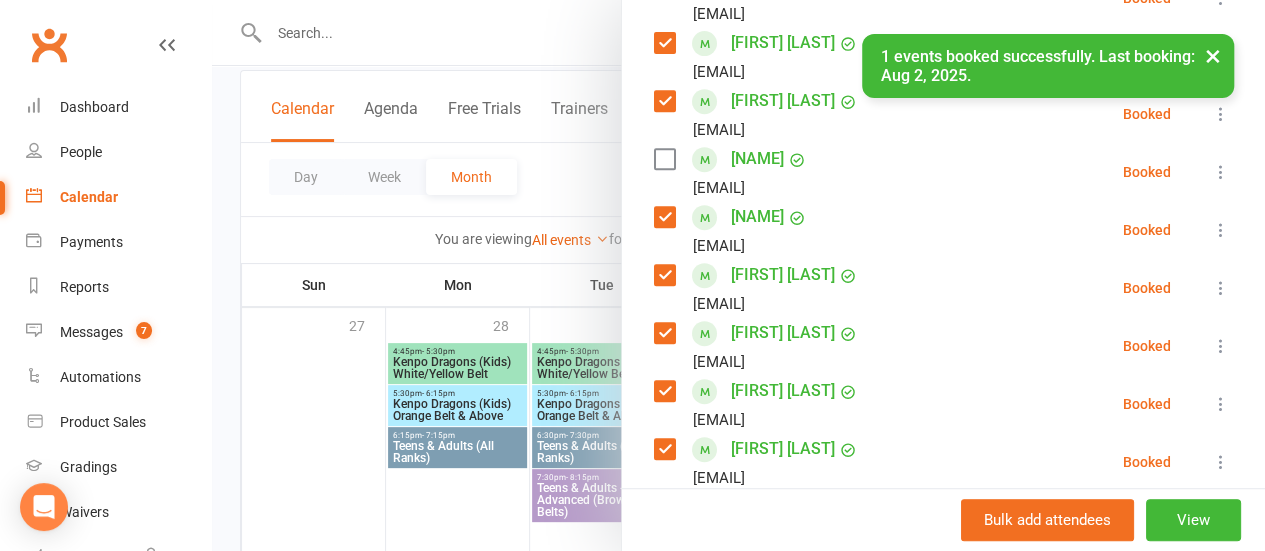 click at bounding box center [664, 159] 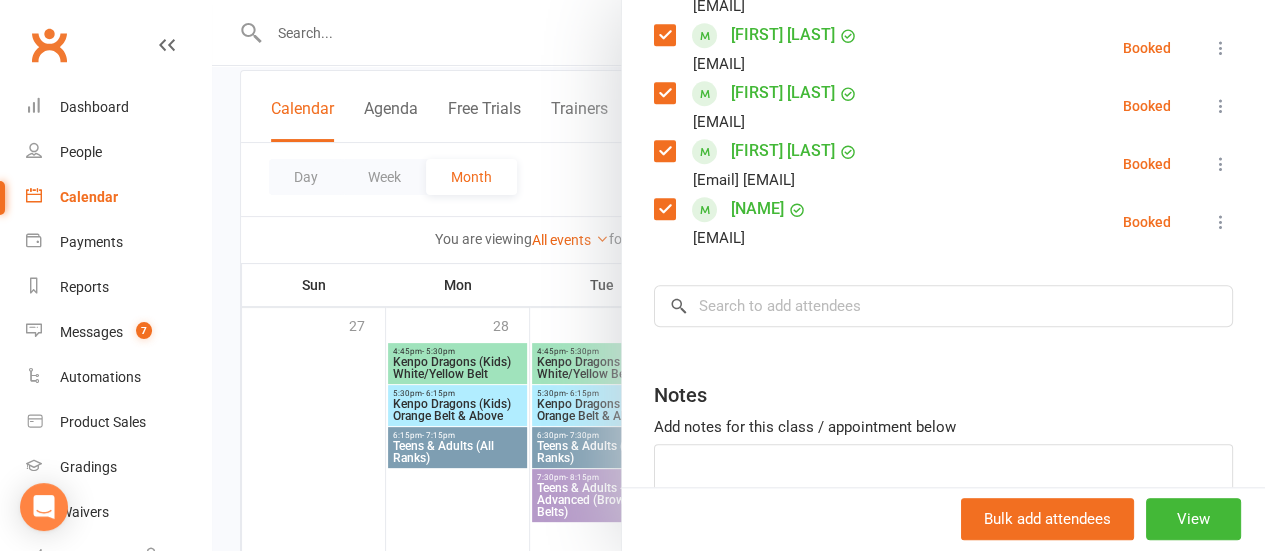 scroll, scrollTop: 760, scrollLeft: 0, axis: vertical 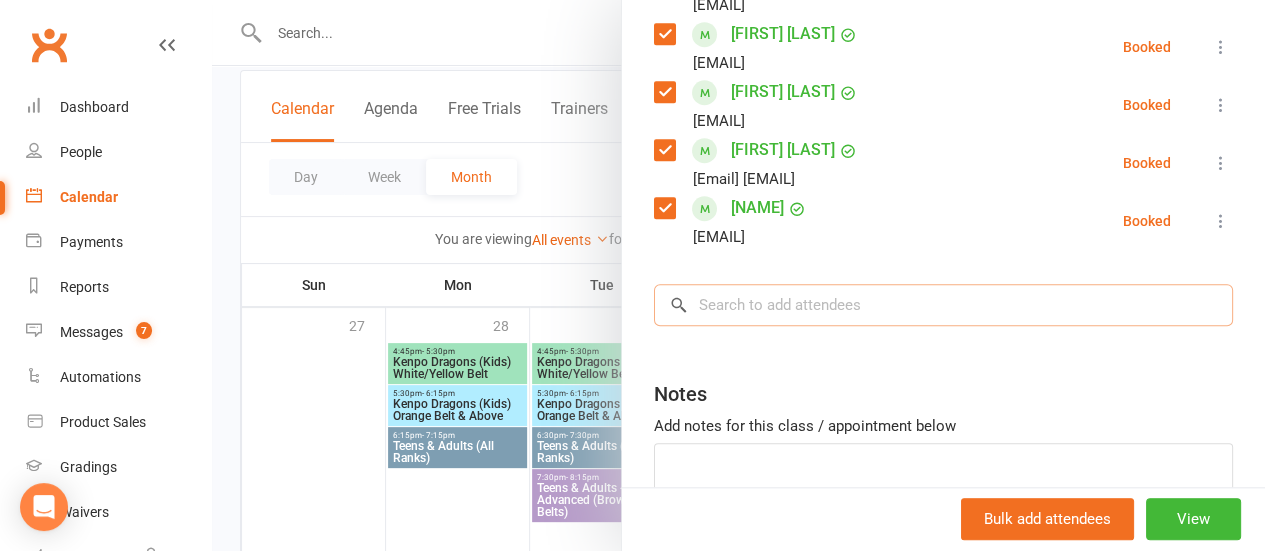 click at bounding box center [943, 305] 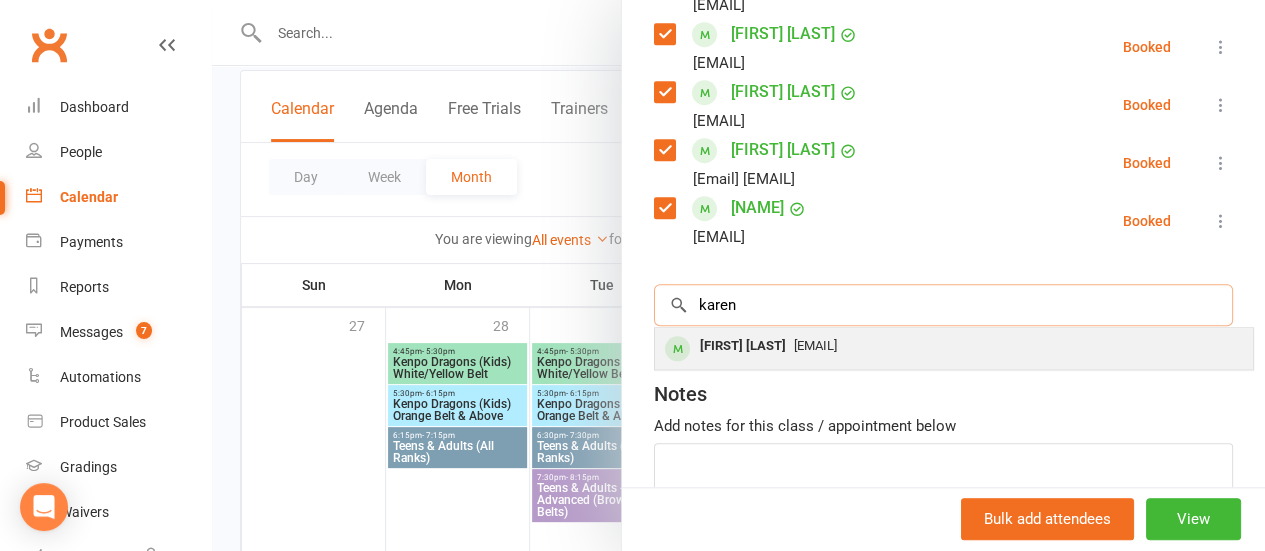type on "karen" 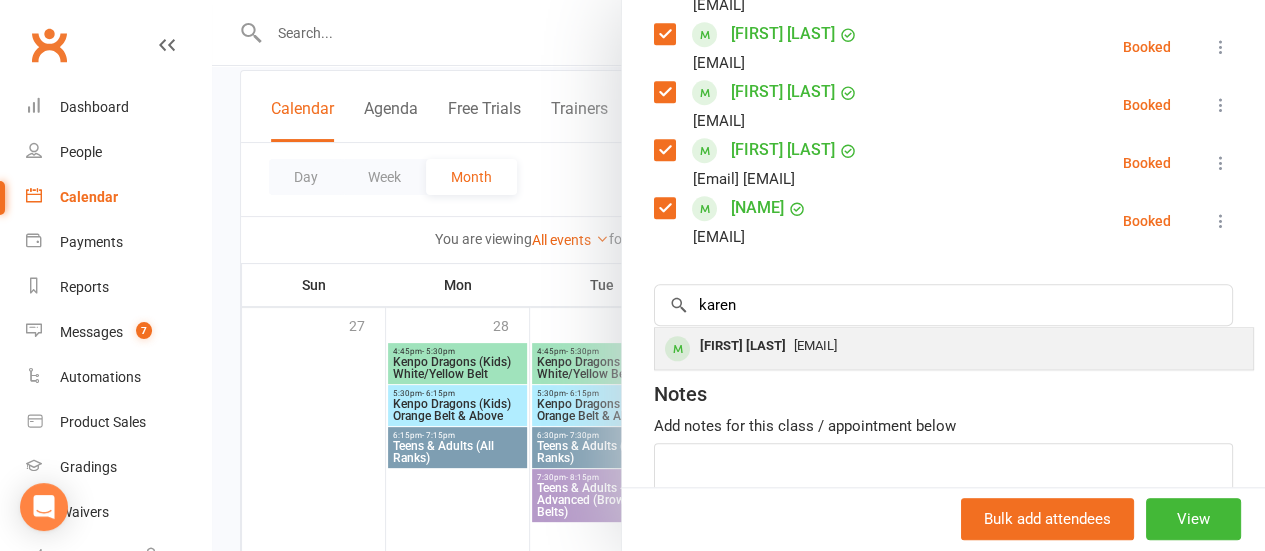 click on "[EMAIL]" at bounding box center (815, 345) 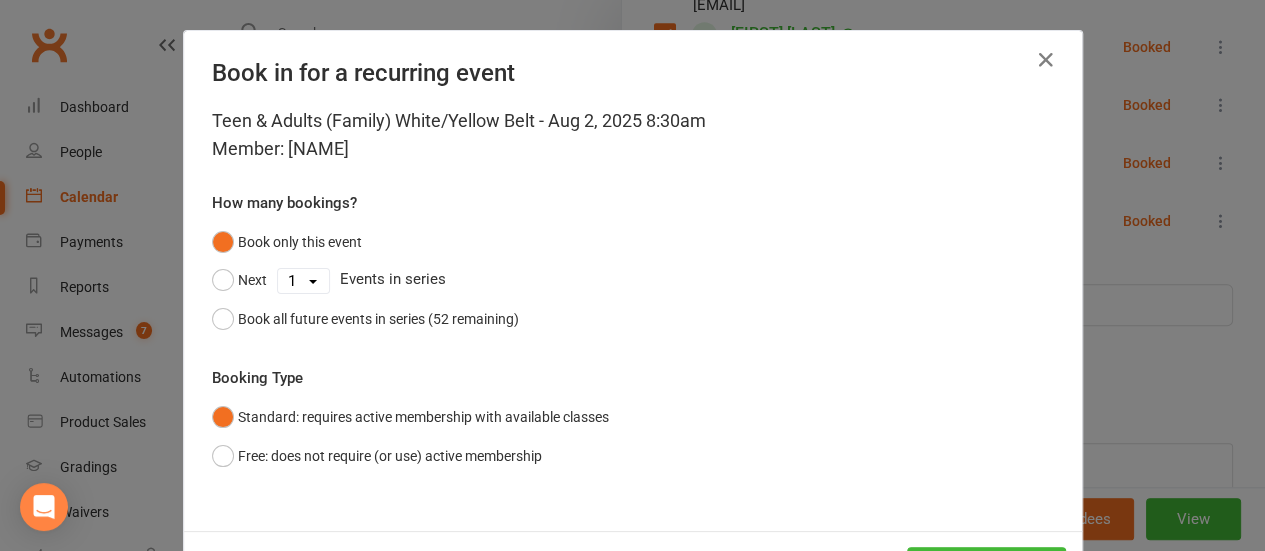 scroll, scrollTop: 82, scrollLeft: 0, axis: vertical 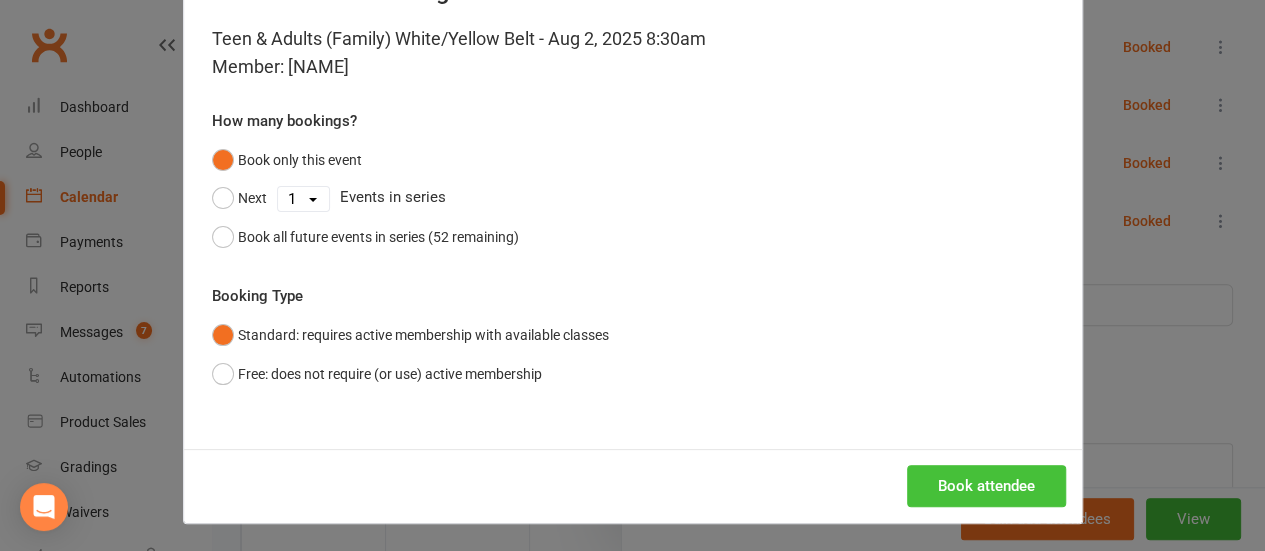 click on "Book attendee" at bounding box center (986, 486) 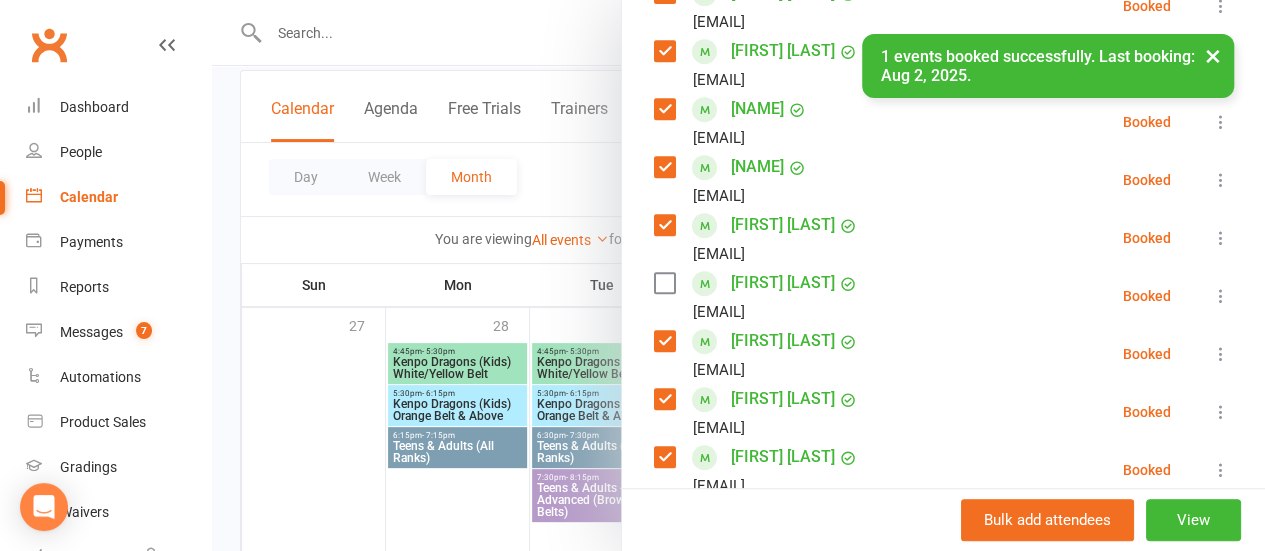 scroll, scrollTop: 454, scrollLeft: 0, axis: vertical 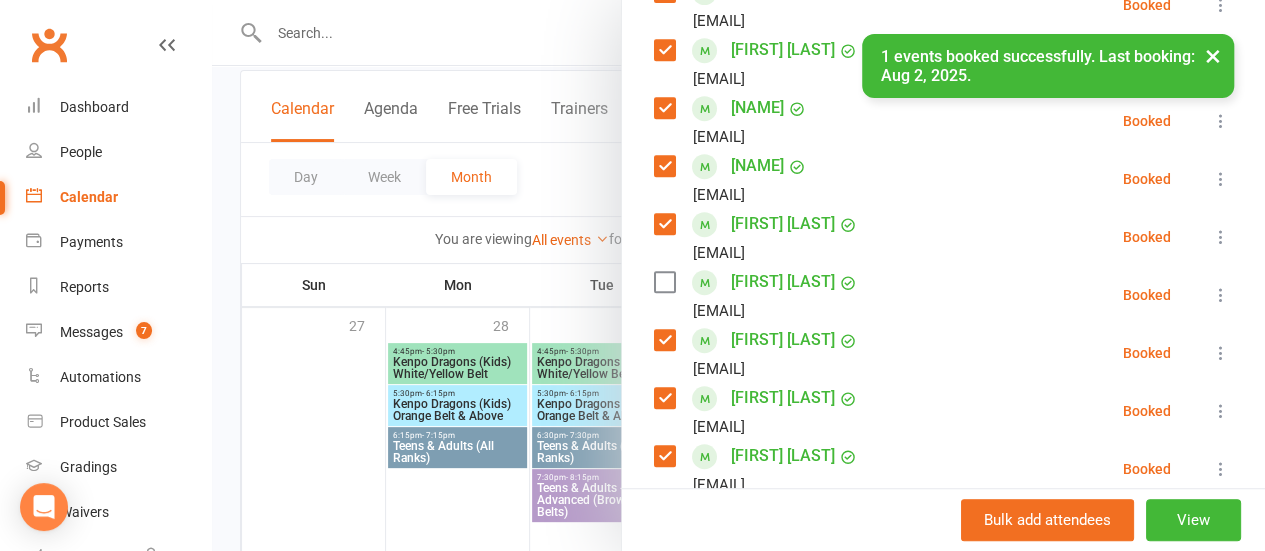 click at bounding box center (664, 282) 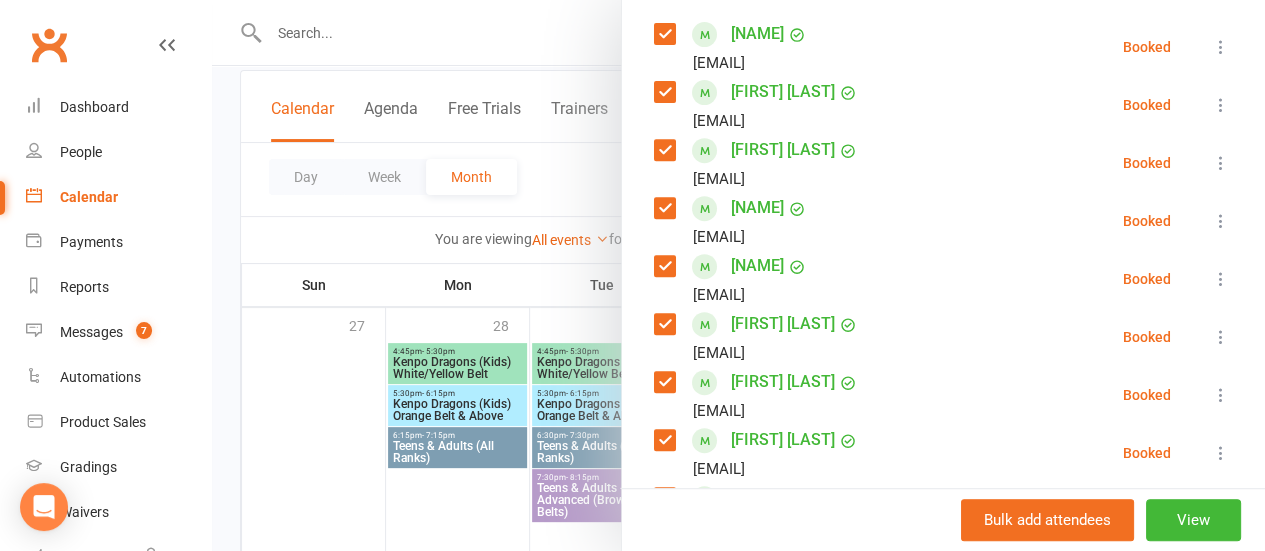 scroll, scrollTop: 329, scrollLeft: 0, axis: vertical 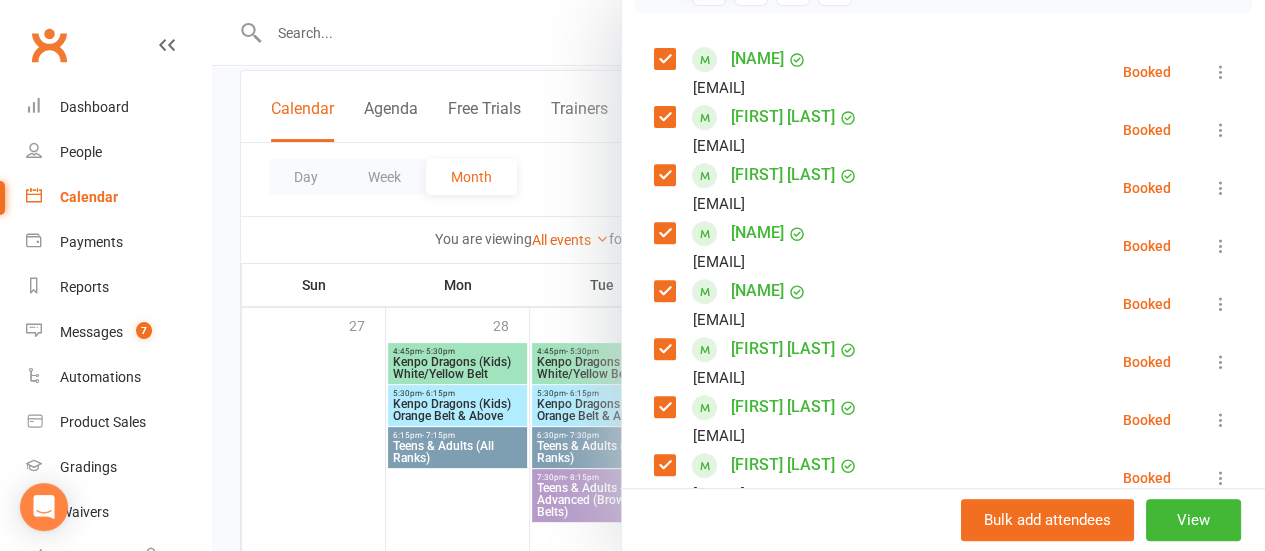 click 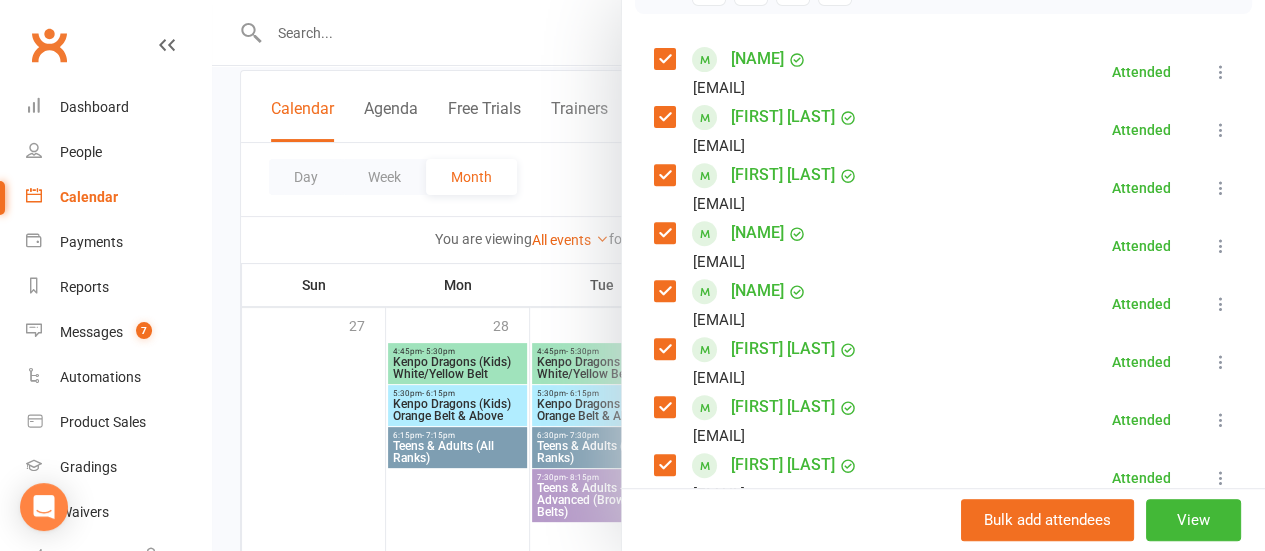 click at bounding box center [738, 275] 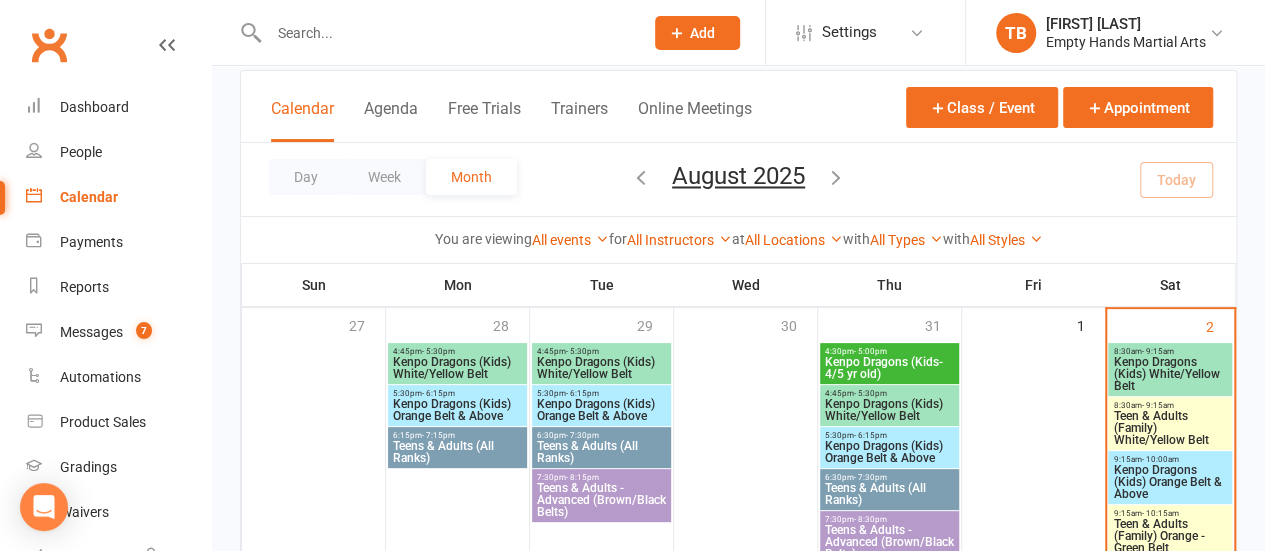 click on "Kenpo Dragons (Kids) Orange Belt & Above" at bounding box center [1170, 482] 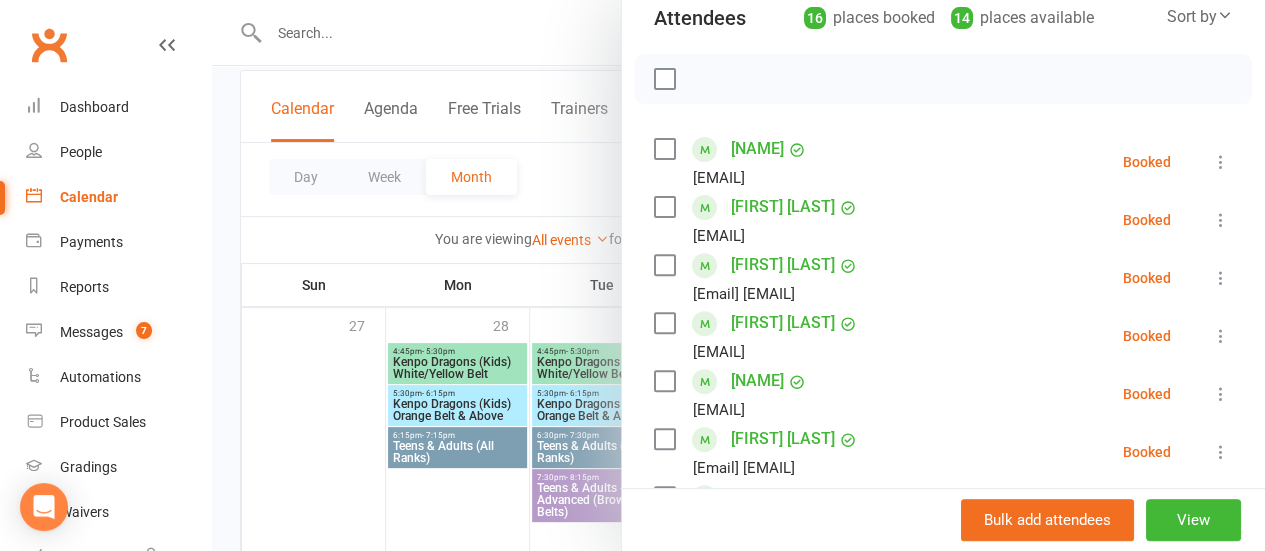 scroll, scrollTop: 241, scrollLeft: 0, axis: vertical 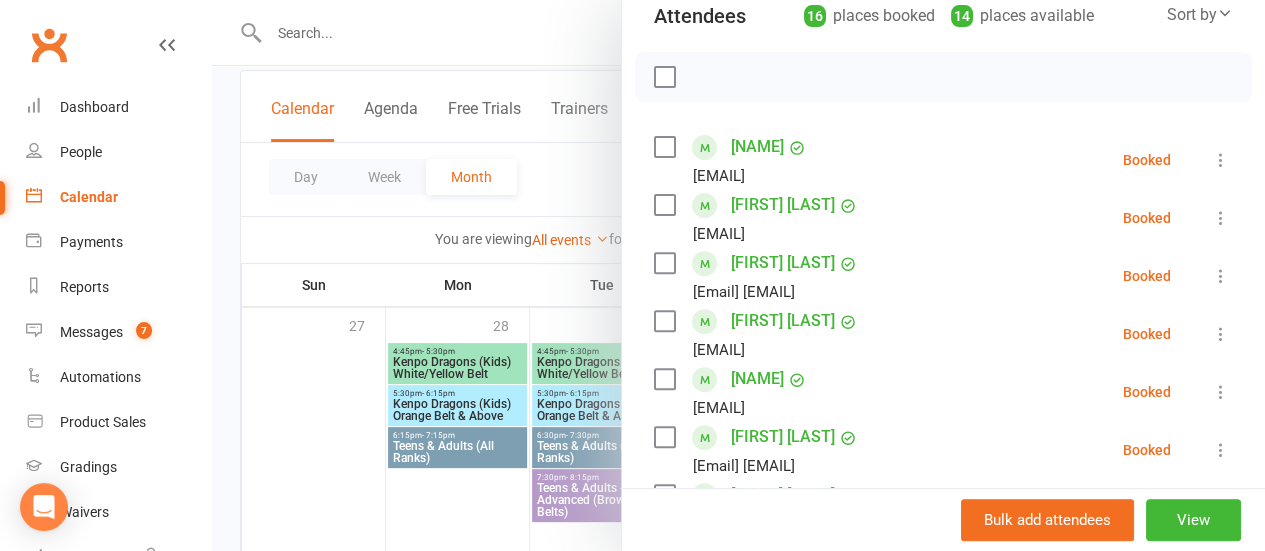 click at bounding box center (664, 77) 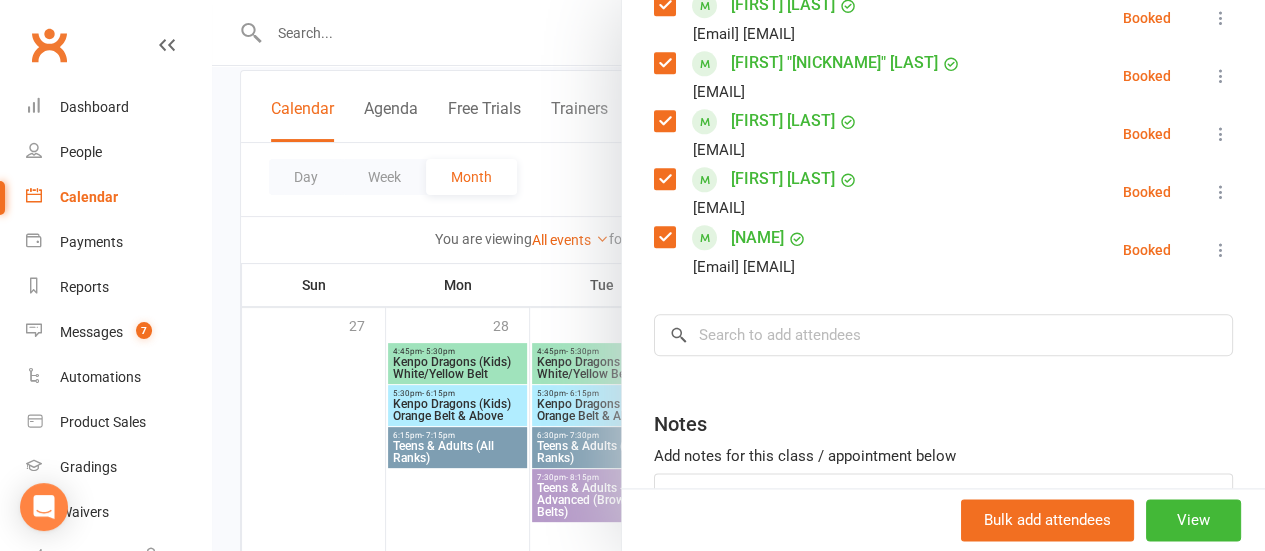 scroll, scrollTop: 1023, scrollLeft: 0, axis: vertical 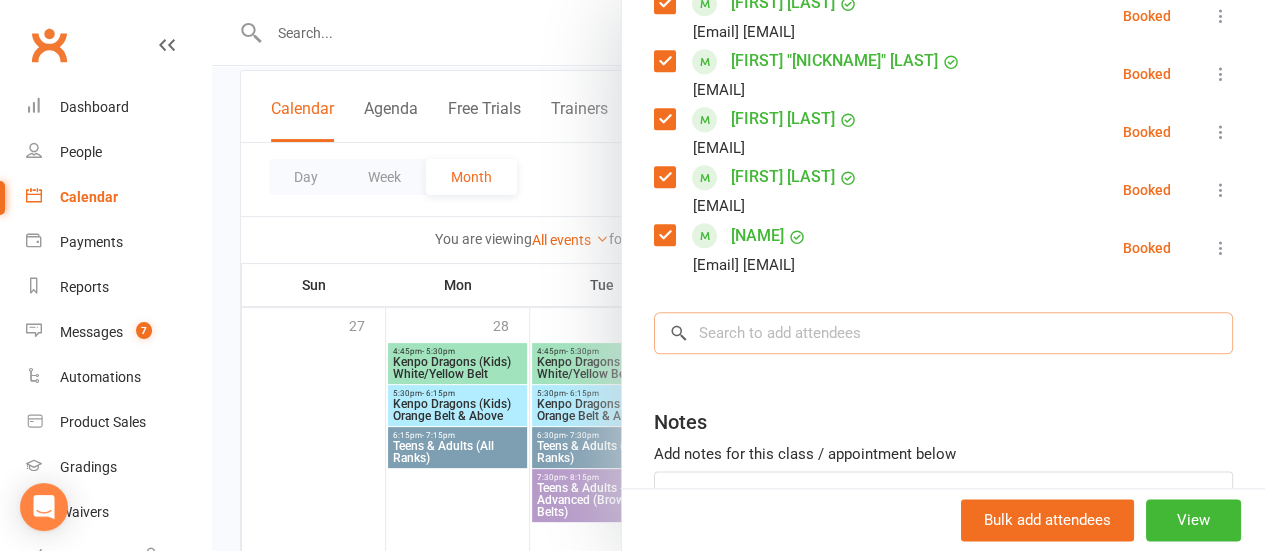 click at bounding box center [943, 333] 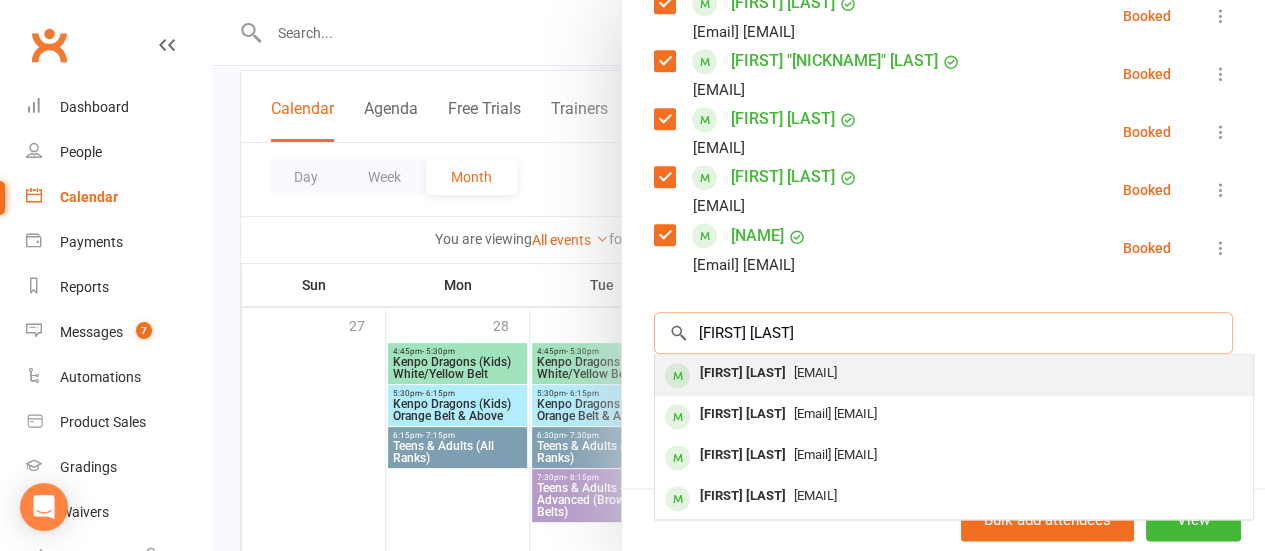 type on "[FIRST] [LAST]" 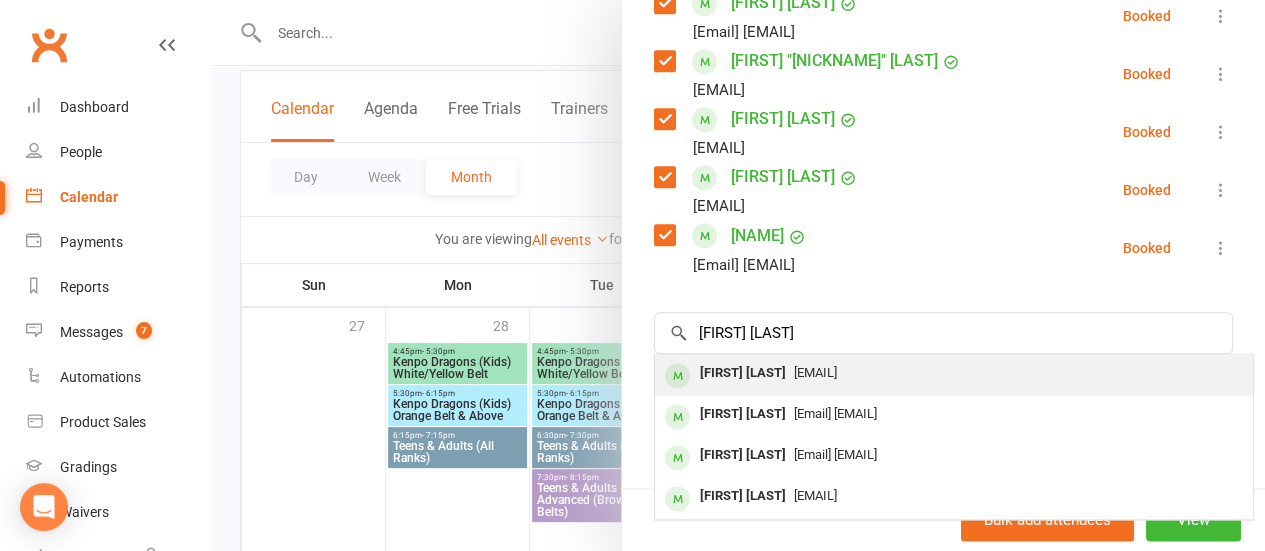 click on "[EMAIL]" at bounding box center (815, 372) 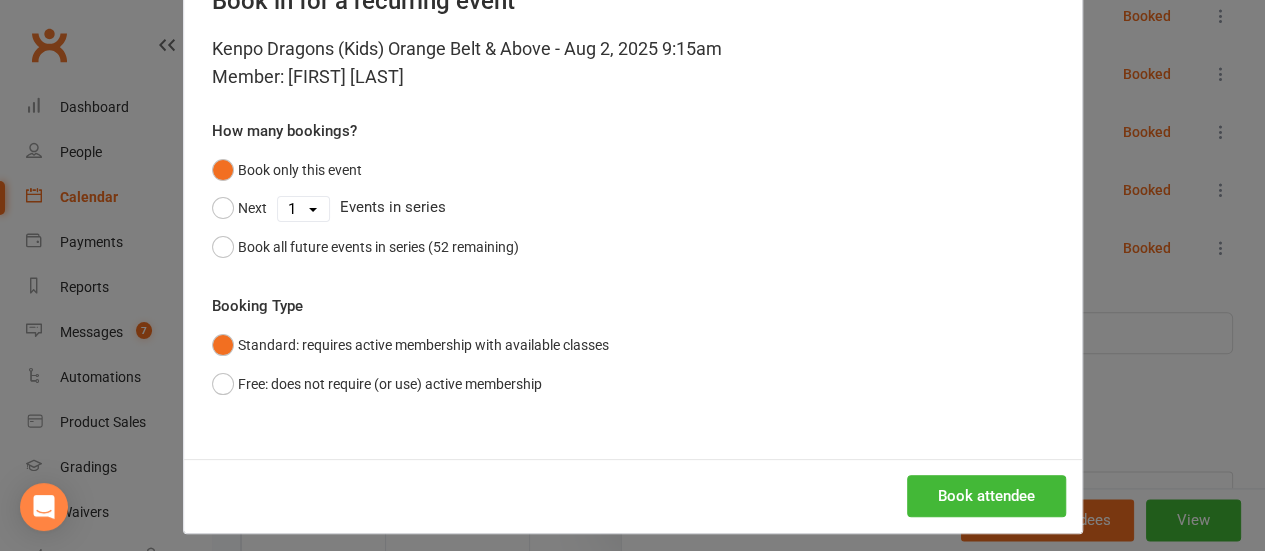 scroll, scrollTop: 82, scrollLeft: 0, axis: vertical 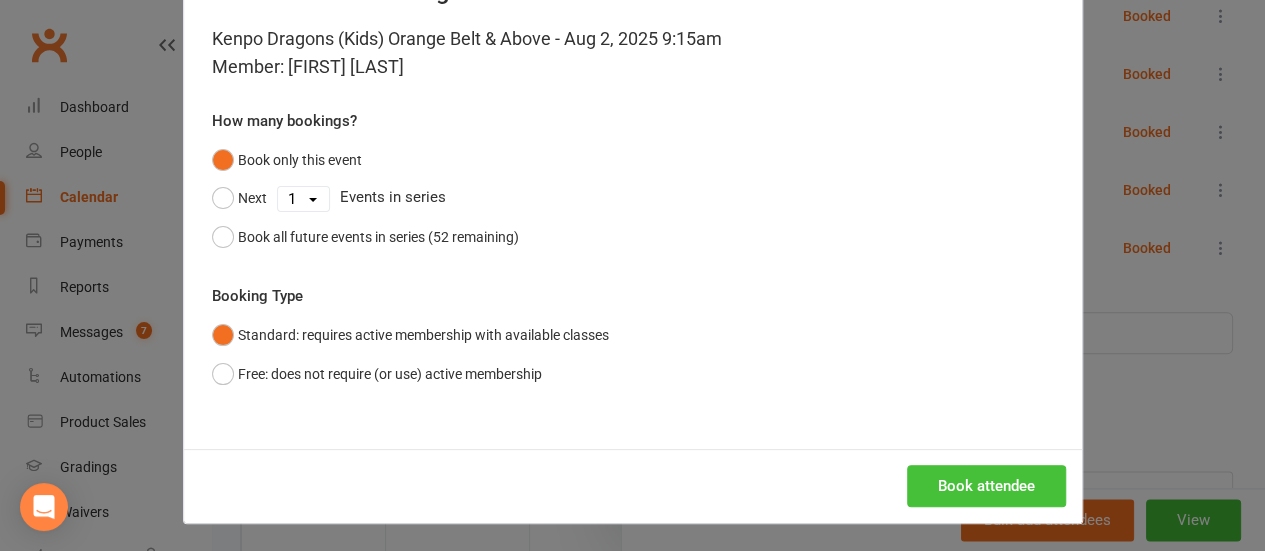 click on "Book attendee" at bounding box center [986, 486] 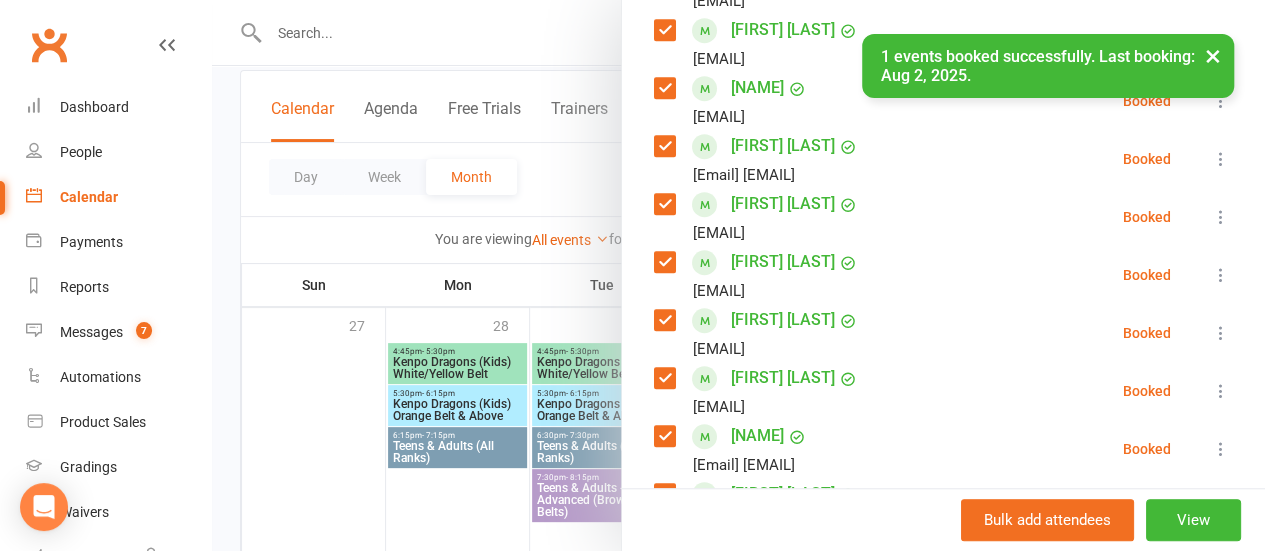 scroll, scrollTop: 589, scrollLeft: 0, axis: vertical 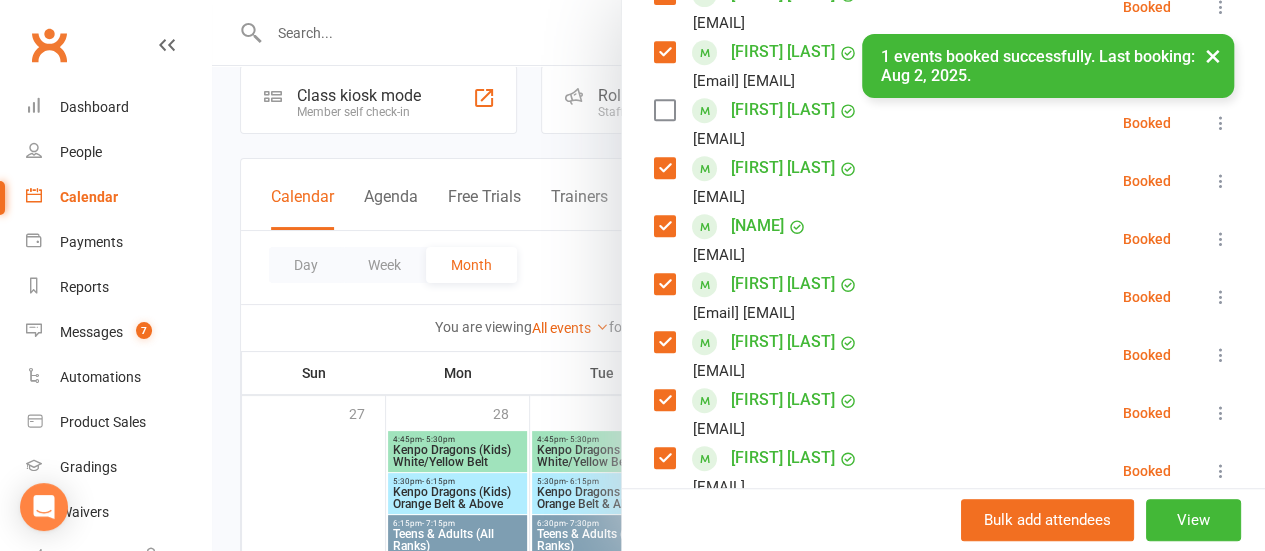 click at bounding box center [664, 110] 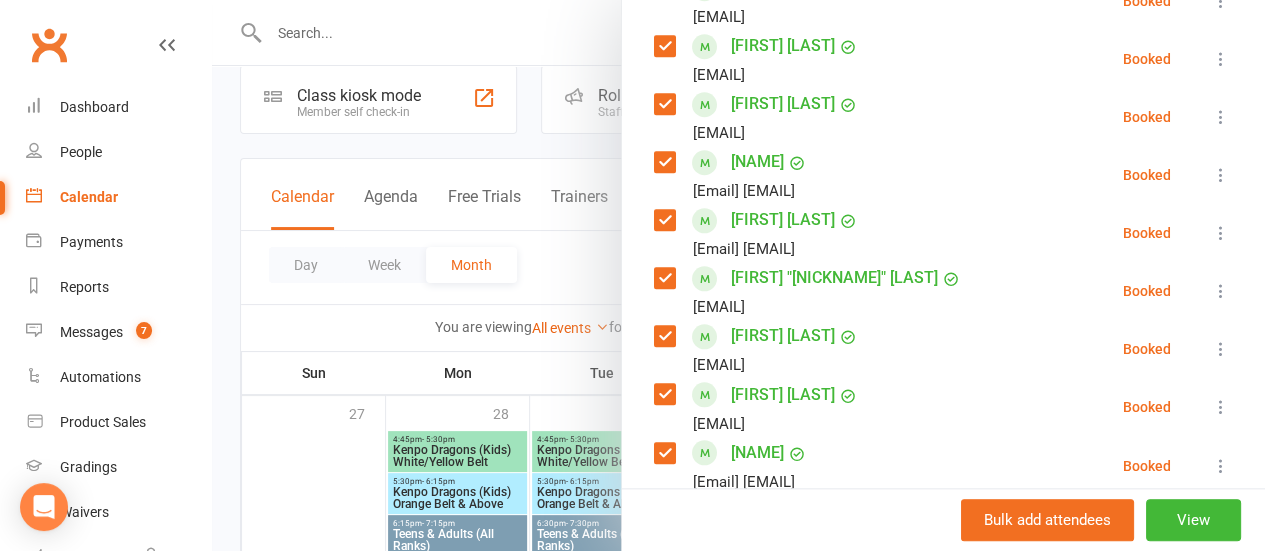 scroll, scrollTop: 865, scrollLeft: 0, axis: vertical 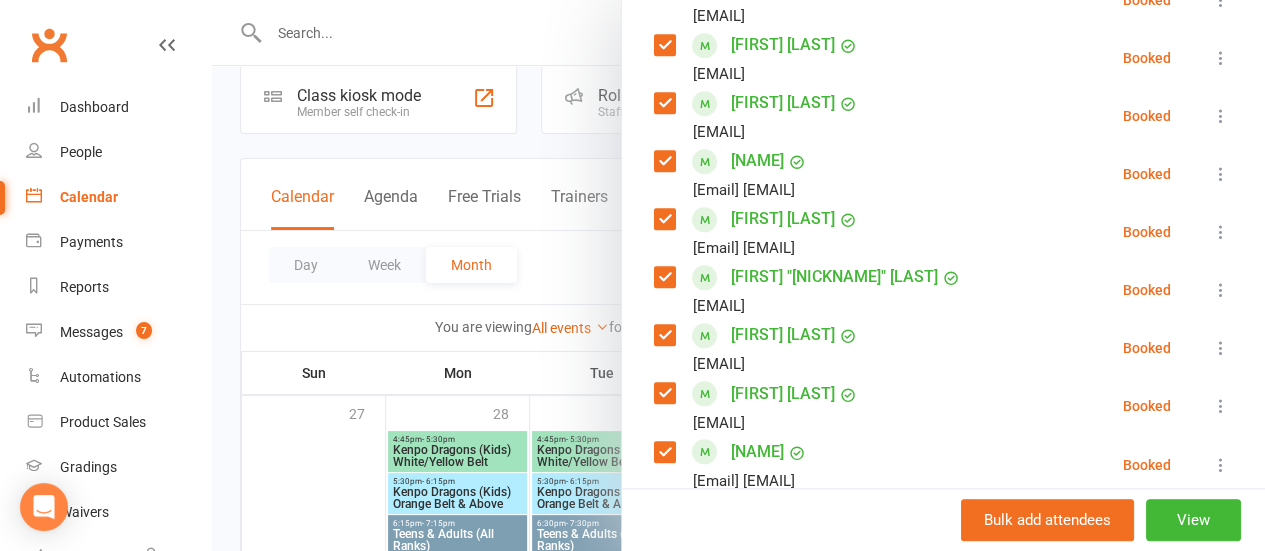 click at bounding box center (664, 161) 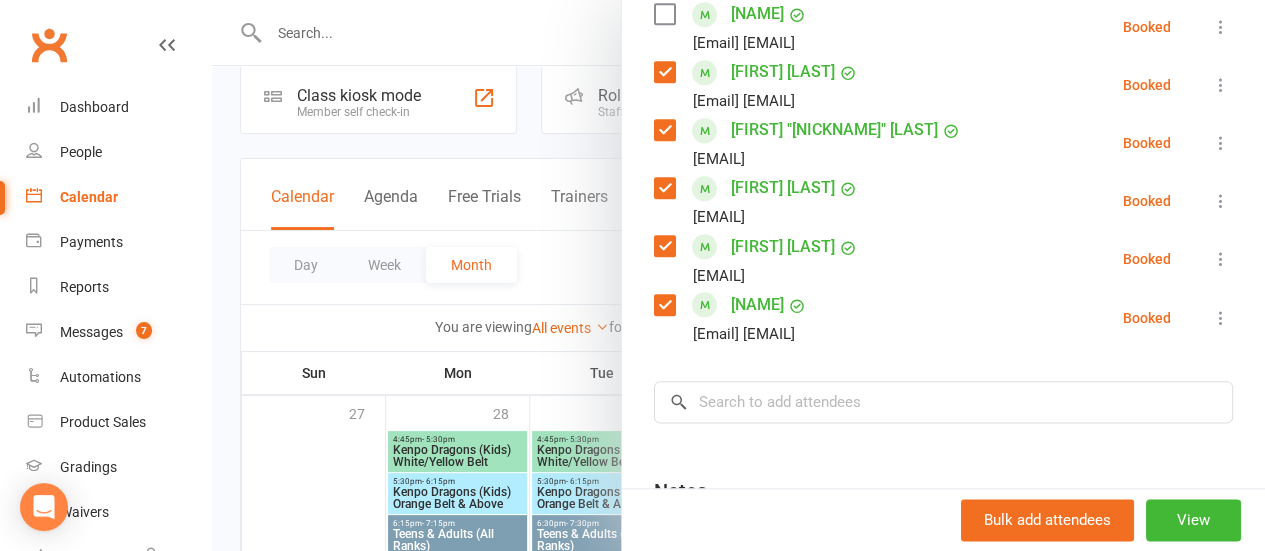 scroll, scrollTop: 1013, scrollLeft: 0, axis: vertical 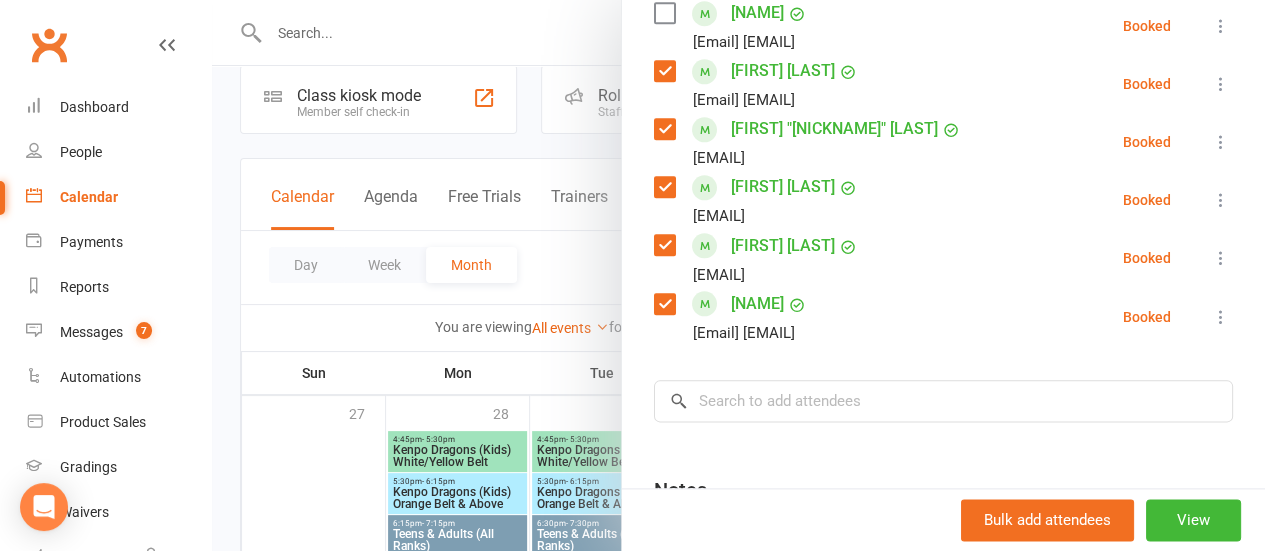 click on "Class kiosk mode  Roll call  [TIME] - [TIME], [DAY], [MONTH], [YEAR] with [NAME]  at  [SCHOOL NAME] ([ADDRESS])  Attendees  [NUMBER]  places booked [NUMBER]  places available Sort by  Last name  First name  Booking created    [FIRST] [LAST]  [EMAIL] Booked More info  Remove  Check in  Mark absent  Send message  All bookings for series    [FIRST] [LAST]  [EMAIL] Booked More info  Remove  Check in  Mark absent  Send message  All bookings for series    [FIRST] [LAST]  [EMAIL] Booked More info  Remove  Check in  Mark absent  Send message  All bookings for series    [FIRST] [LAST]  [EMAIL] Booked More info  Remove  Check in  Mark absent  Send message  All bookings for series    [FIRST] [LAST]  [EMAIL] Booked More info  Remove  Check in  Mark absent  Send message  All bookings for series    [FIRST] [LAST]  [EMAIL] Booked More info  Remove  Check in  Mark absent  Send message" at bounding box center [943, -112] 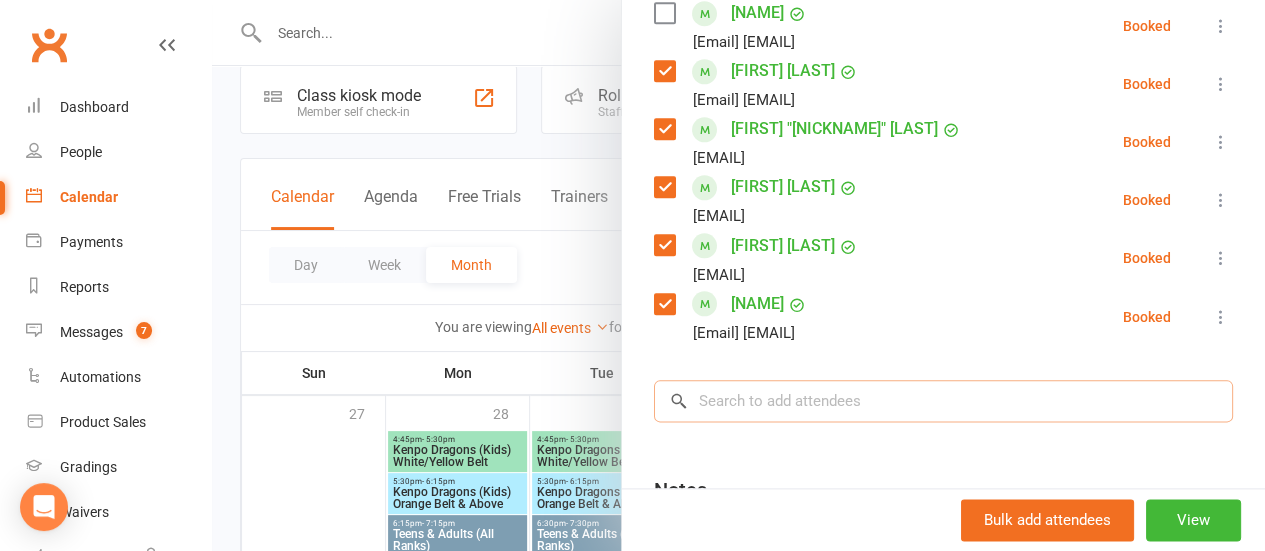 click at bounding box center (943, 401) 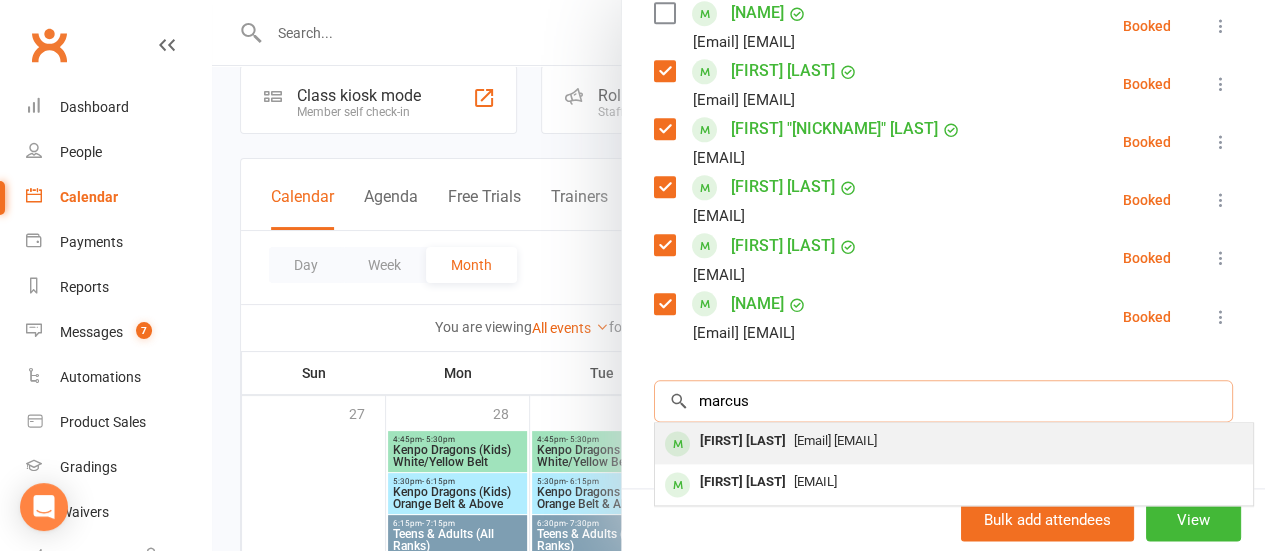 type on "marcus" 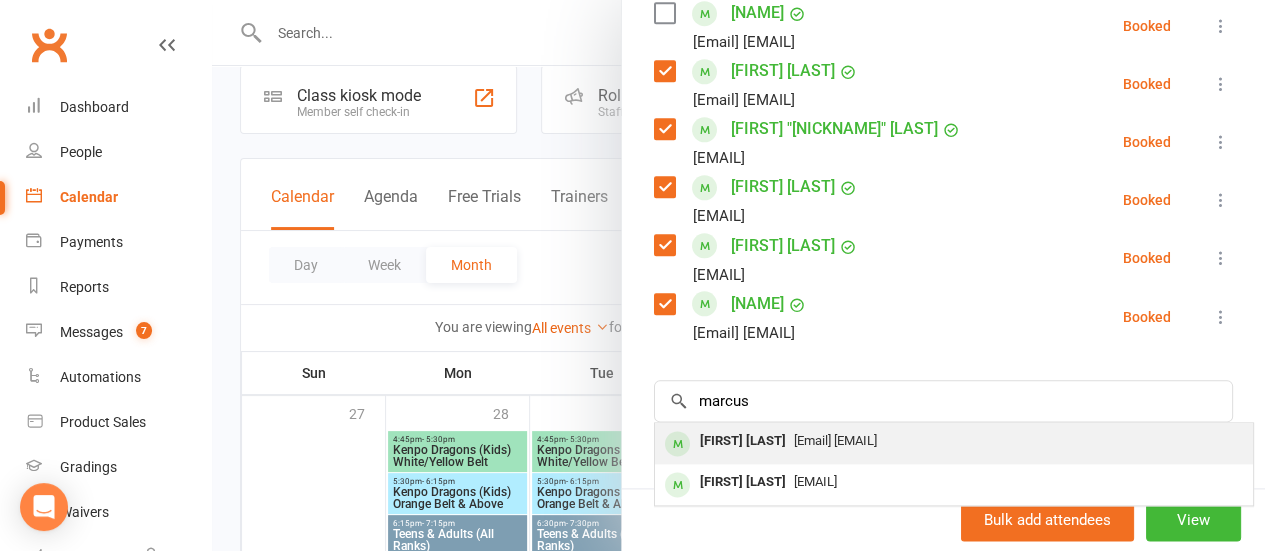 click on "[Email] [EMAIL]" at bounding box center [954, 441] 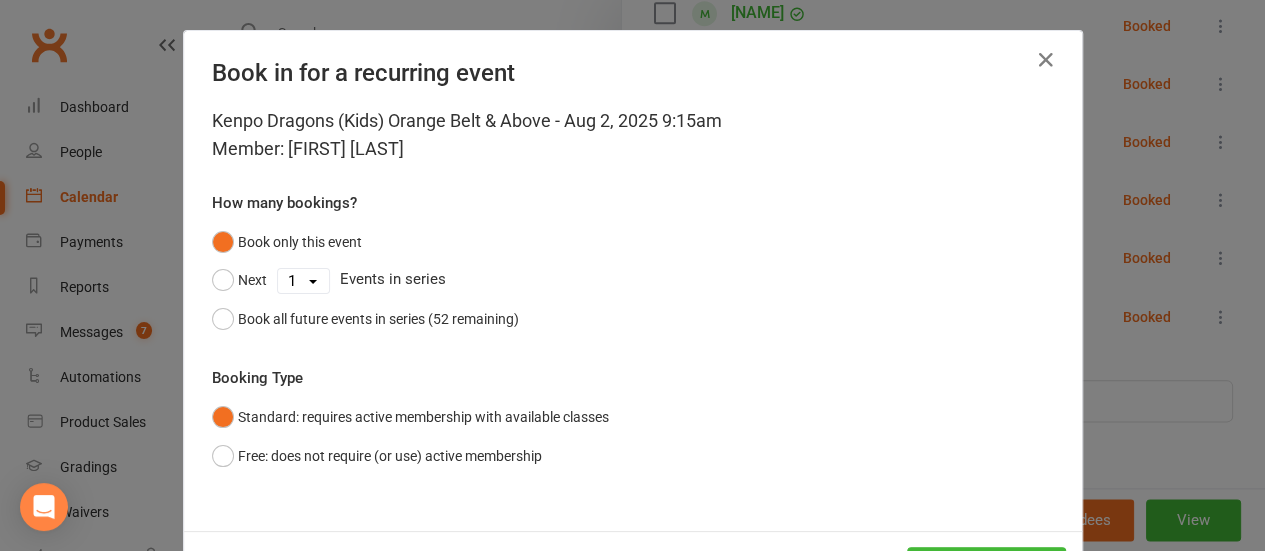 scroll, scrollTop: 82, scrollLeft: 0, axis: vertical 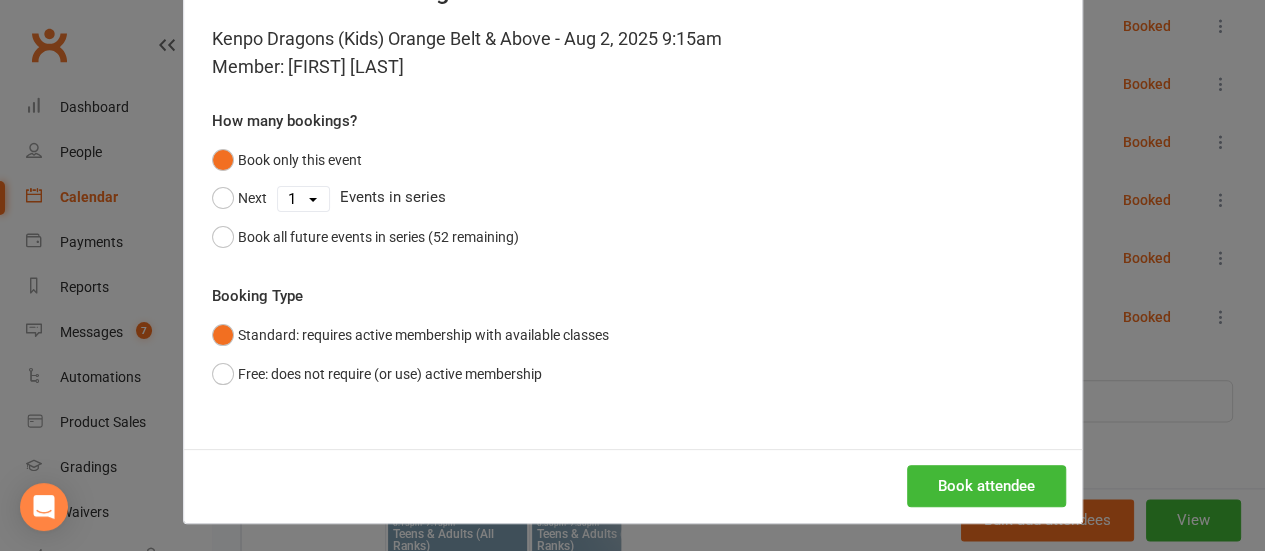 click on "Book attendee" at bounding box center [633, 486] 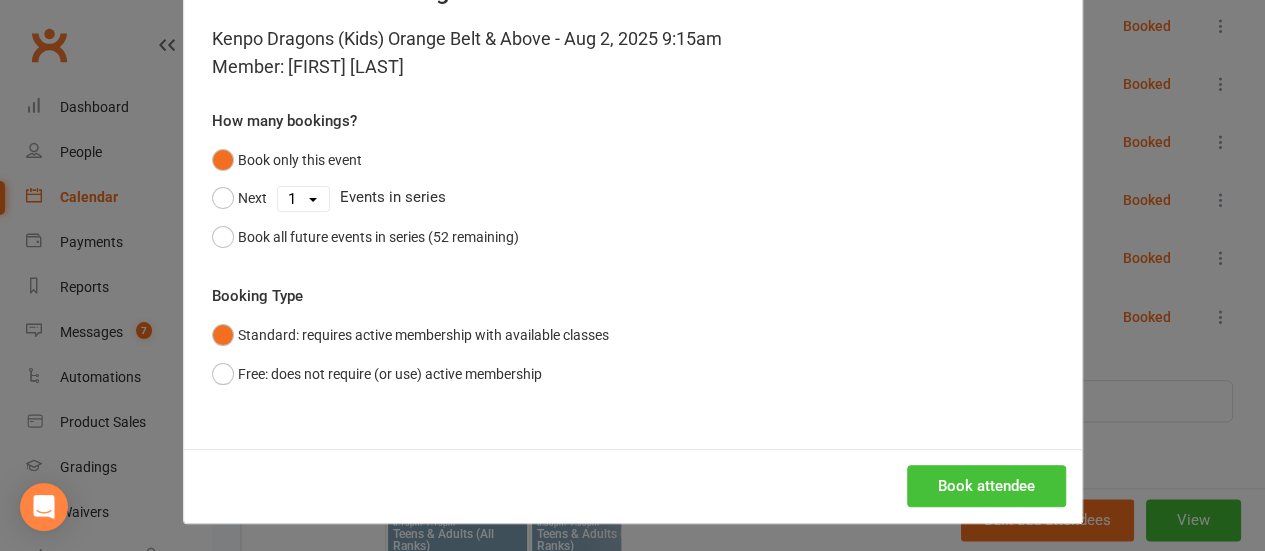 click on "Book attendee" at bounding box center (986, 486) 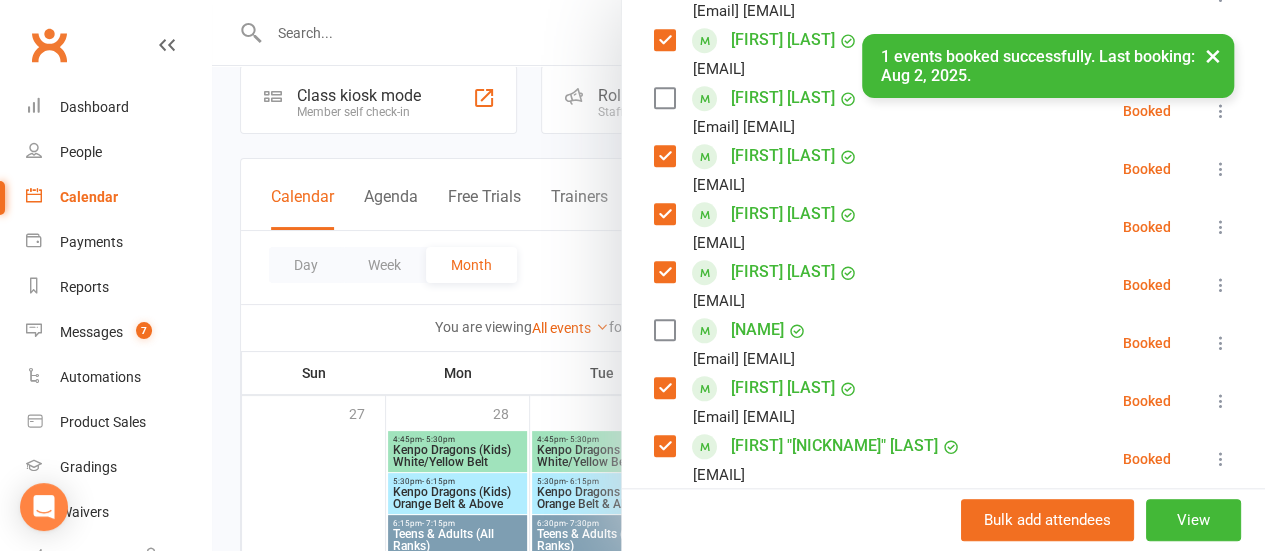 scroll, scrollTop: 727, scrollLeft: 0, axis: vertical 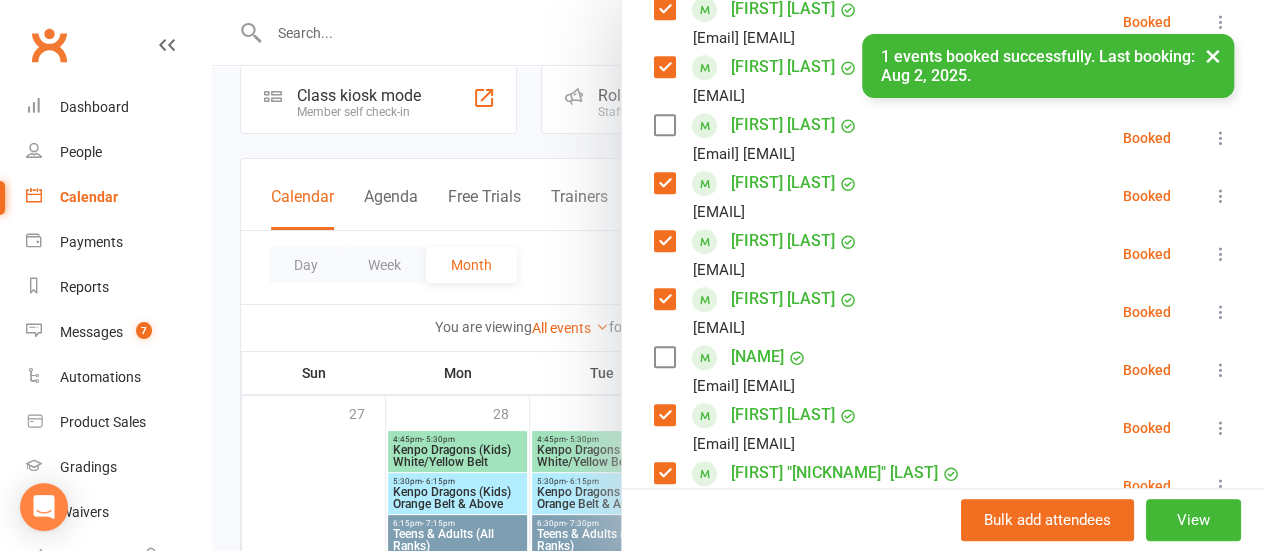 click at bounding box center [664, 125] 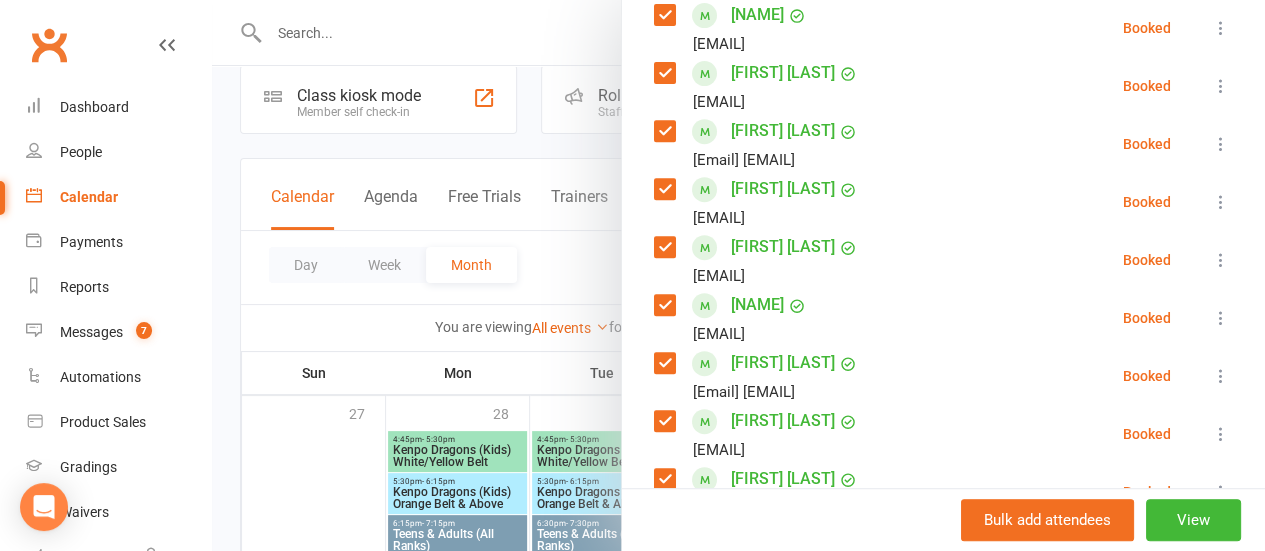 scroll, scrollTop: 338, scrollLeft: 0, axis: vertical 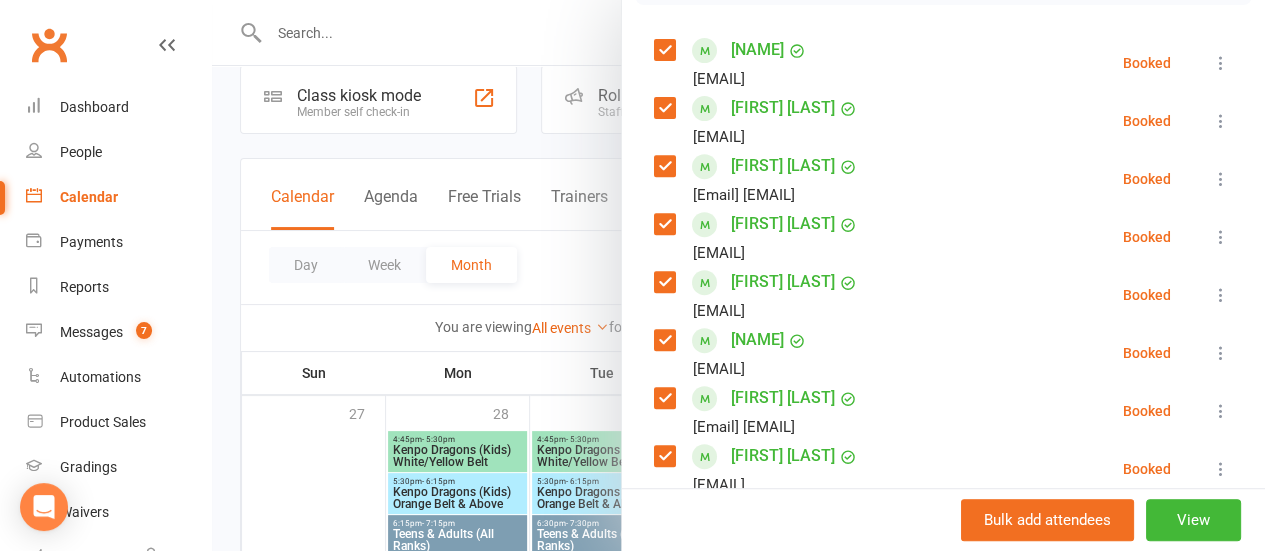 click 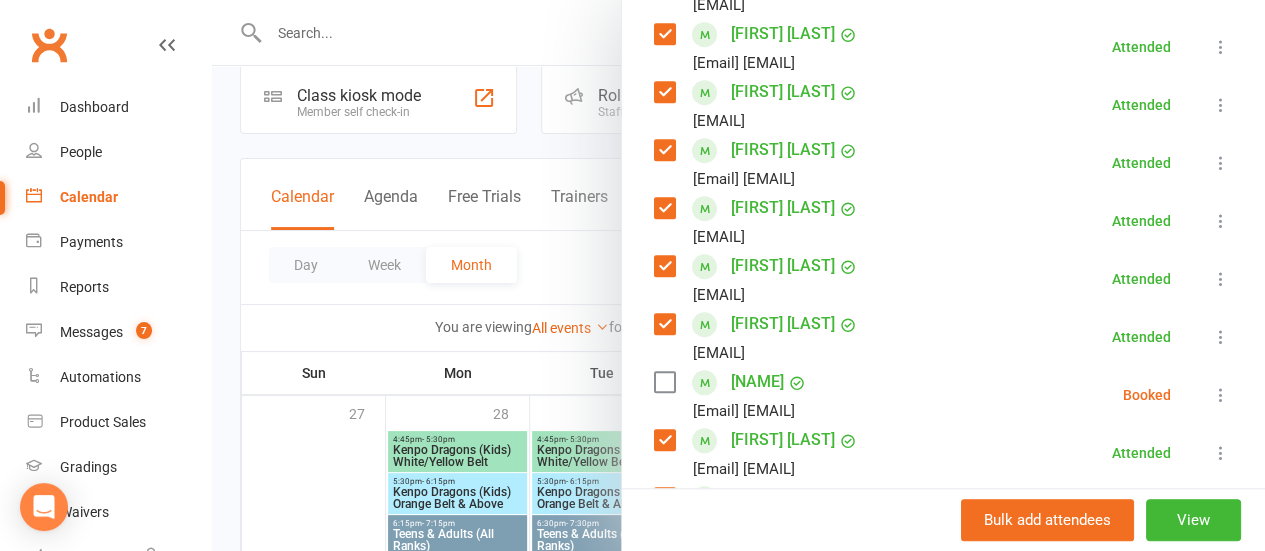 scroll, scrollTop: 705, scrollLeft: 0, axis: vertical 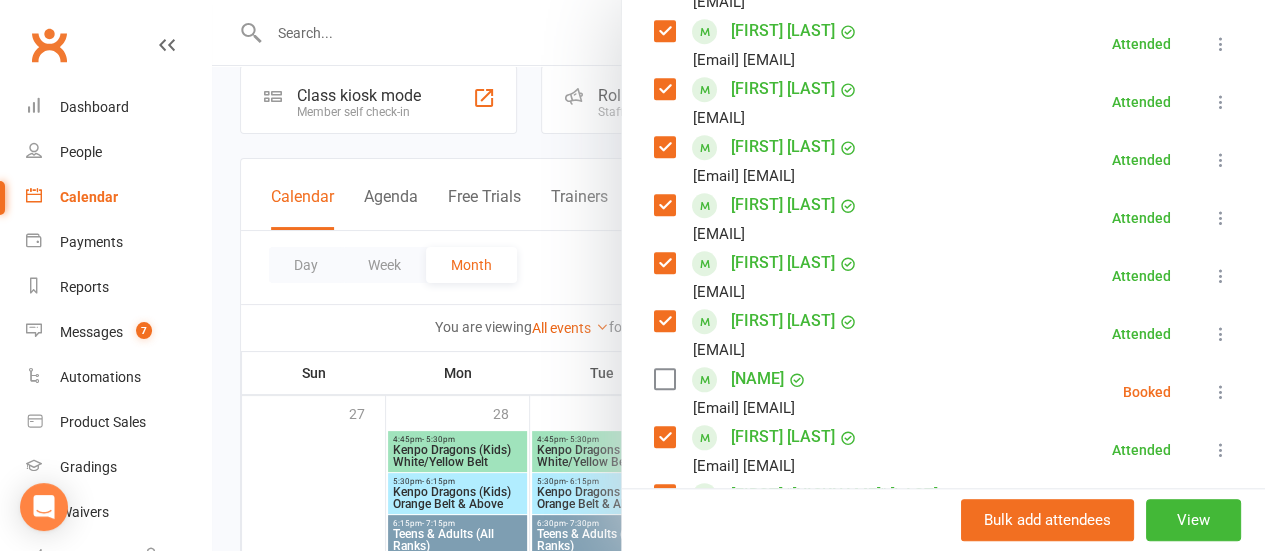 click at bounding box center [1221, 392] 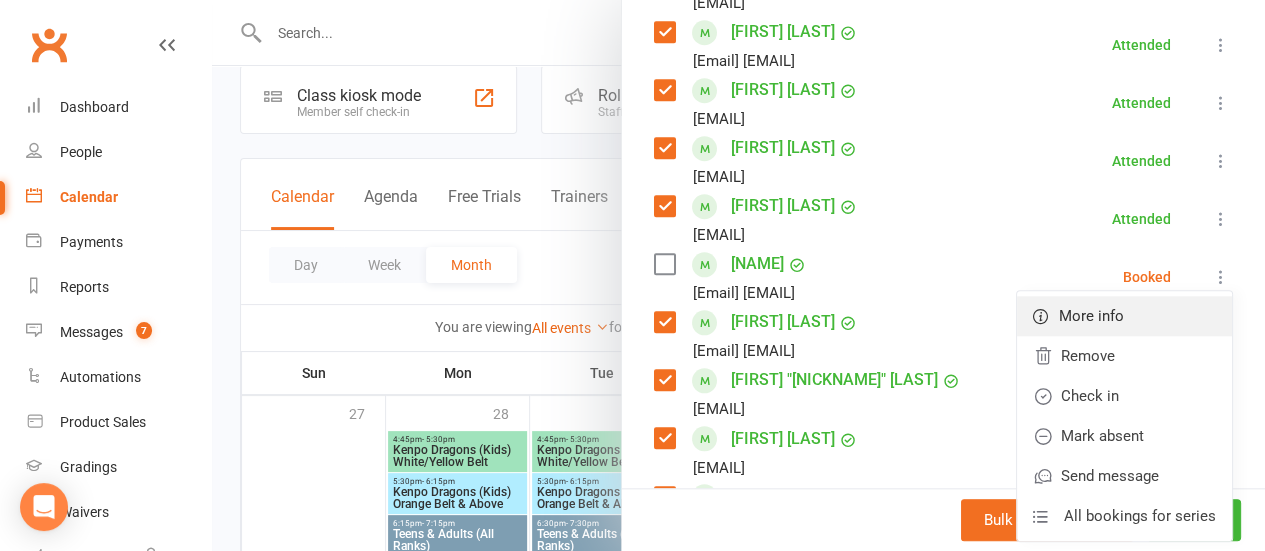 scroll, scrollTop: 819, scrollLeft: 0, axis: vertical 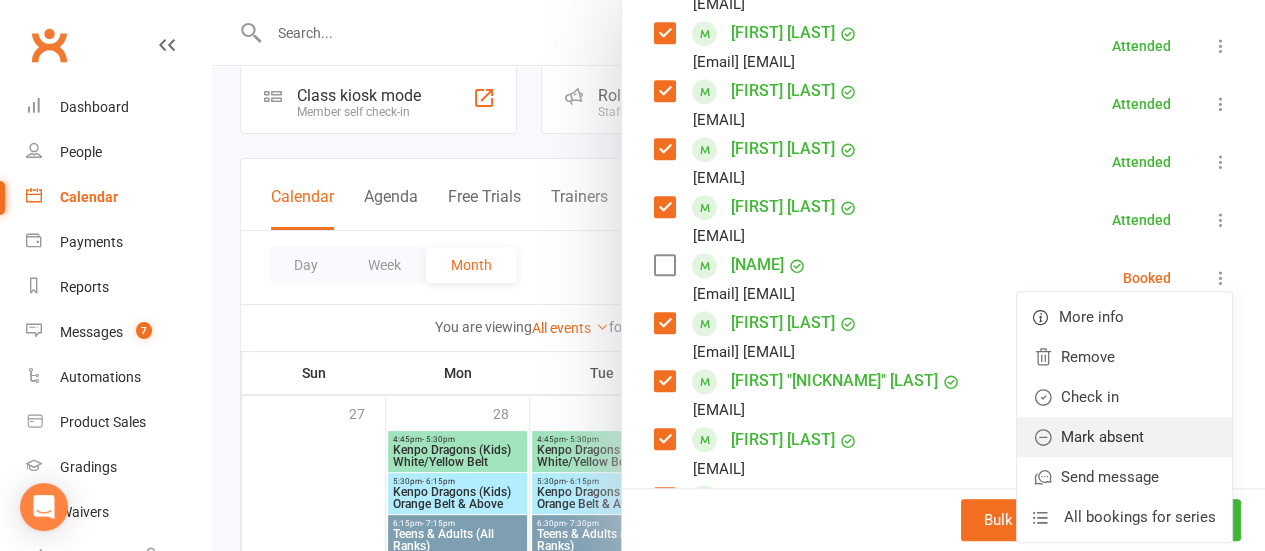 click on "Mark absent" at bounding box center [1124, 437] 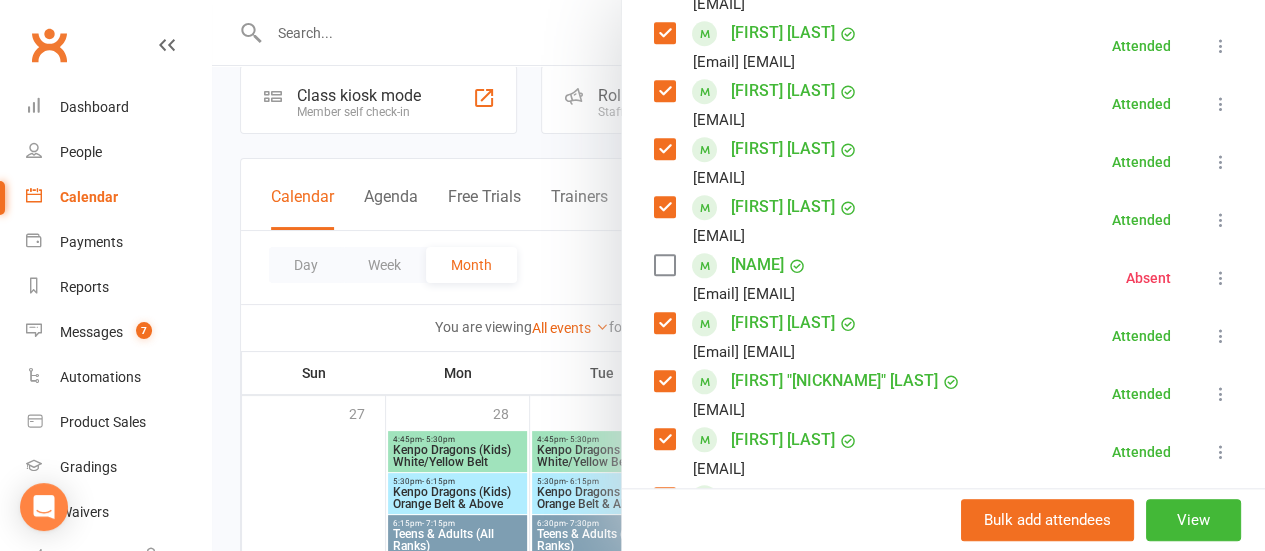 click at bounding box center (738, 275) 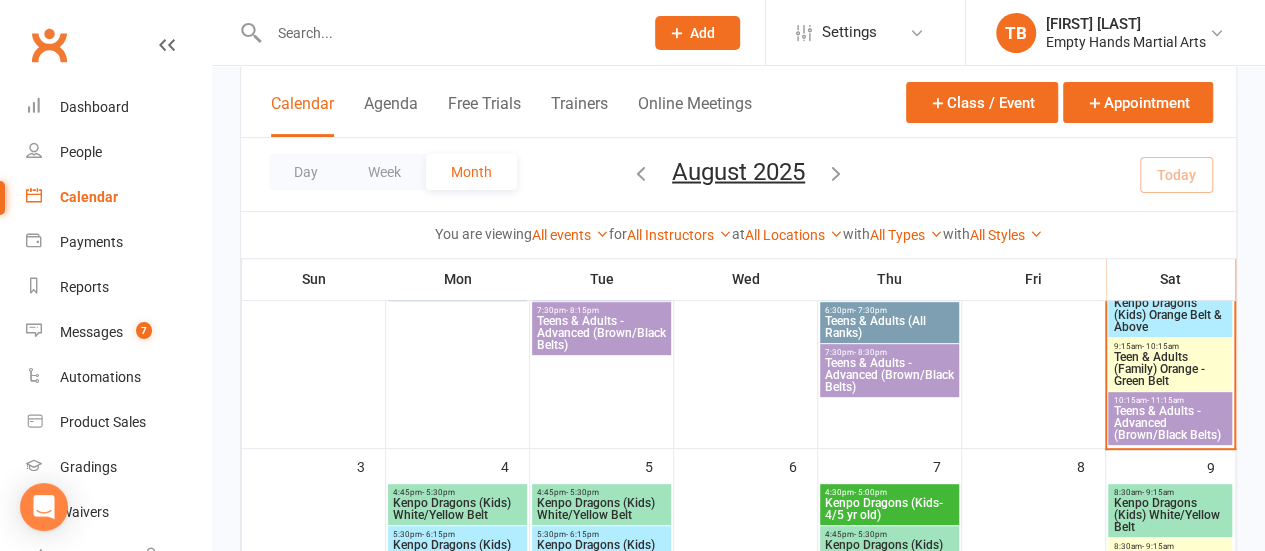 scroll, scrollTop: 285, scrollLeft: 0, axis: vertical 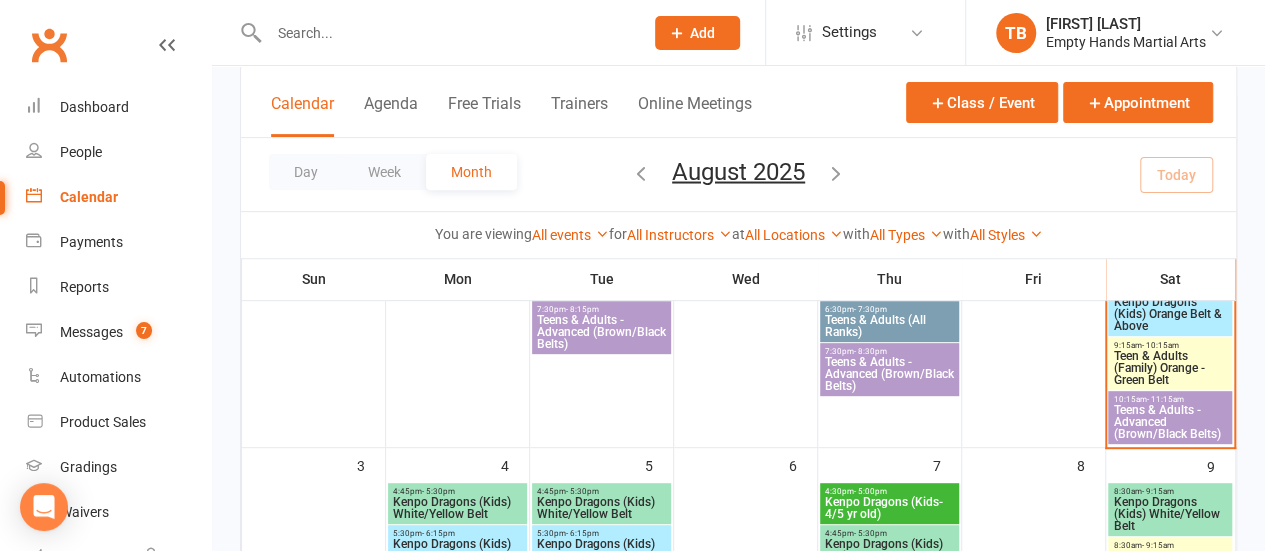 click on "Teen & Adults (Family) Orange - Green Belt" at bounding box center [1170, 368] 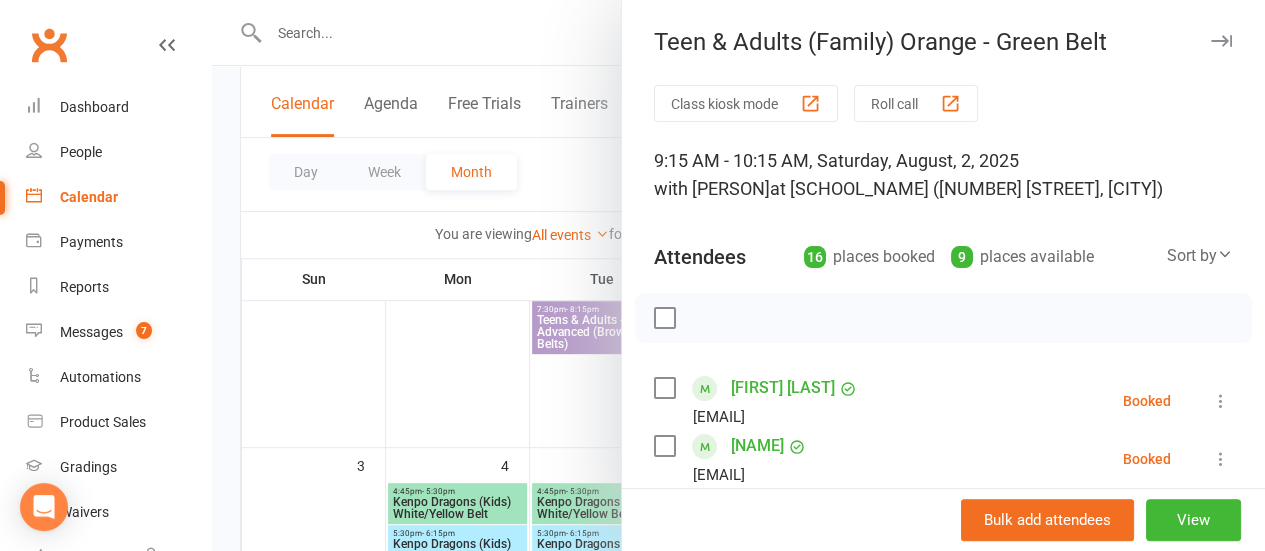 click at bounding box center [664, 318] 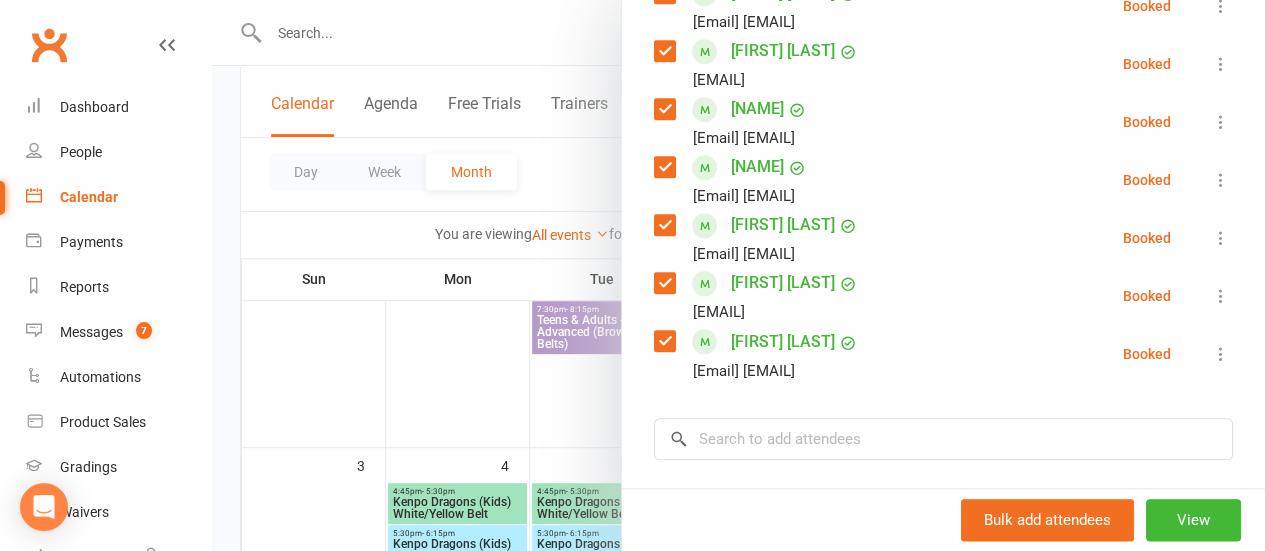 scroll, scrollTop: 917, scrollLeft: 0, axis: vertical 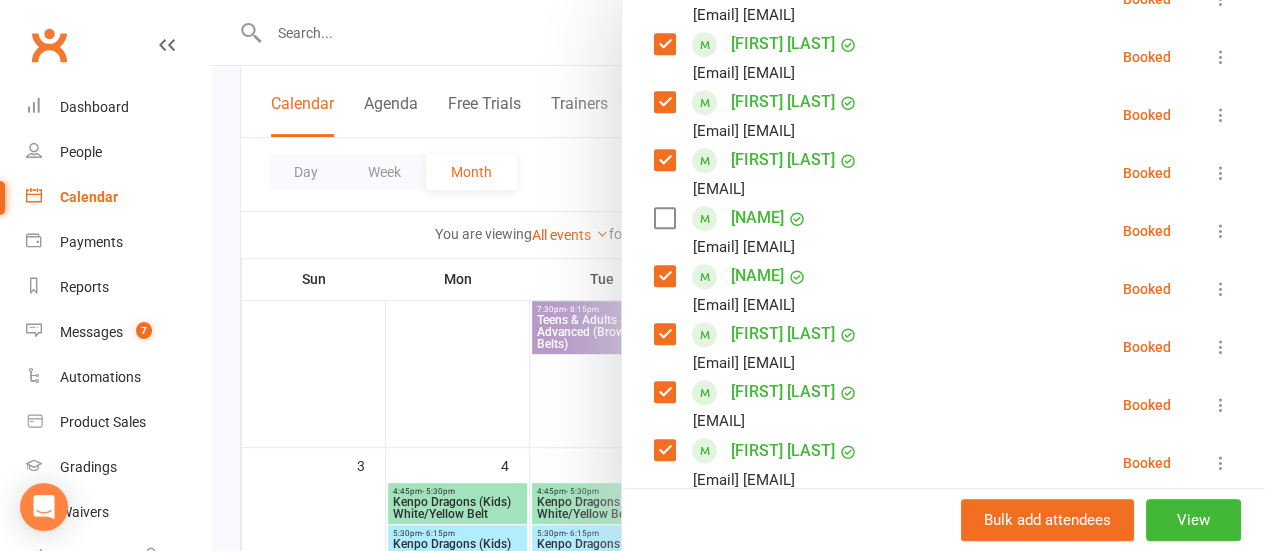 click on "Bulk add attendees  View" at bounding box center [943, 519] 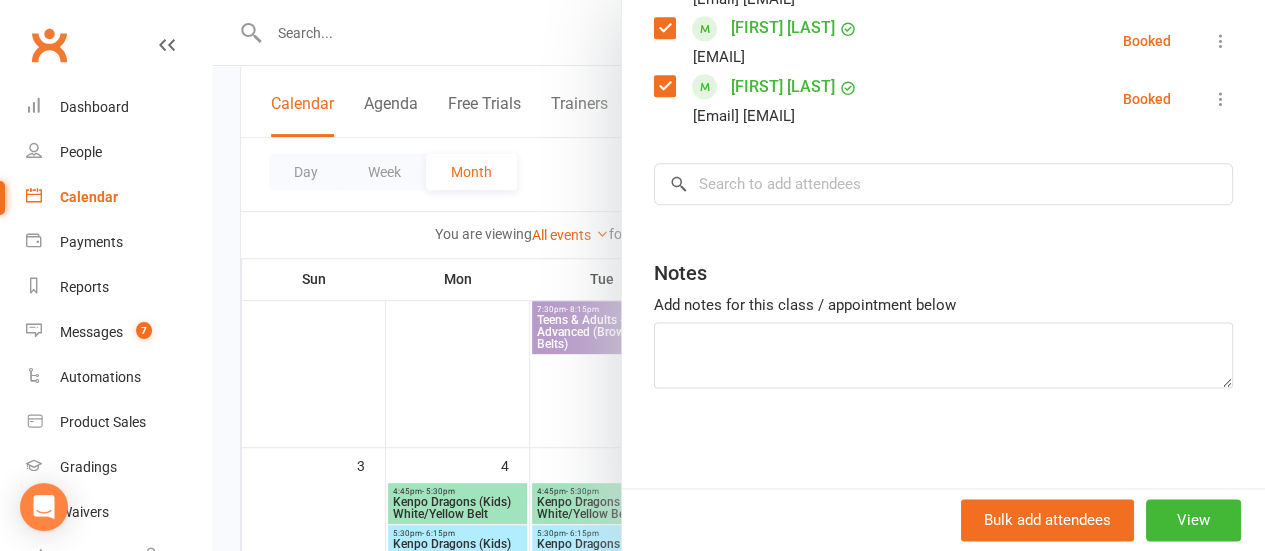 scroll, scrollTop: 1196, scrollLeft: 0, axis: vertical 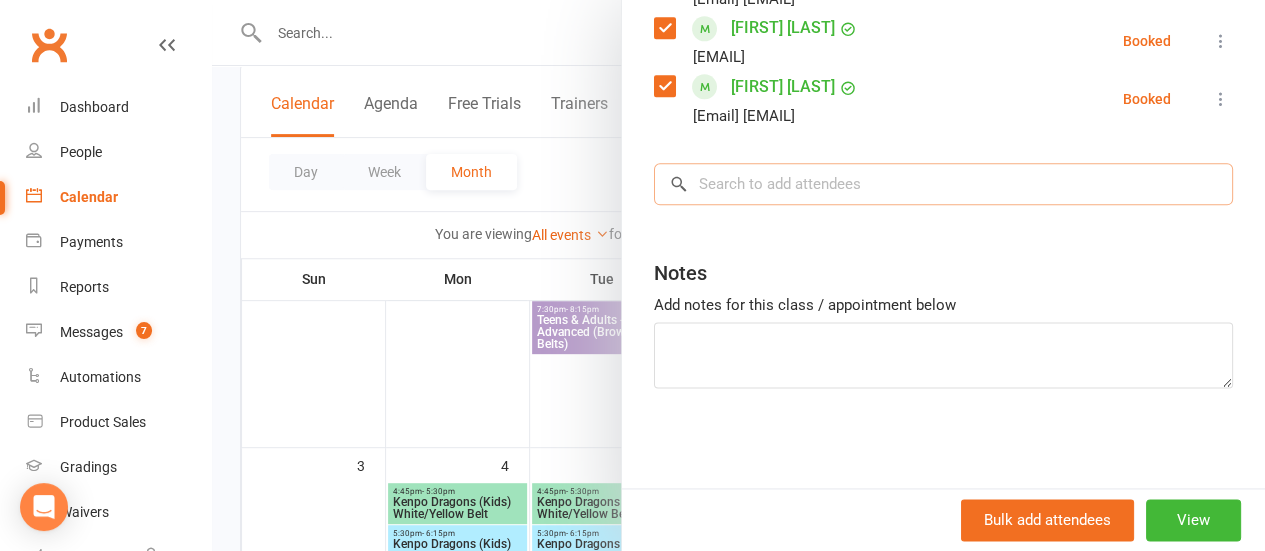 click at bounding box center [943, 184] 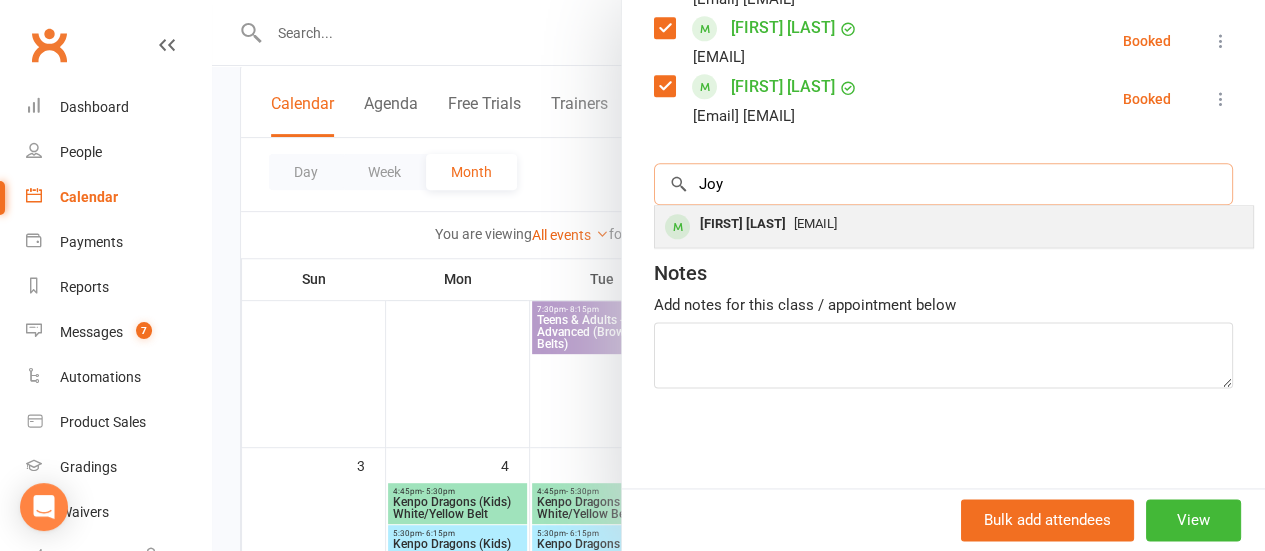 type on "Joy" 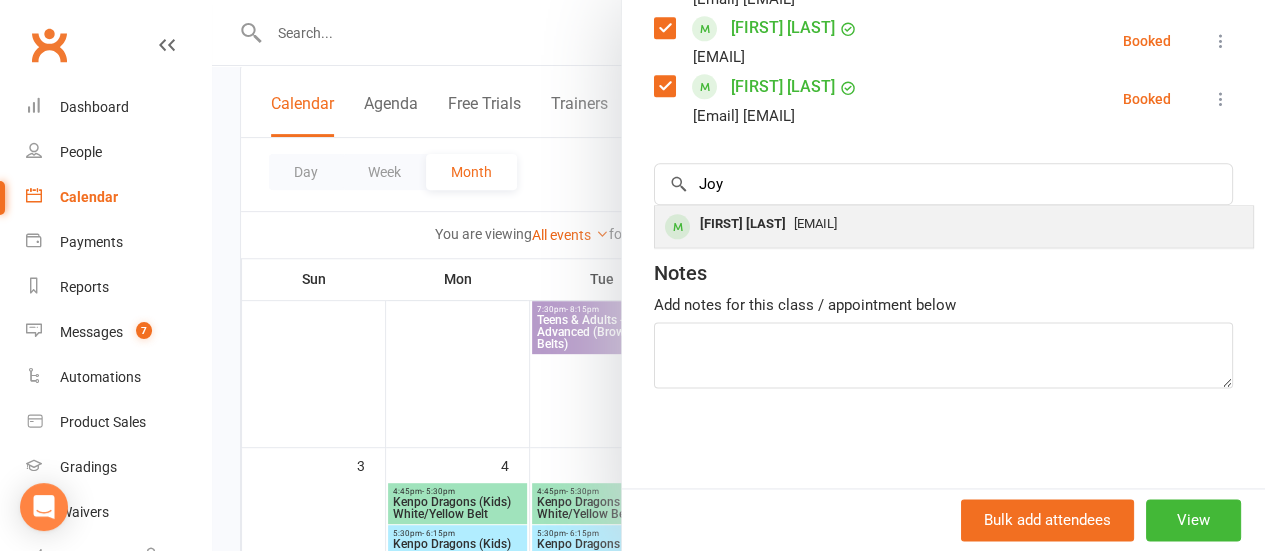 click on "[EMAIL]" at bounding box center (815, 223) 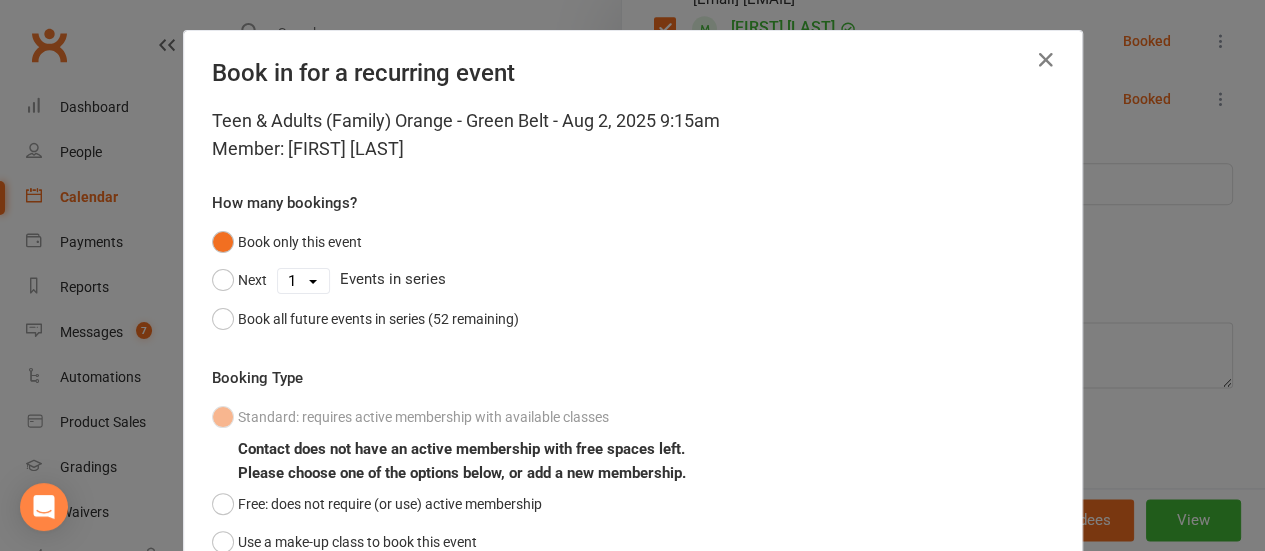 scroll, scrollTop: 169, scrollLeft: 0, axis: vertical 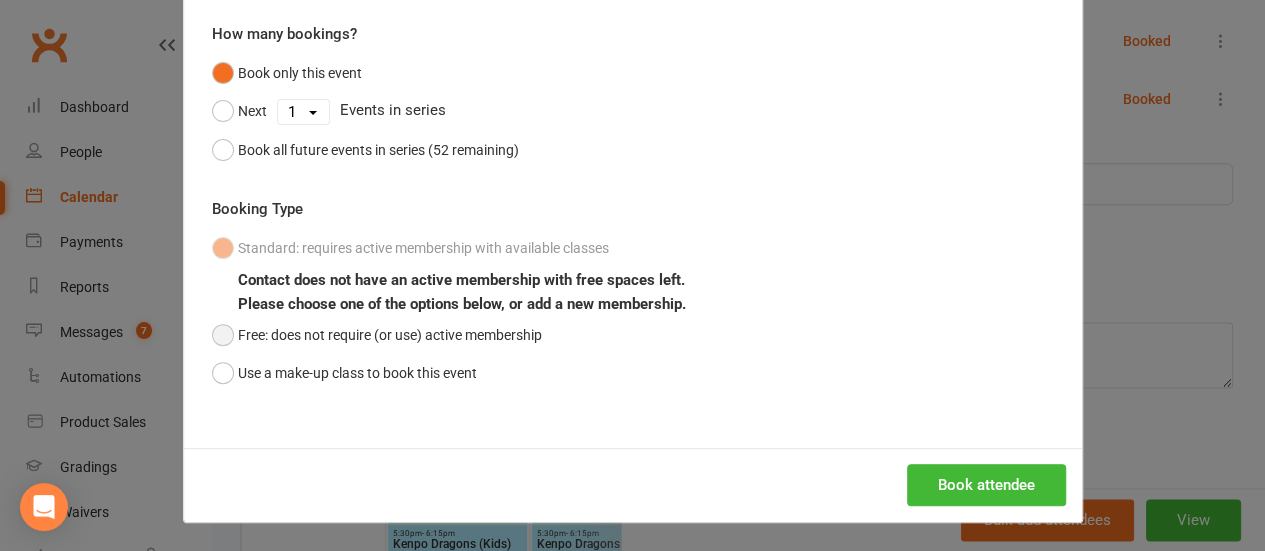 click on "Free: does not require (or use) active membership" at bounding box center (377, 335) 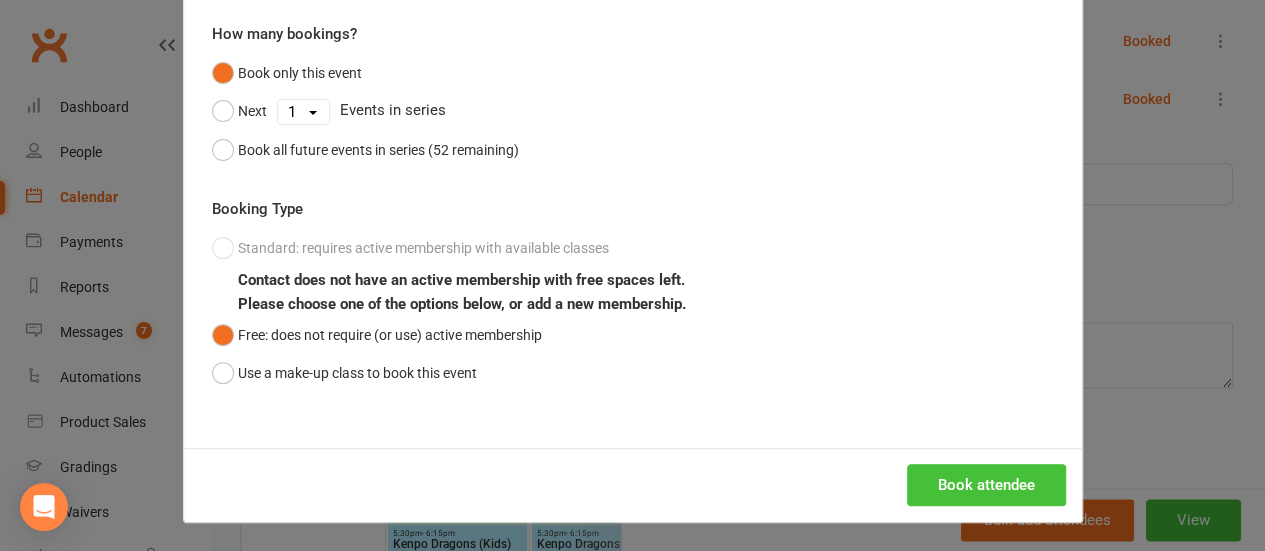 click on "Book attendee" at bounding box center (986, 485) 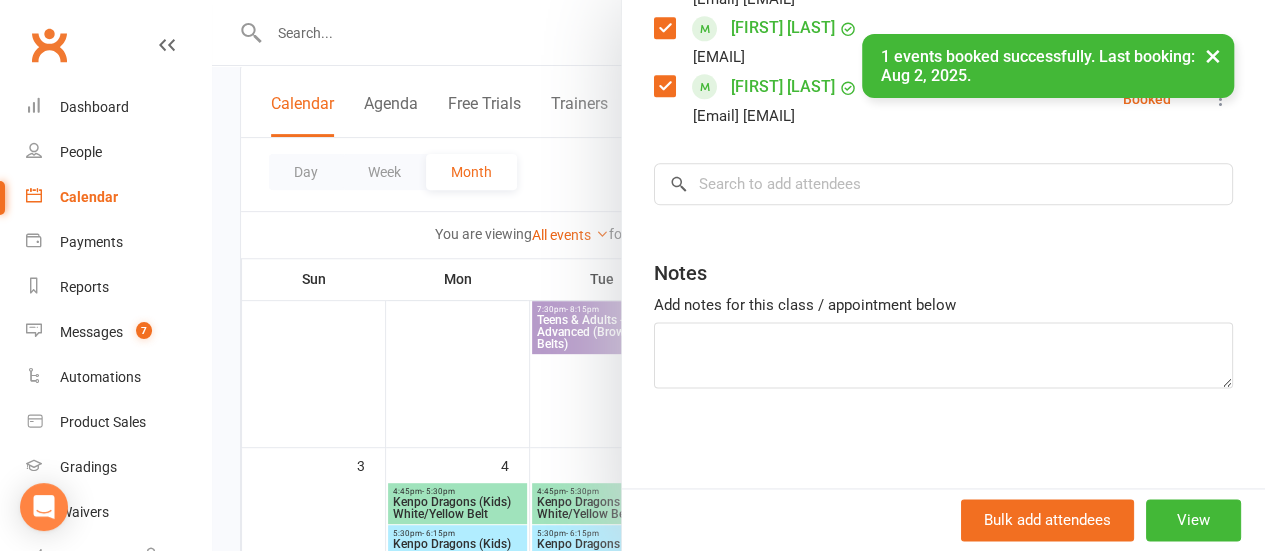 click on "Notes" at bounding box center [943, 268] 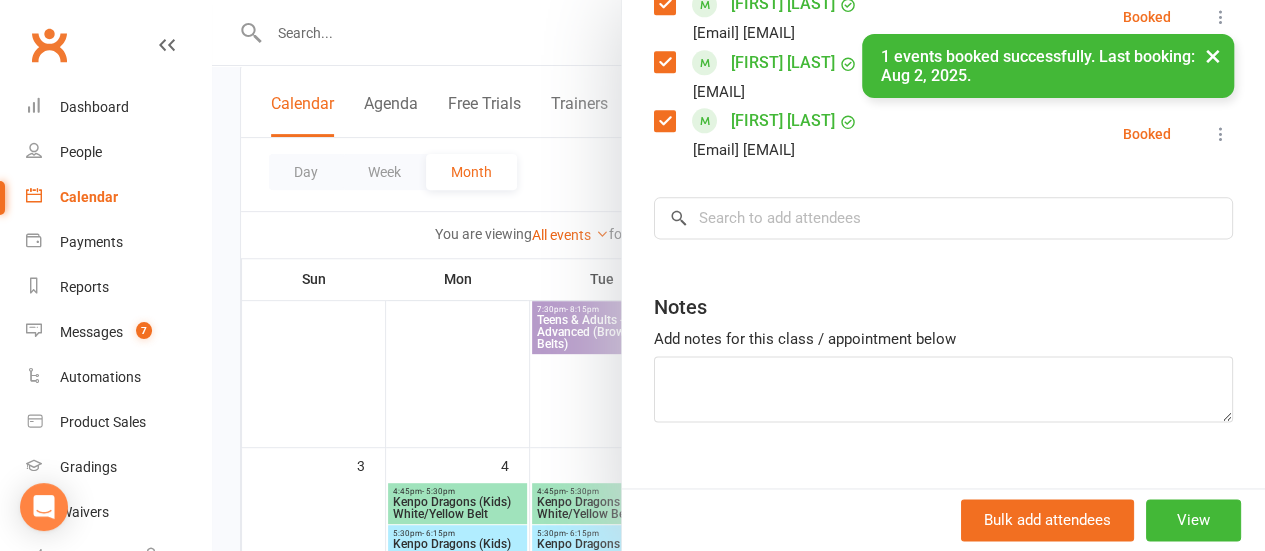 scroll, scrollTop: 1254, scrollLeft: 0, axis: vertical 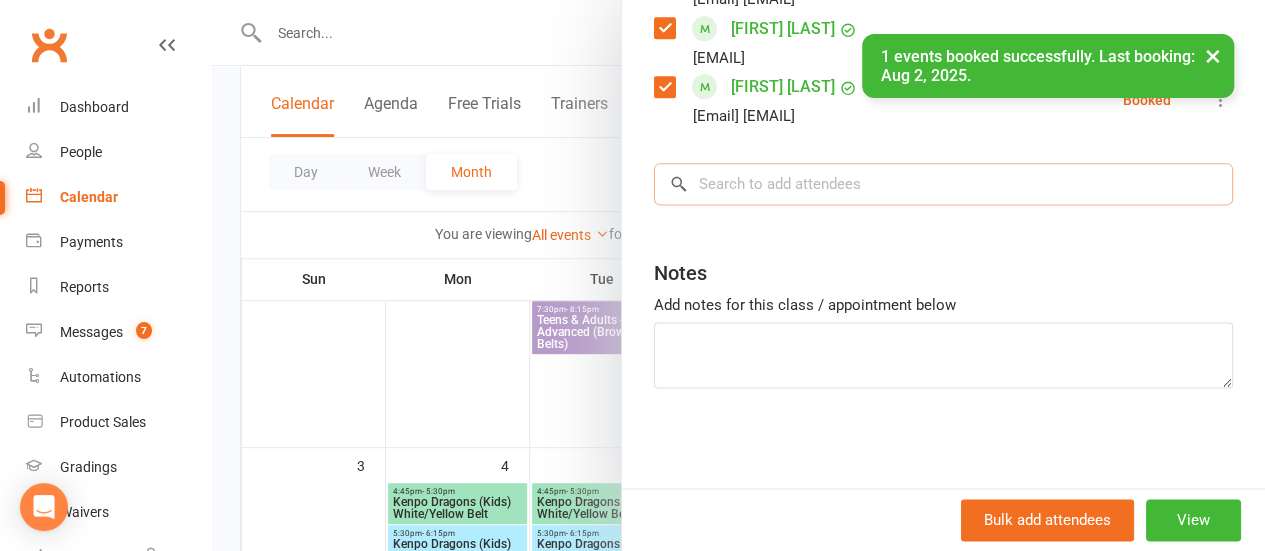 click at bounding box center (943, 184) 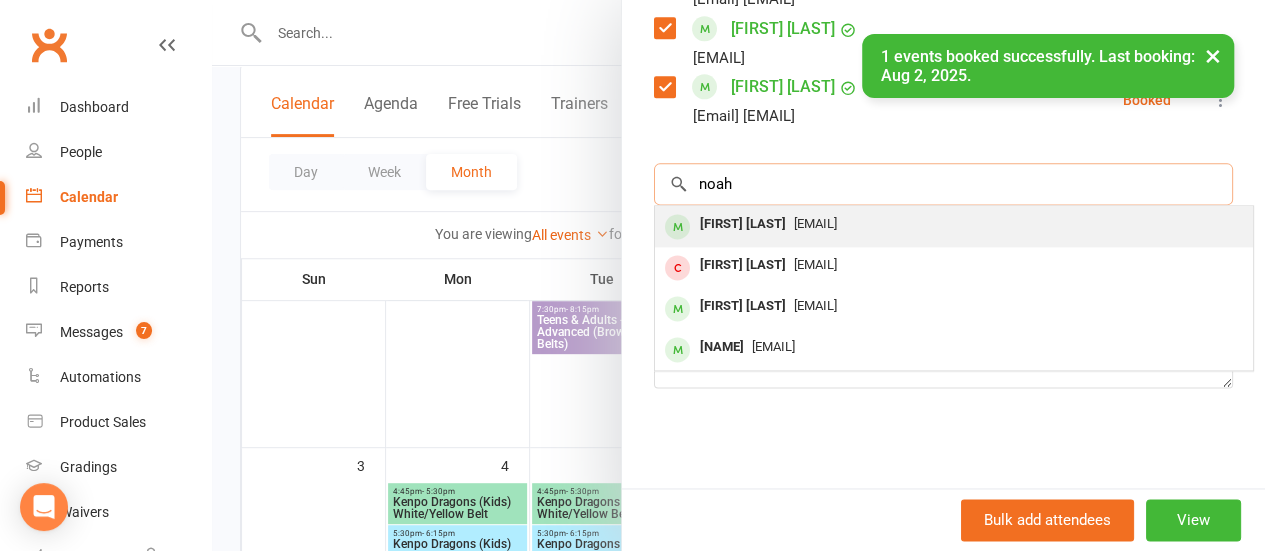 type on "noah" 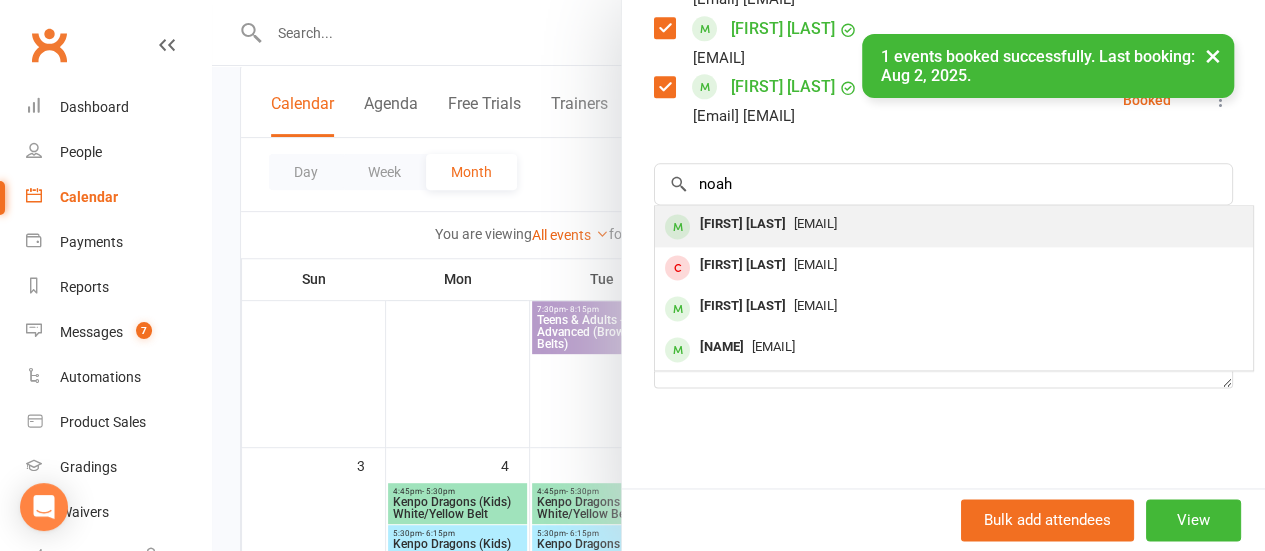 click on "[EMAIL]" at bounding box center (815, 223) 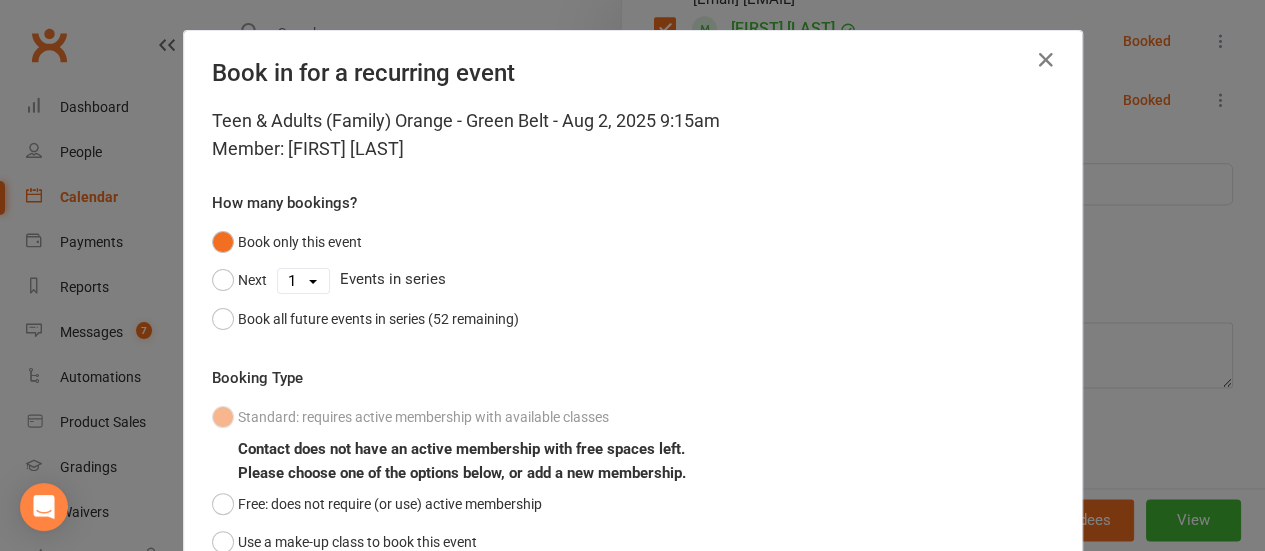 scroll, scrollTop: 169, scrollLeft: 0, axis: vertical 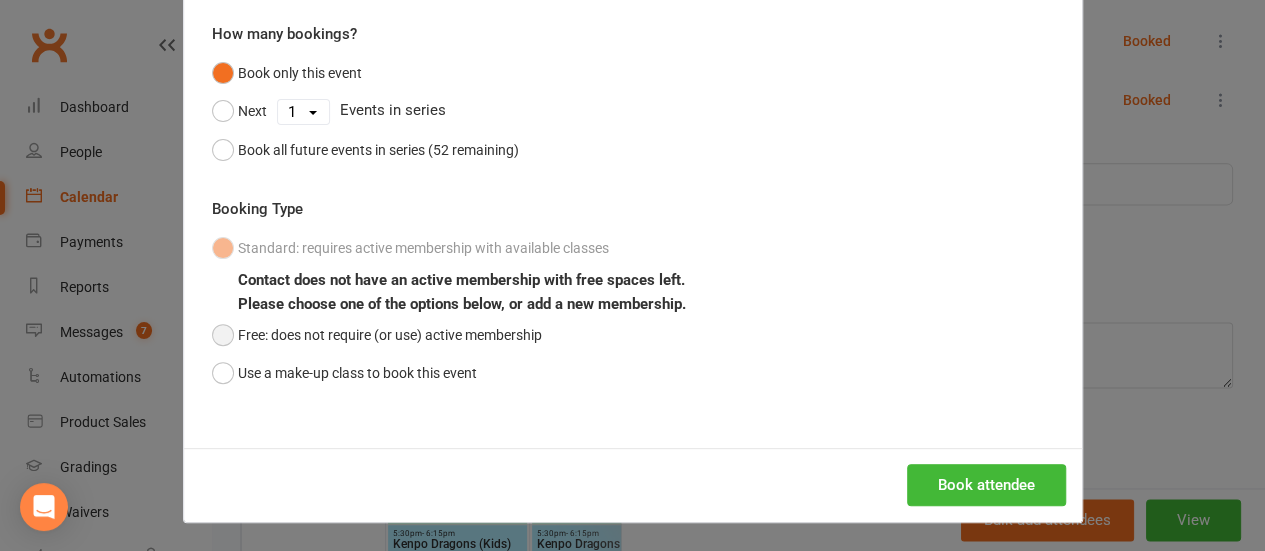 click on "Free: does not require (or use) active membership" at bounding box center [377, 335] 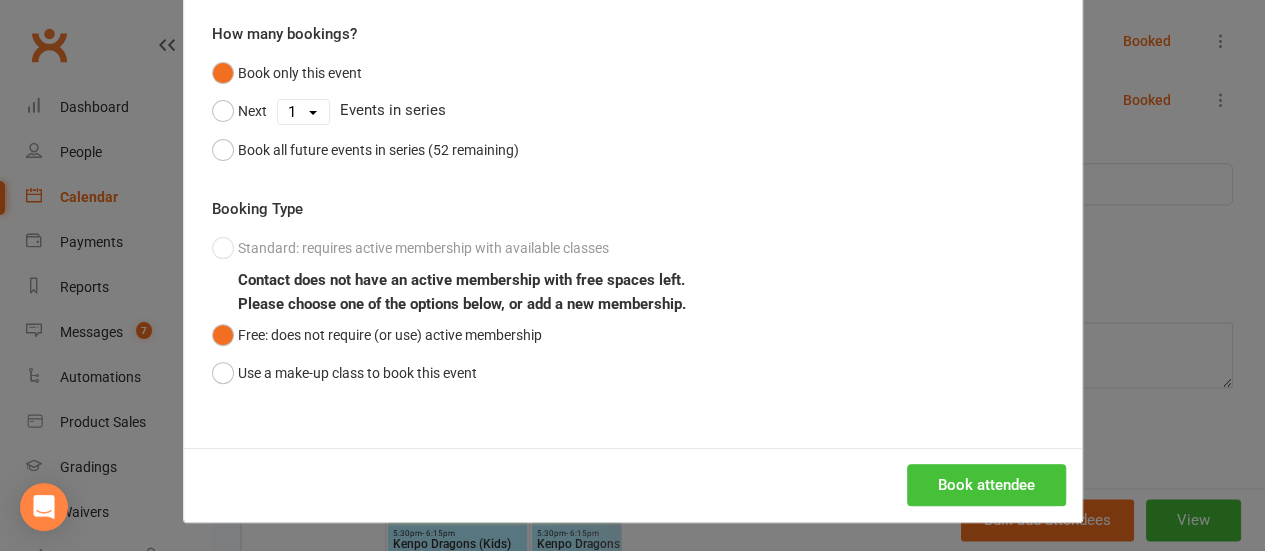 click on "Book attendee" at bounding box center (986, 485) 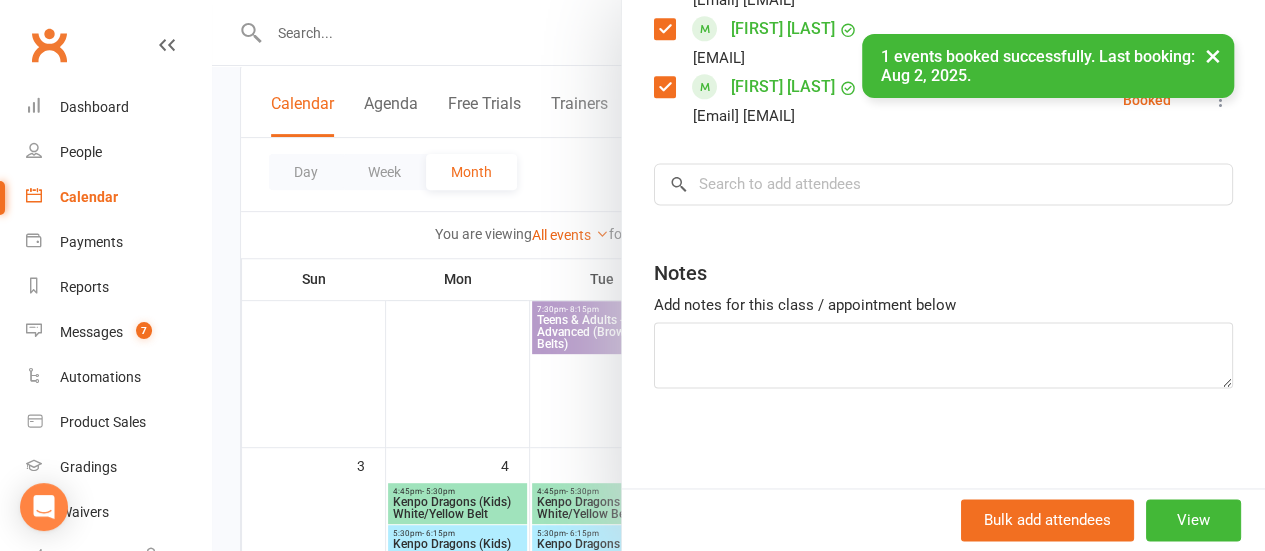 click on "Class kiosk mode  Roll call  [TIME] - [TIME], [DAY], [MONTH], [YEAR] with [NAME]  at  [SCHOOL NAME] ([ADDRESS])  Attendees  [NUMBER]  places booked [NUMBER]  places available Sort by  Last name  First name  Booking created    [FIRST] [LAST]  [EMAIL] Booked More info  Remove  Check in  Mark absent  Send message  All bookings for series    [FIRST] [LAST]  [EMAIL] Booked More info  Remove  Check in  Mark absent  Send message  All bookings for series    [FIRST] [LAST]  [EMAIL] Booked More info  Remove  Check in  Mark absent  Send message  All bookings for series    [FIRST] [LAST]  [EMAIL] Booked More info  Remove  Check in  Mark absent  Send message  All bookings for series    [FIRST] [LAST]  [EMAIL] Booked More info  Remove  Check in  Mark absent  Send message  All bookings for series    [FIRST] [LAST]  [EMAIL] Booked More info  Remove  Check in  Mark absent  Send message  All bookings for series" at bounding box center (943, -358) 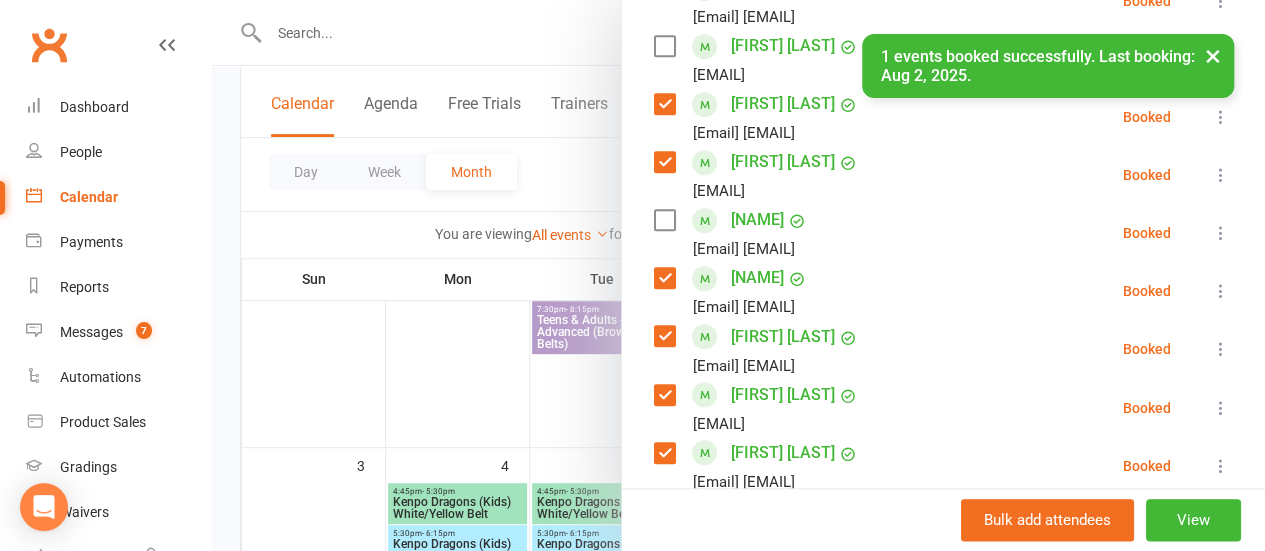 scroll, scrollTop: 920, scrollLeft: 0, axis: vertical 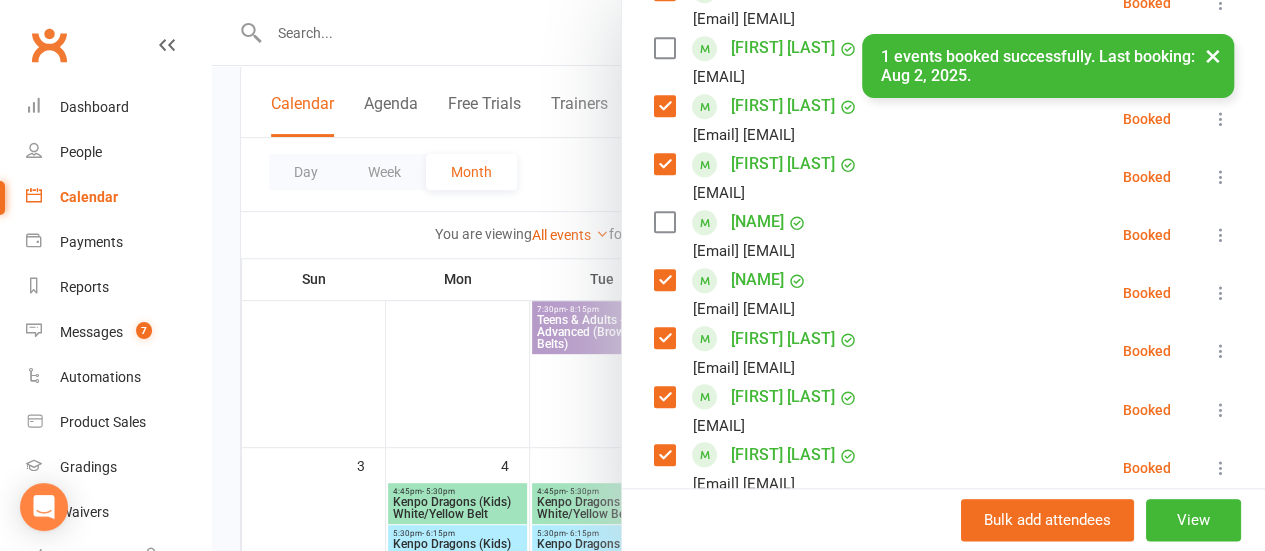 click on "× 1 events booked successfully. Last booking: Aug 2, 2025." at bounding box center (619, 34) 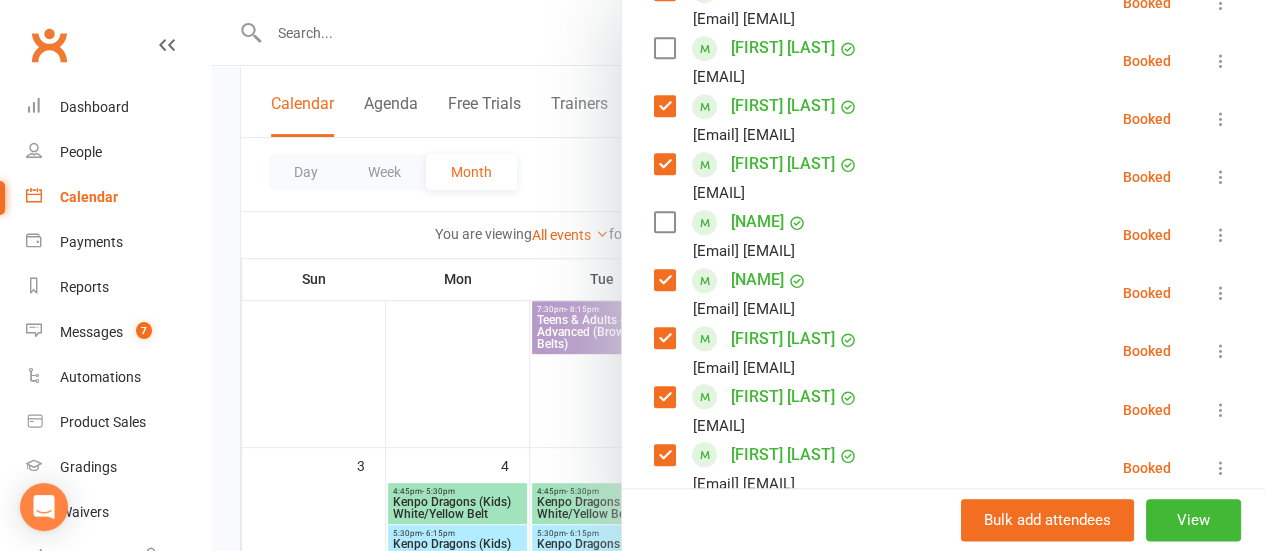 click at bounding box center (664, 48) 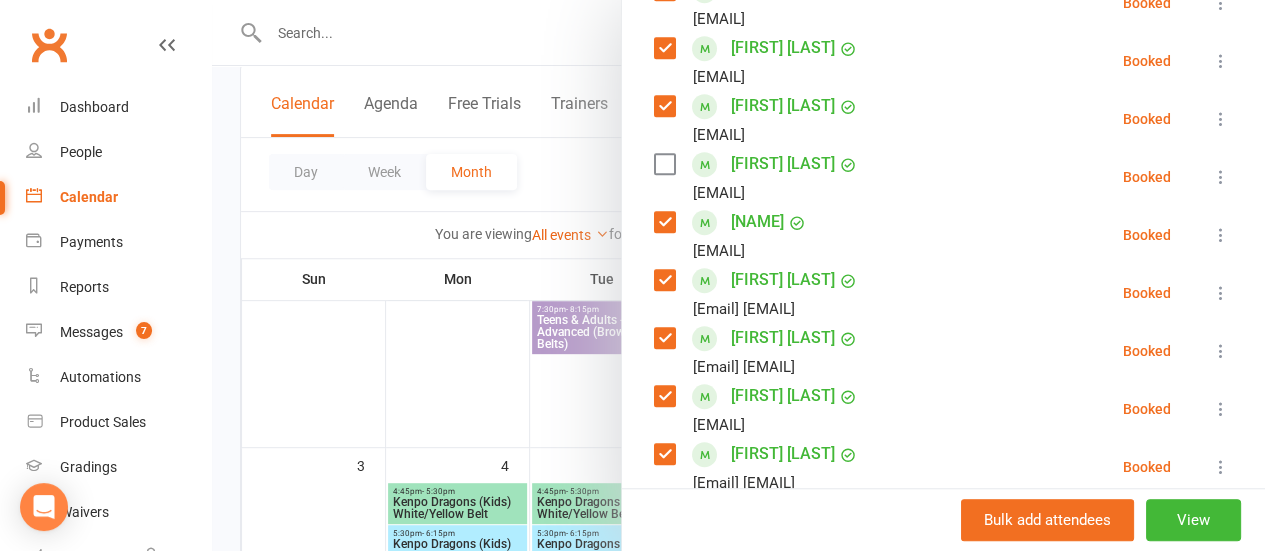 scroll, scrollTop: 538, scrollLeft: 0, axis: vertical 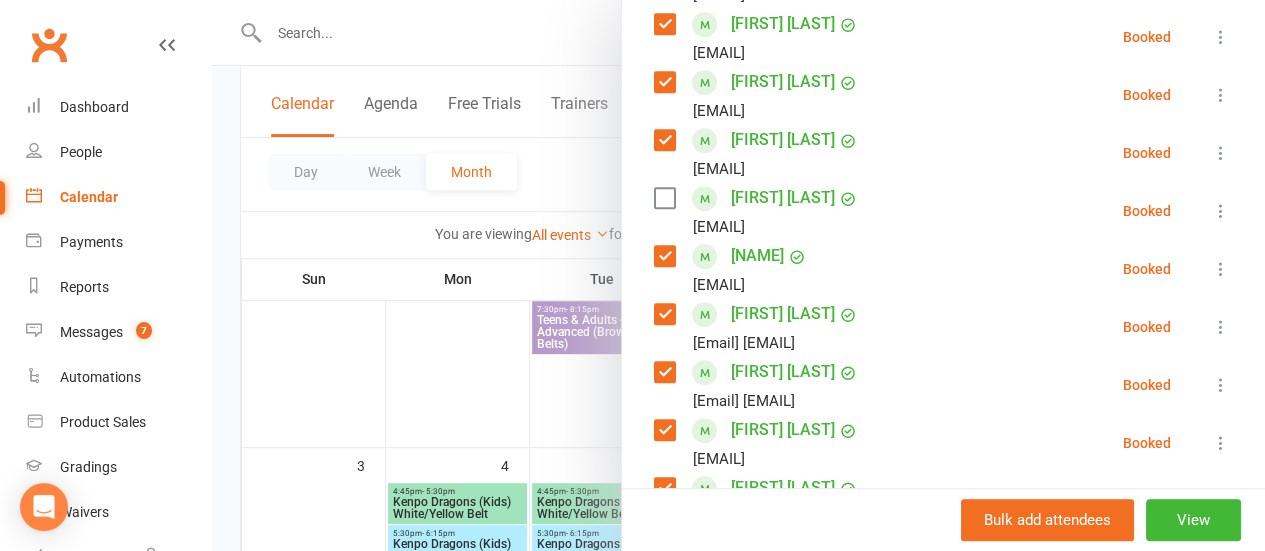 click at bounding box center [664, 198] 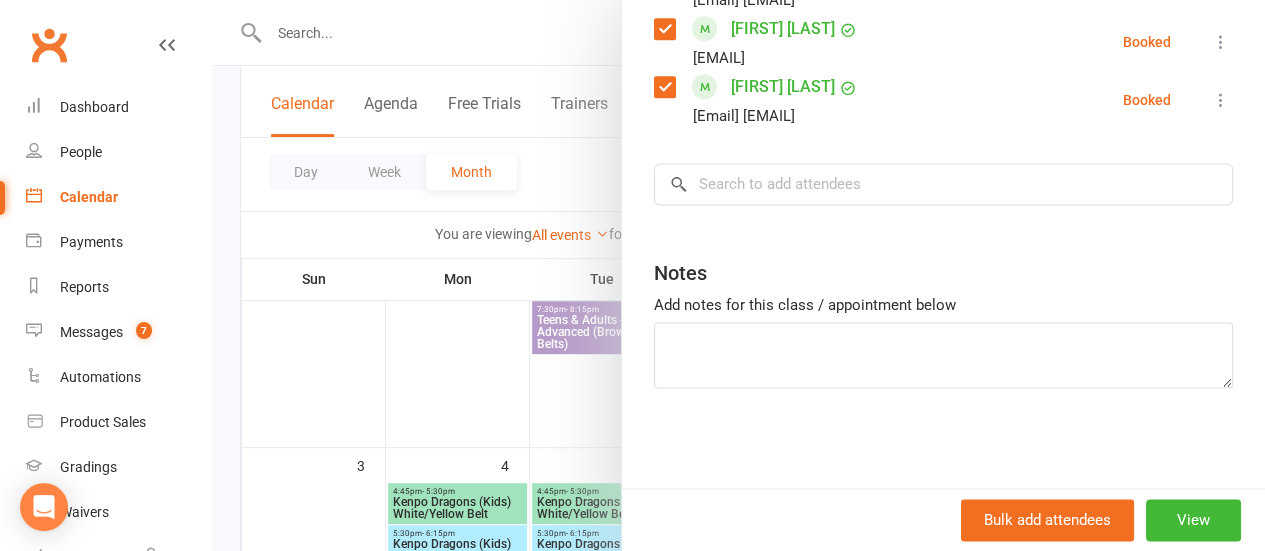 scroll, scrollTop: 1312, scrollLeft: 0, axis: vertical 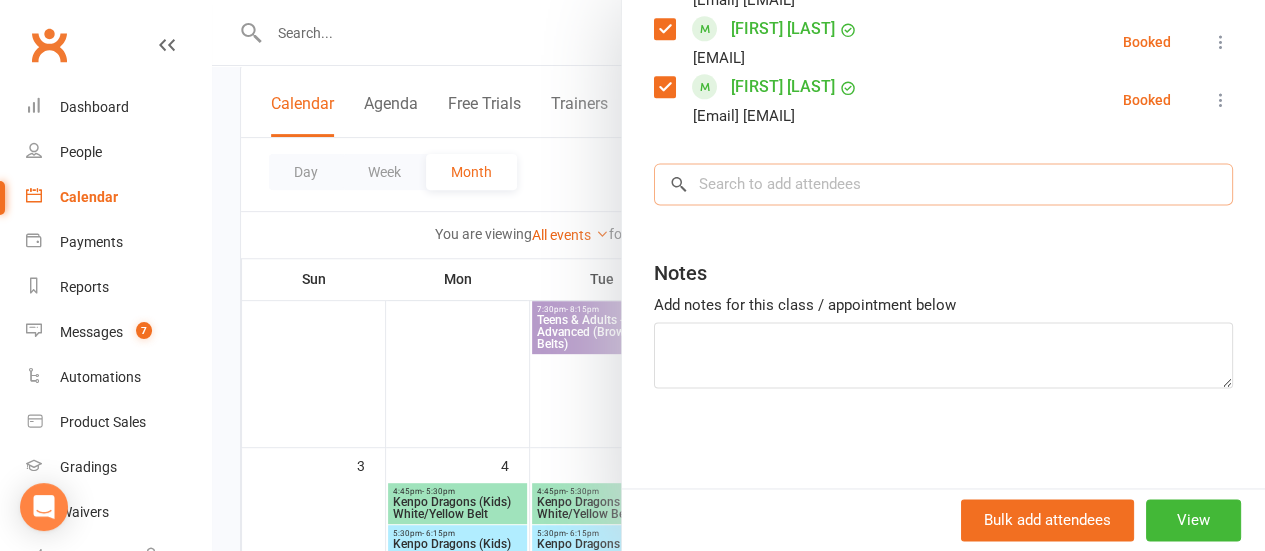 drag, startPoint x: 906, startPoint y: 242, endPoint x: 856, endPoint y: 191, distance: 71.42129 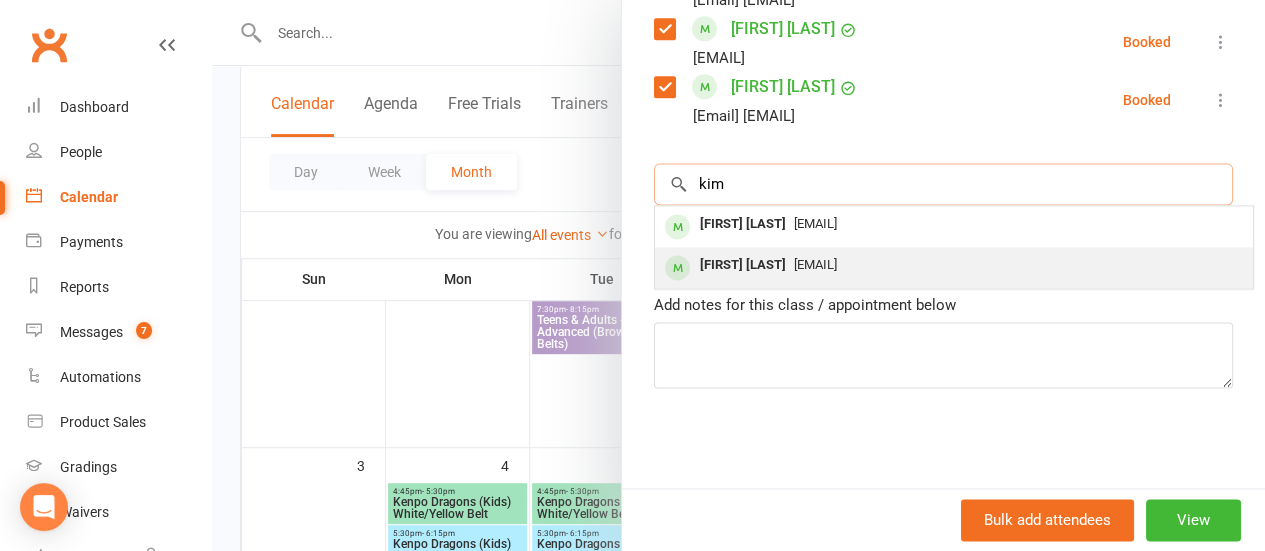type on "kim" 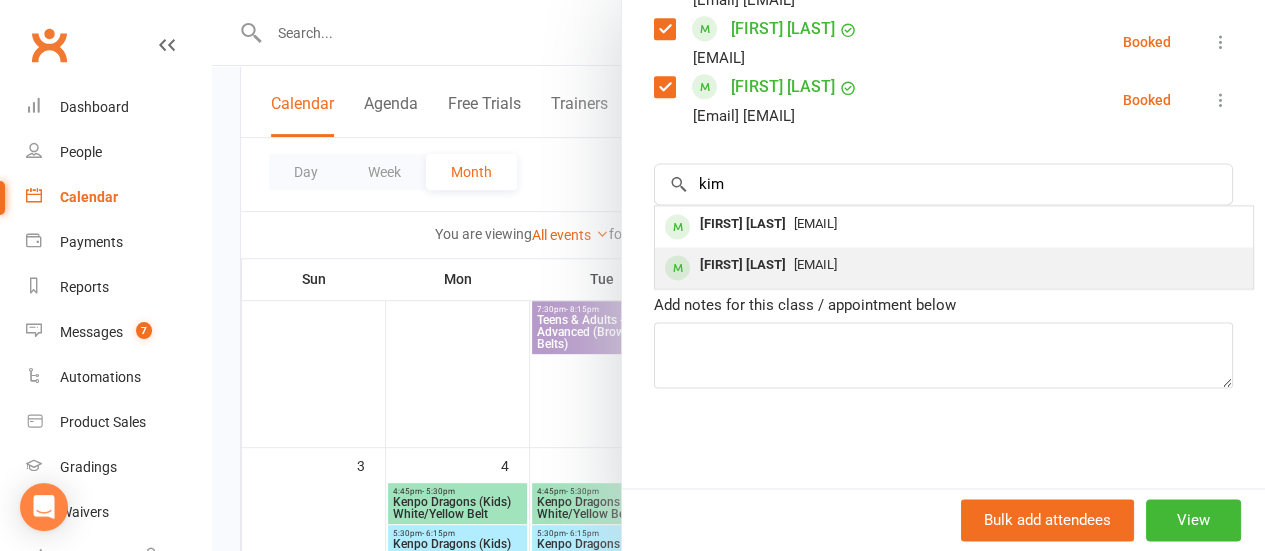 click on "[EMAIL]" at bounding box center (954, 265) 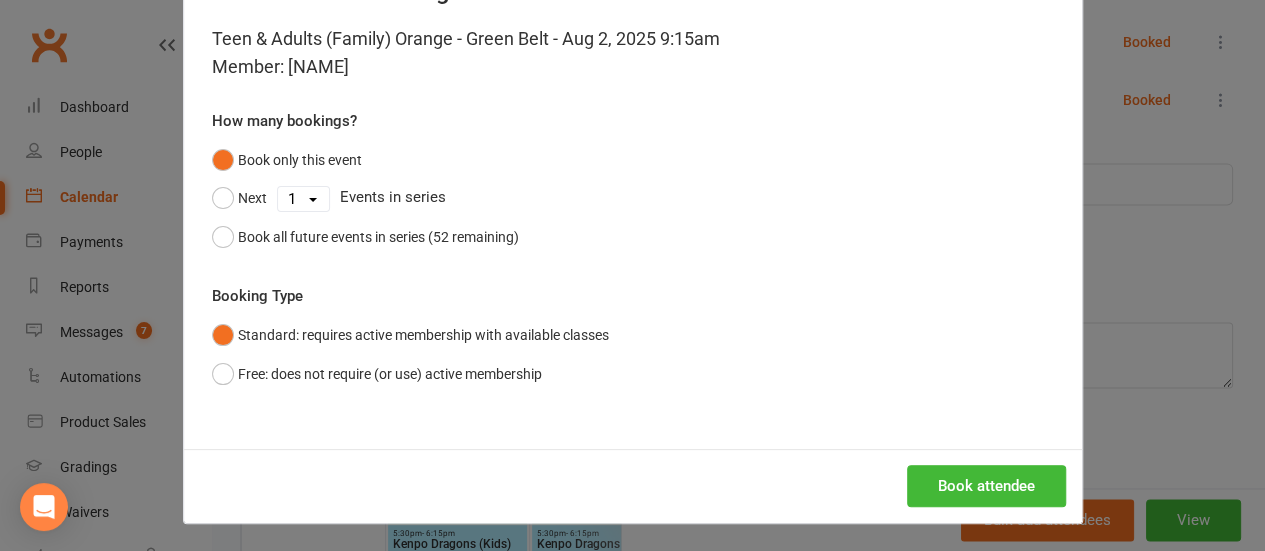 scroll, scrollTop: 80, scrollLeft: 0, axis: vertical 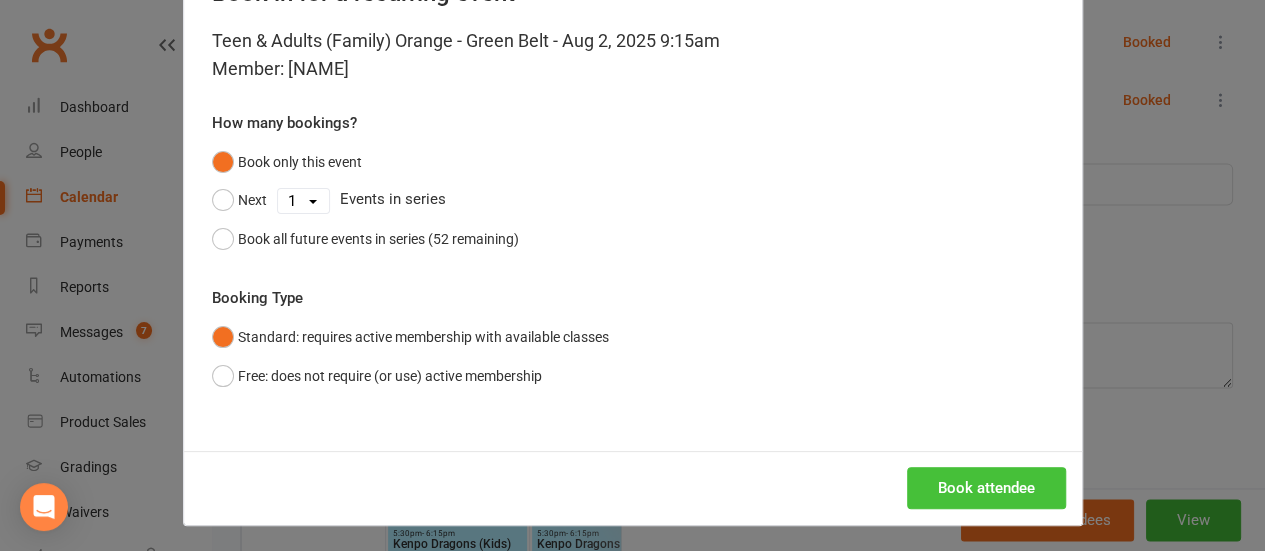 click on "Book attendee" at bounding box center [986, 488] 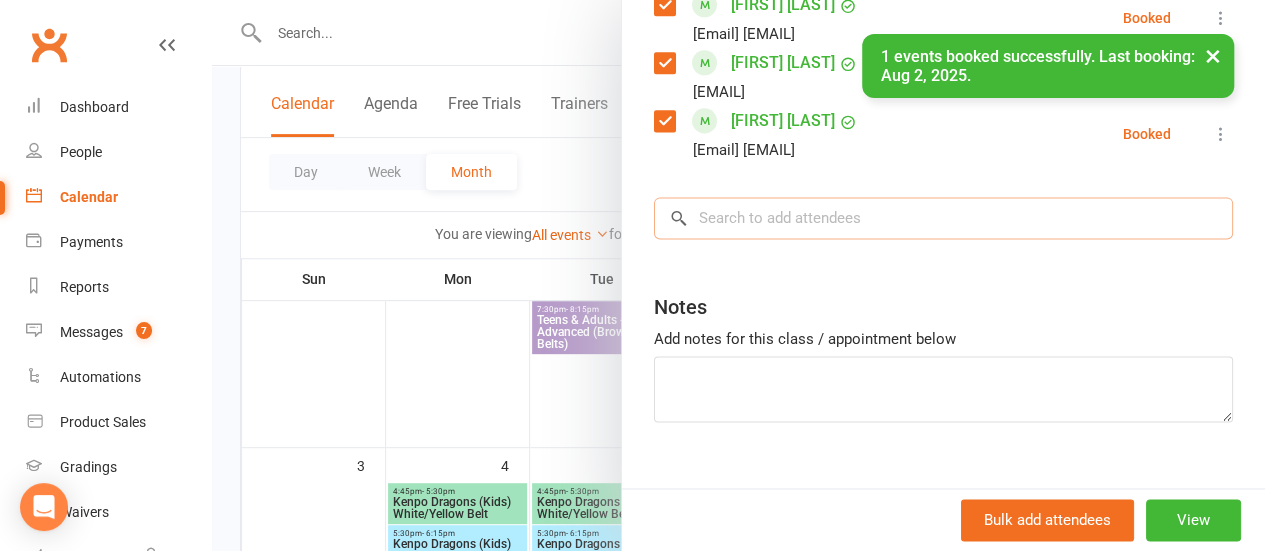 scroll, scrollTop: 1370, scrollLeft: 0, axis: vertical 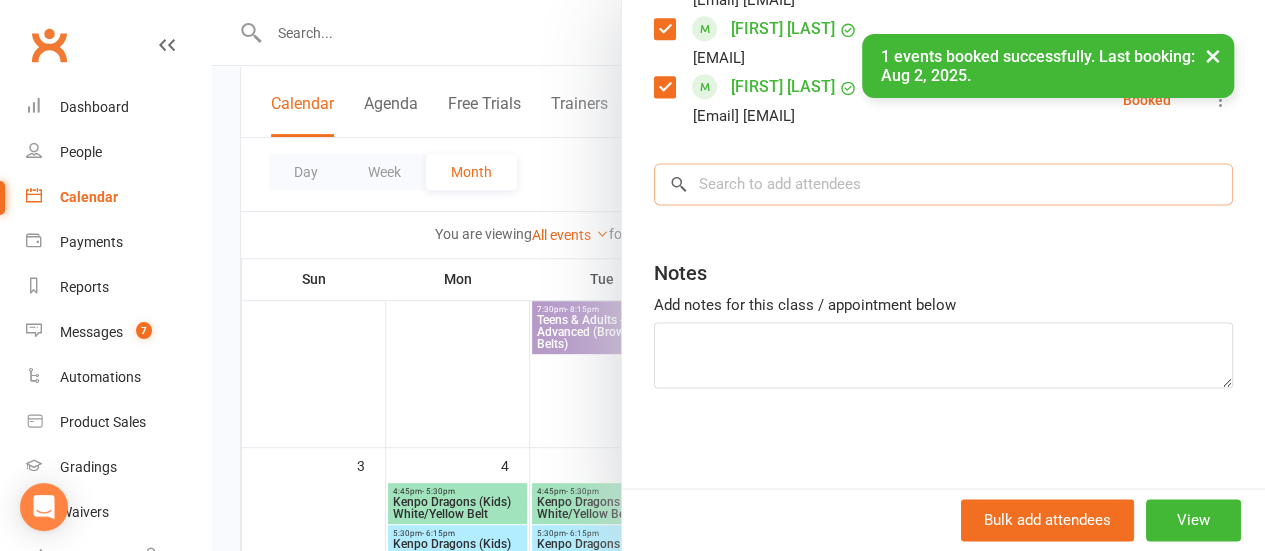click at bounding box center (943, 184) 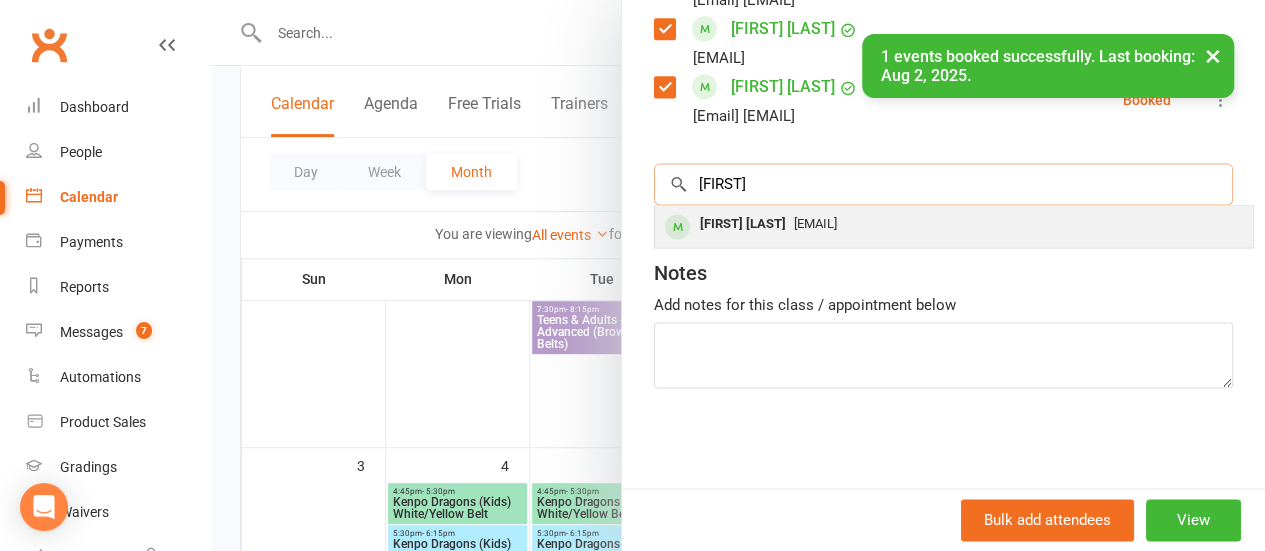 type on "[FIRST]" 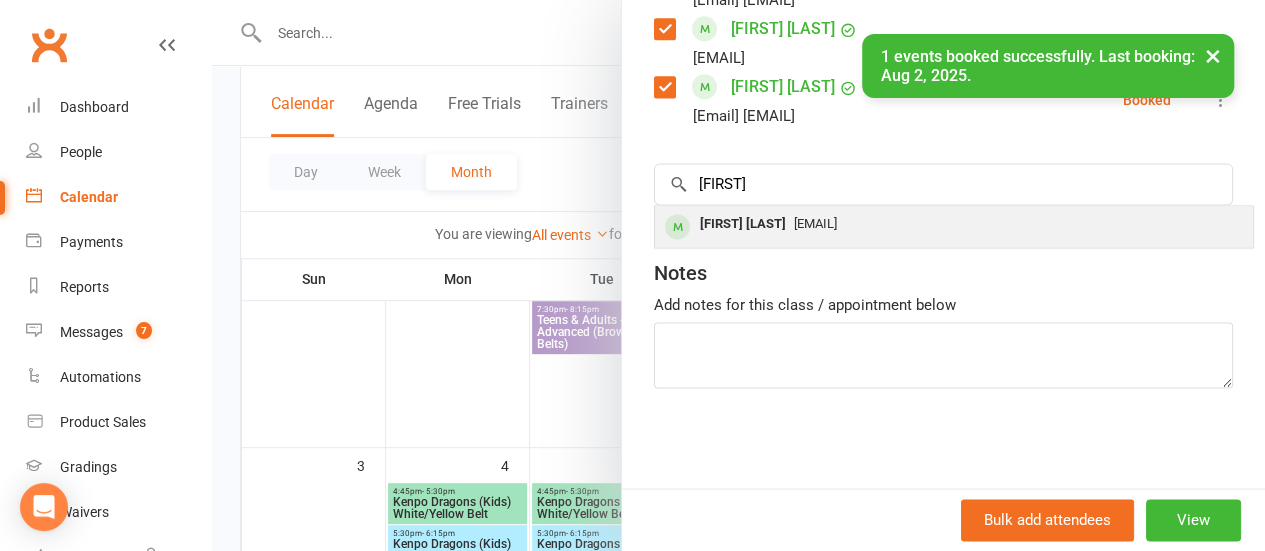 click on "[EMAIL]" at bounding box center (815, 223) 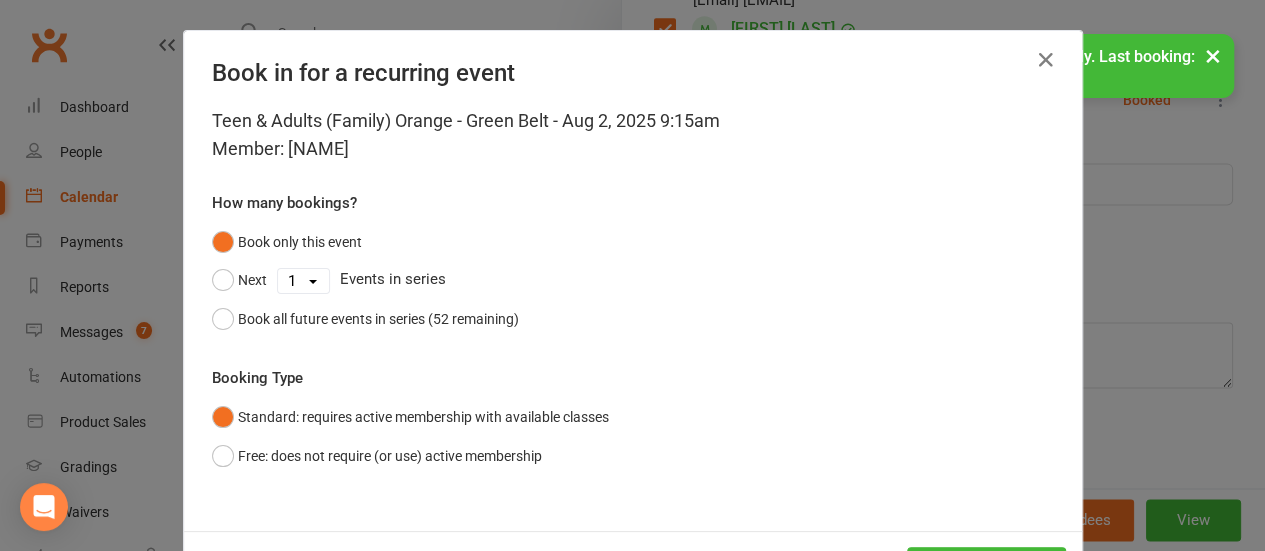 scroll, scrollTop: 82, scrollLeft: 0, axis: vertical 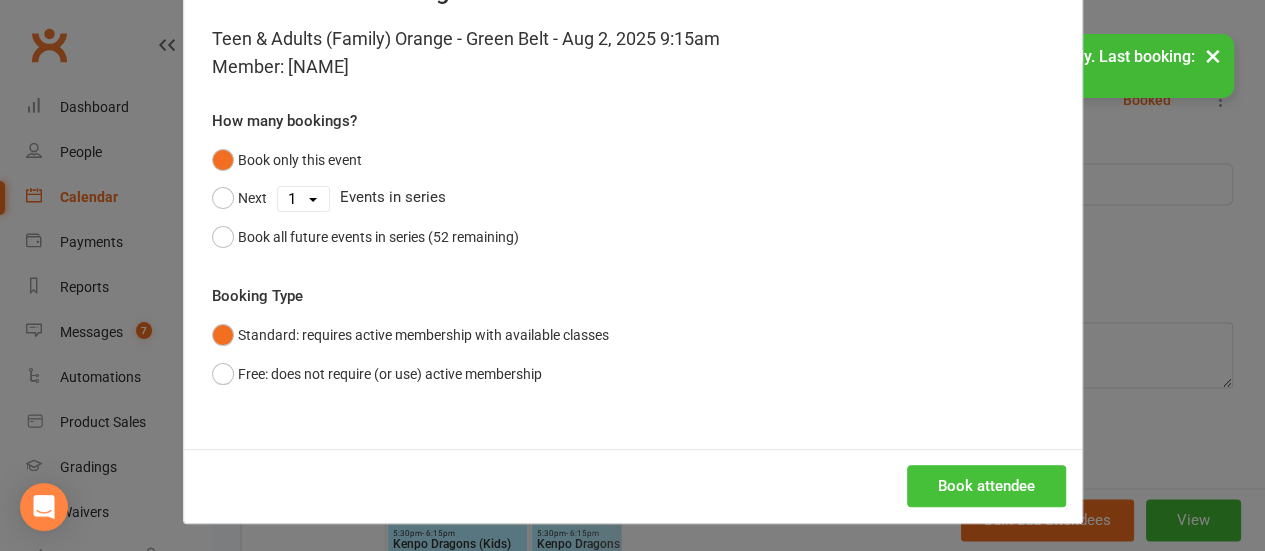 click on "Book attendee" at bounding box center [986, 486] 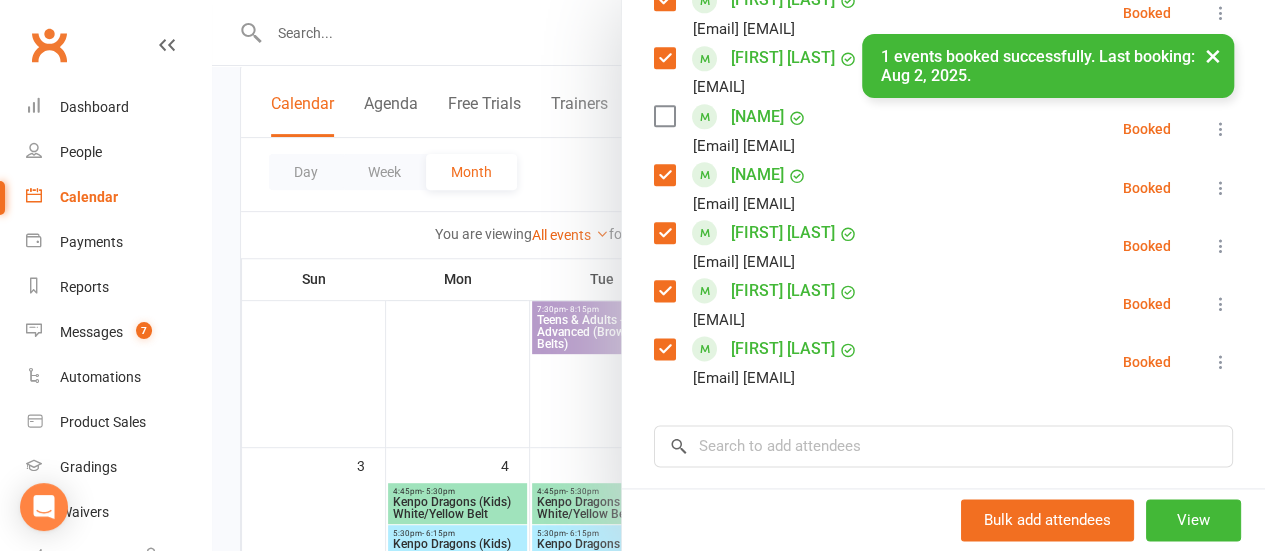 scroll, scrollTop: 1428, scrollLeft: 0, axis: vertical 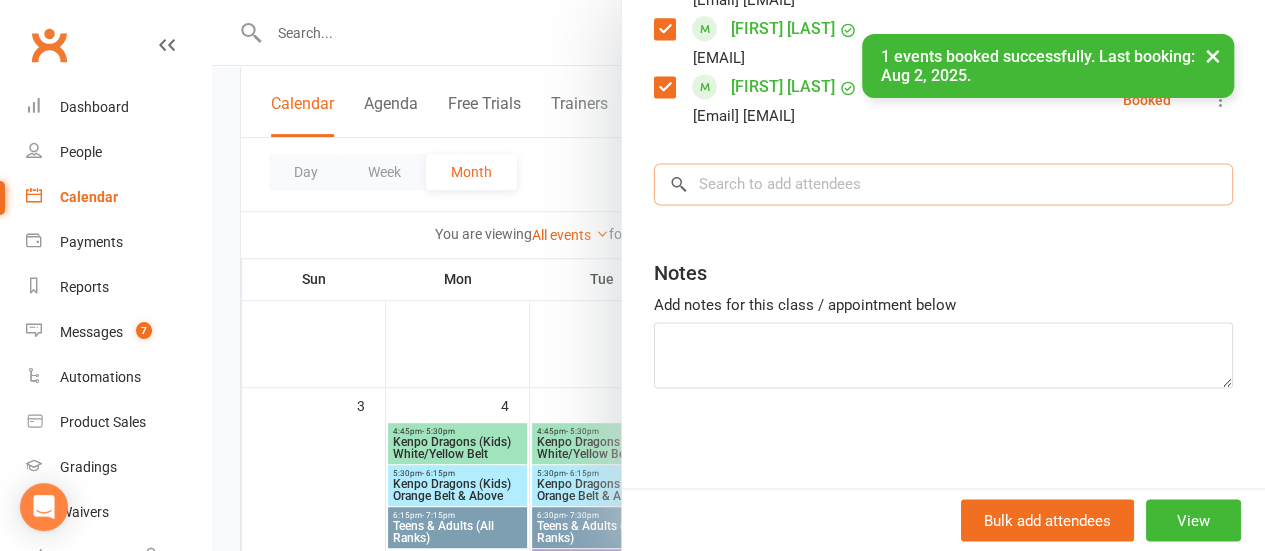 click at bounding box center [943, 184] 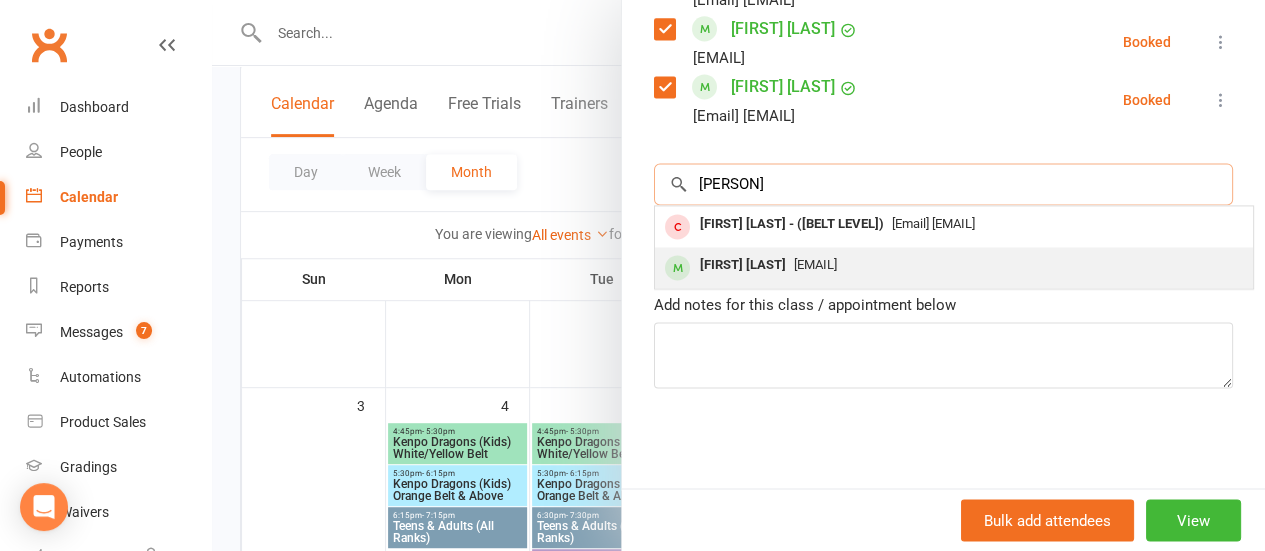 type on "[PERSON]" 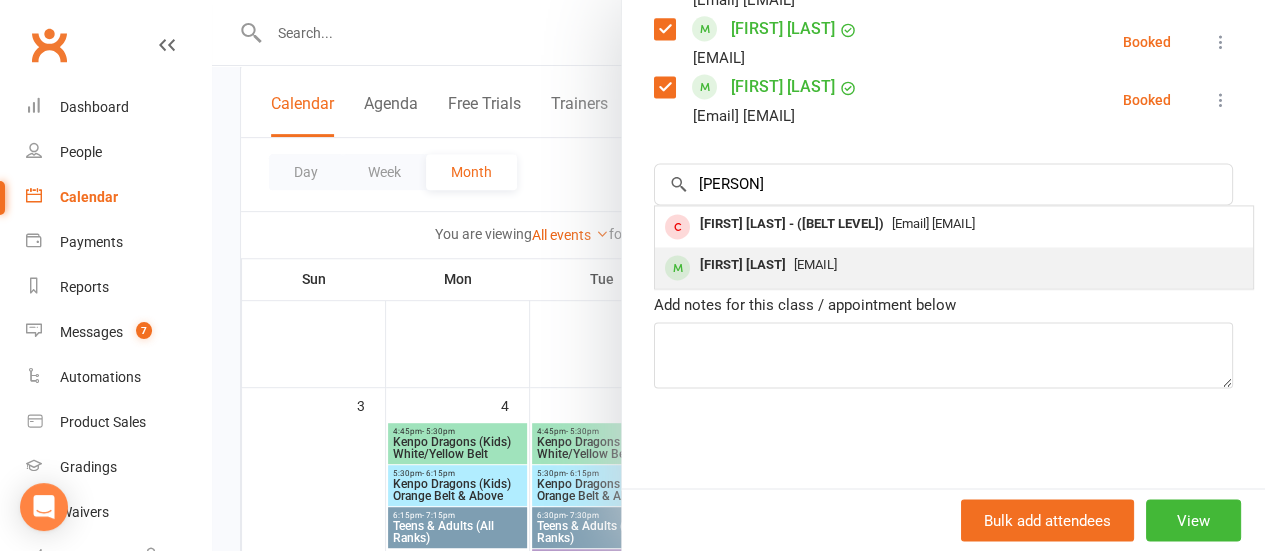 click on "[EMAIL]" at bounding box center (815, 264) 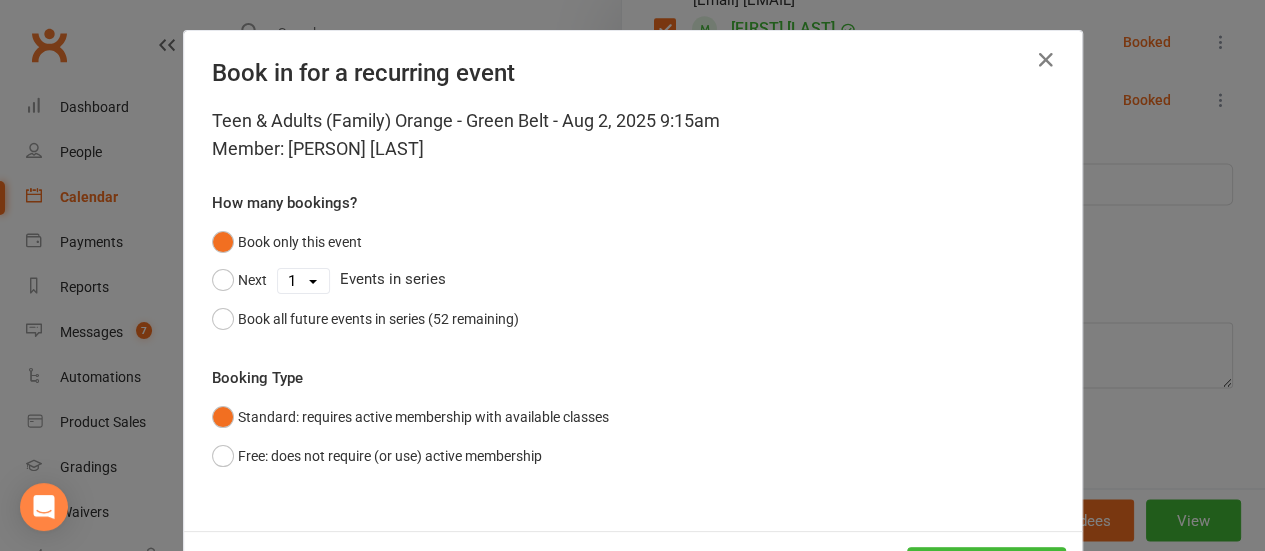 scroll, scrollTop: 70, scrollLeft: 0, axis: vertical 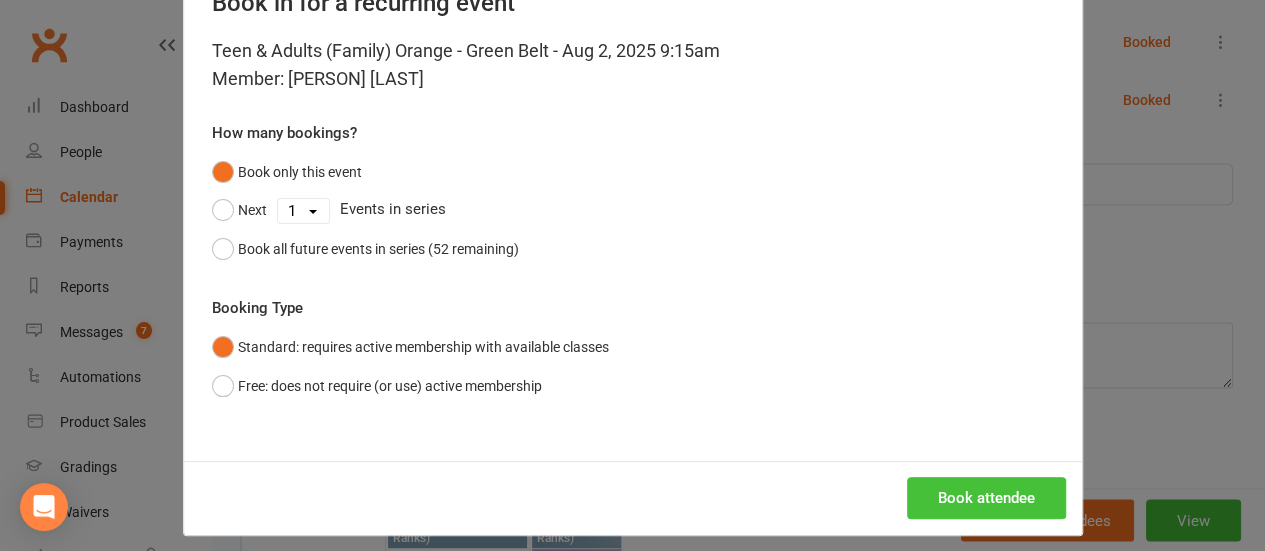 click on "Book attendee" at bounding box center [986, 498] 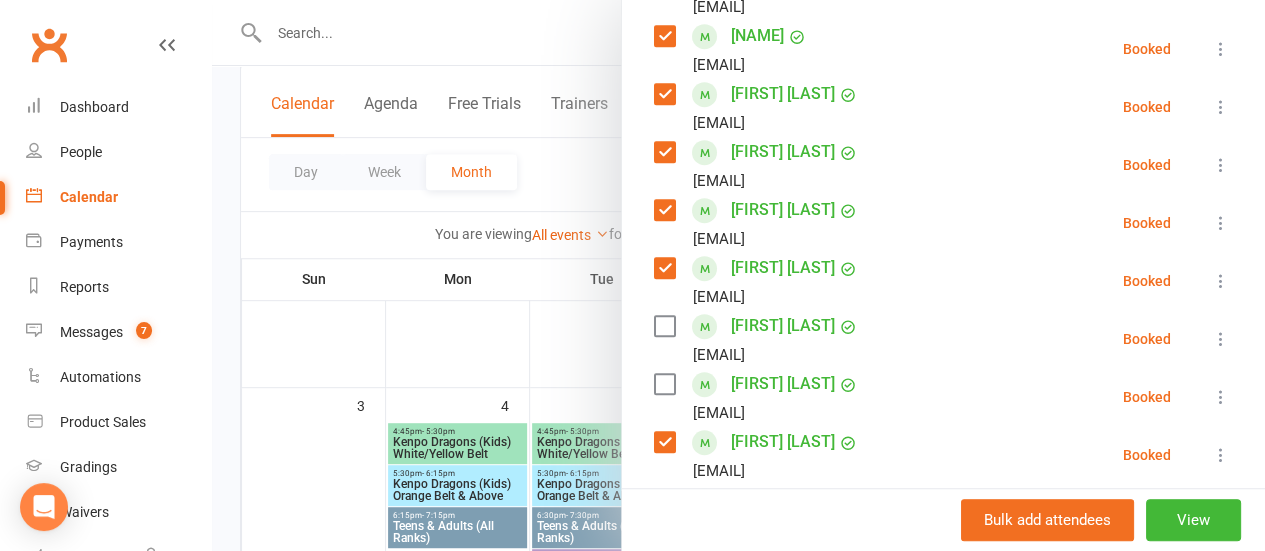 scroll, scrollTop: 462, scrollLeft: 0, axis: vertical 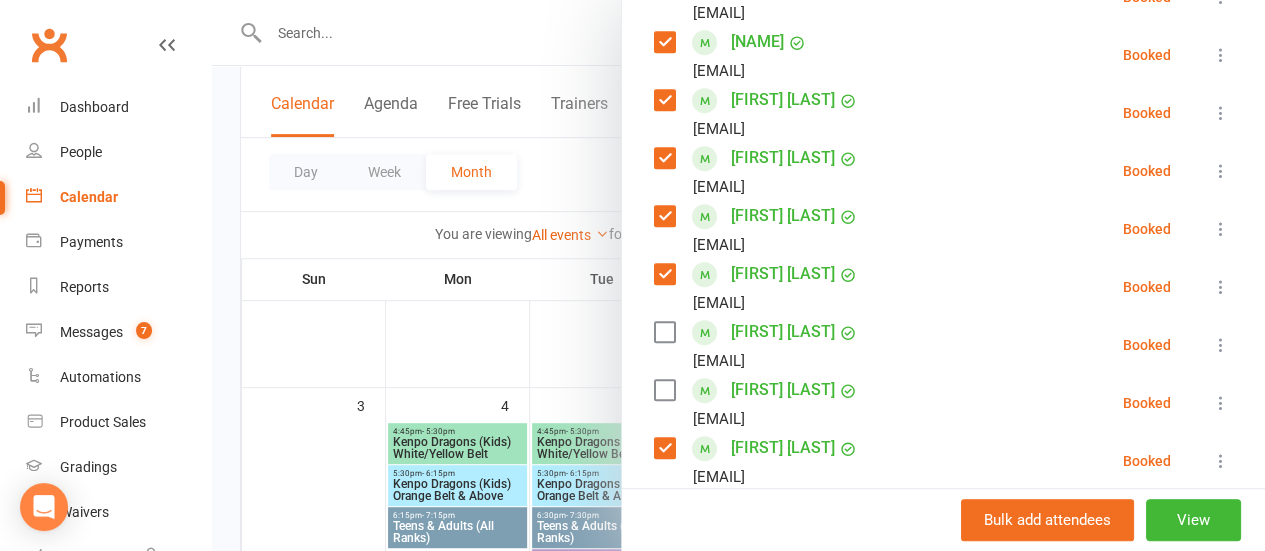 click on "[FIRST] [LAST]  [Email] [EMAIL]" at bounding box center (760, 345) 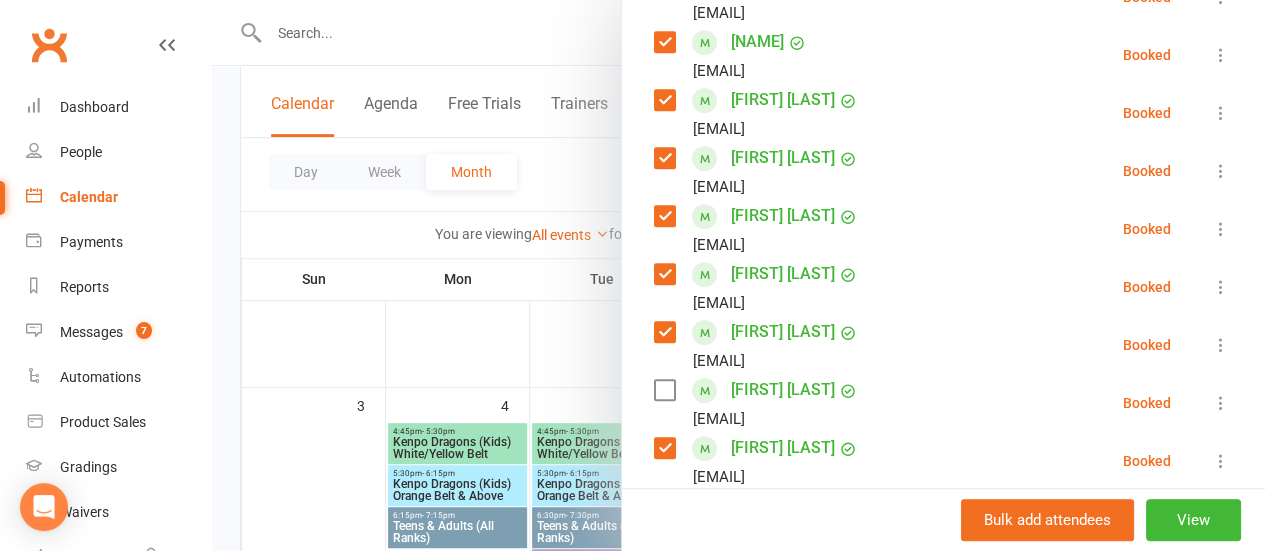 click at bounding box center (664, 390) 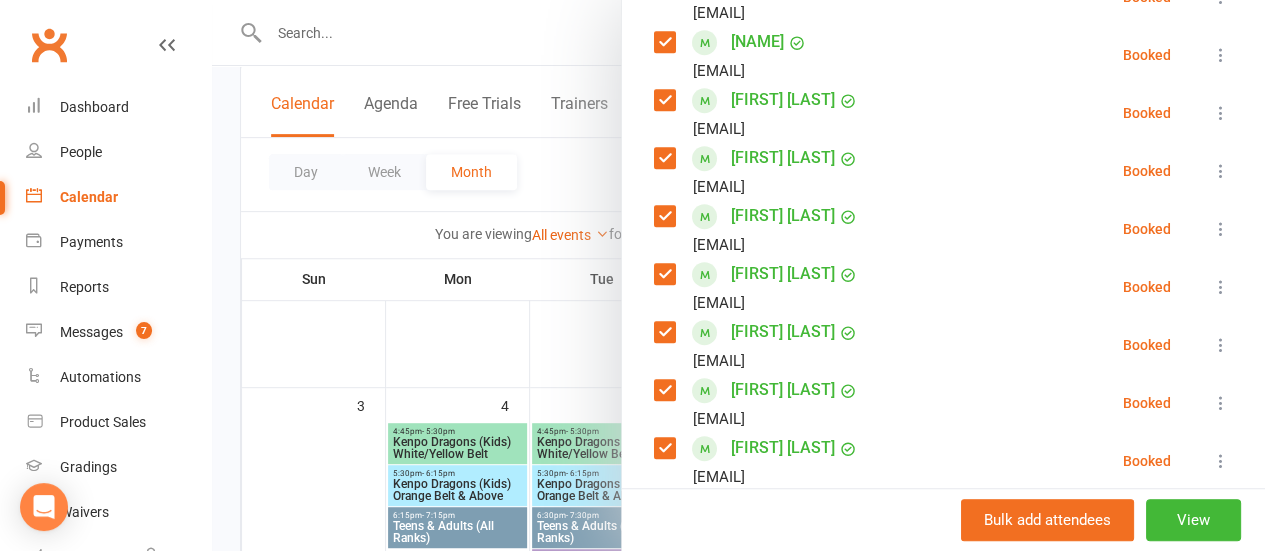 scroll, scrollTop: 350, scrollLeft: 0, axis: vertical 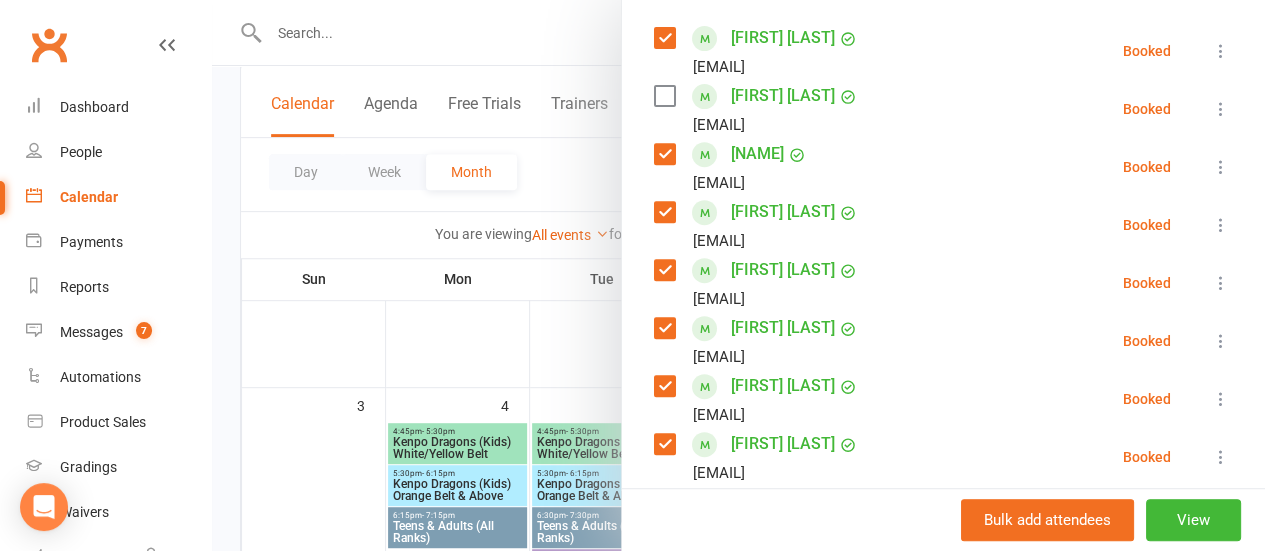 click on "[FIRST] [LAST]  [EMAIL]" at bounding box center [760, 109] 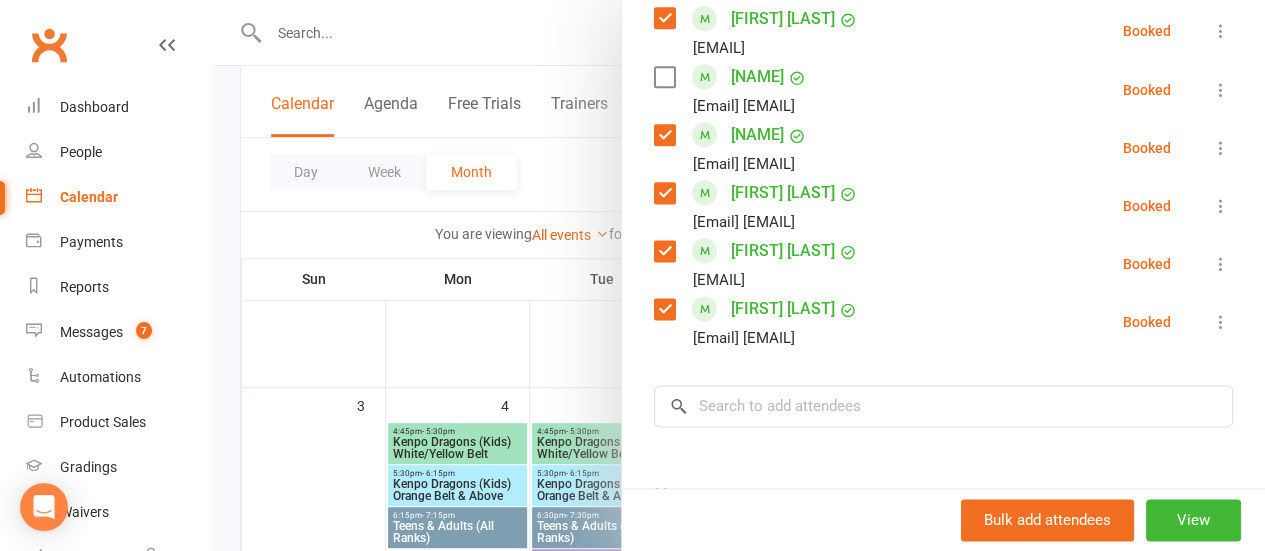 scroll, scrollTop: 1242, scrollLeft: 0, axis: vertical 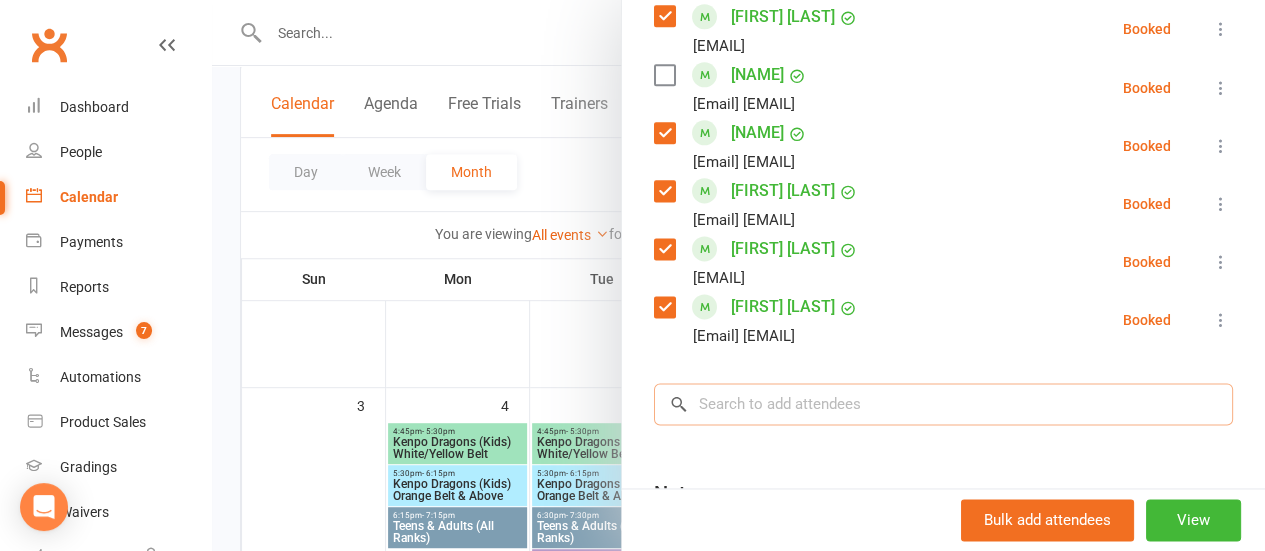 click at bounding box center [943, 404] 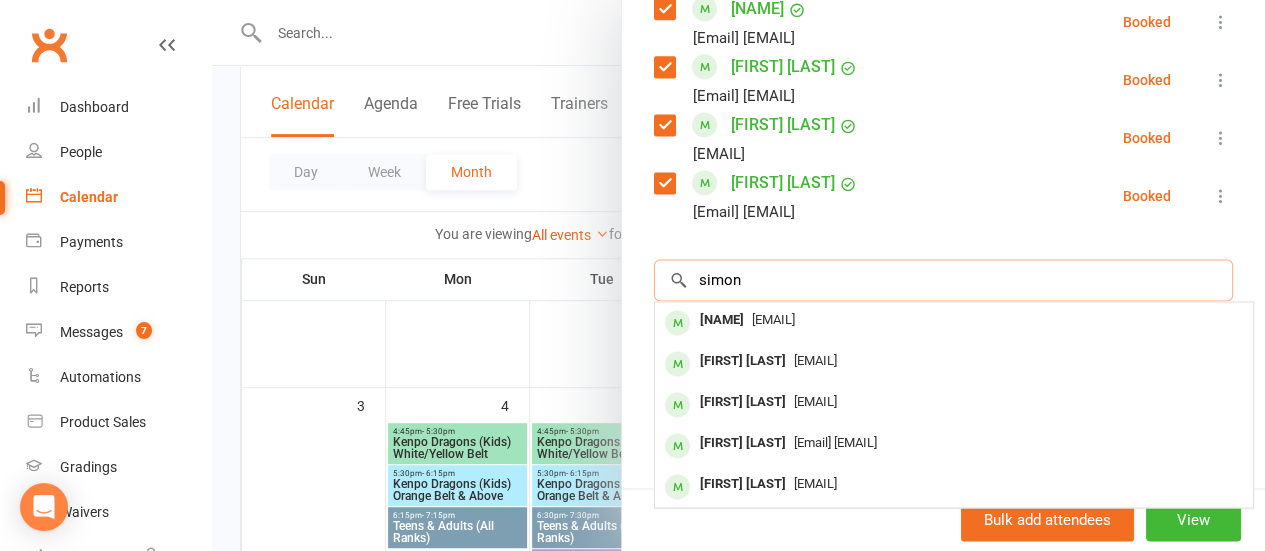 scroll, scrollTop: 1370, scrollLeft: 0, axis: vertical 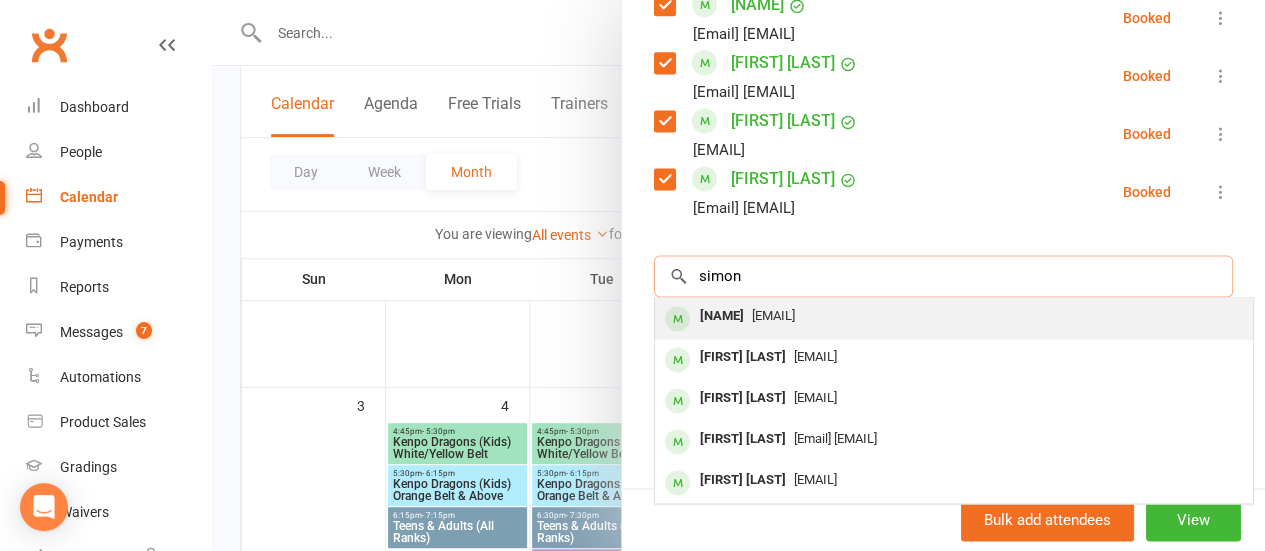 type on "simon" 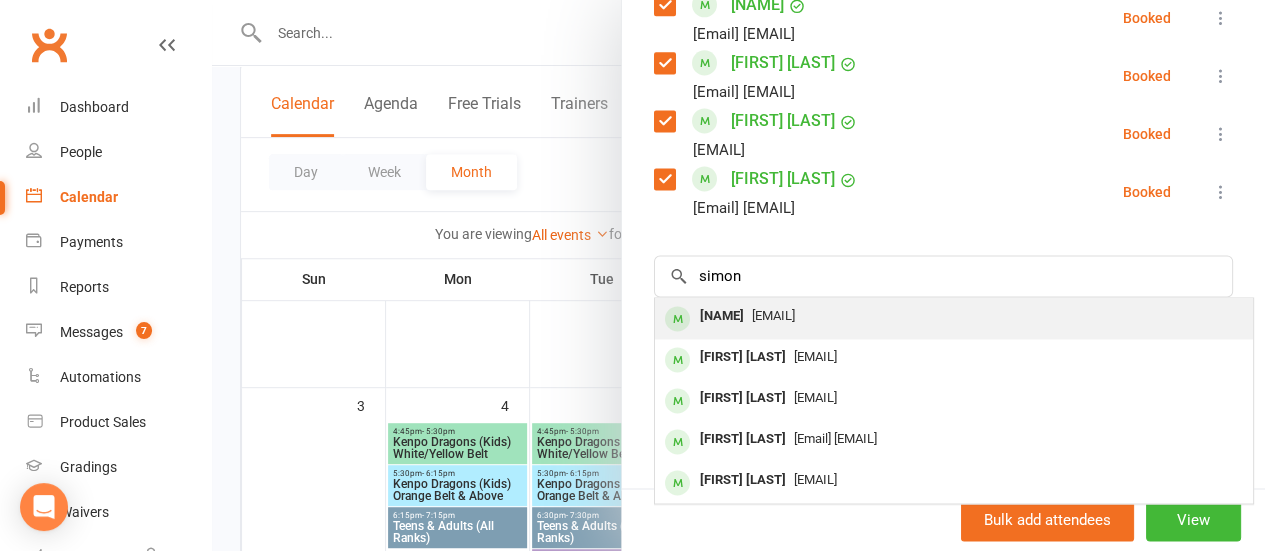 click on "[EMAIL]" at bounding box center (954, 316) 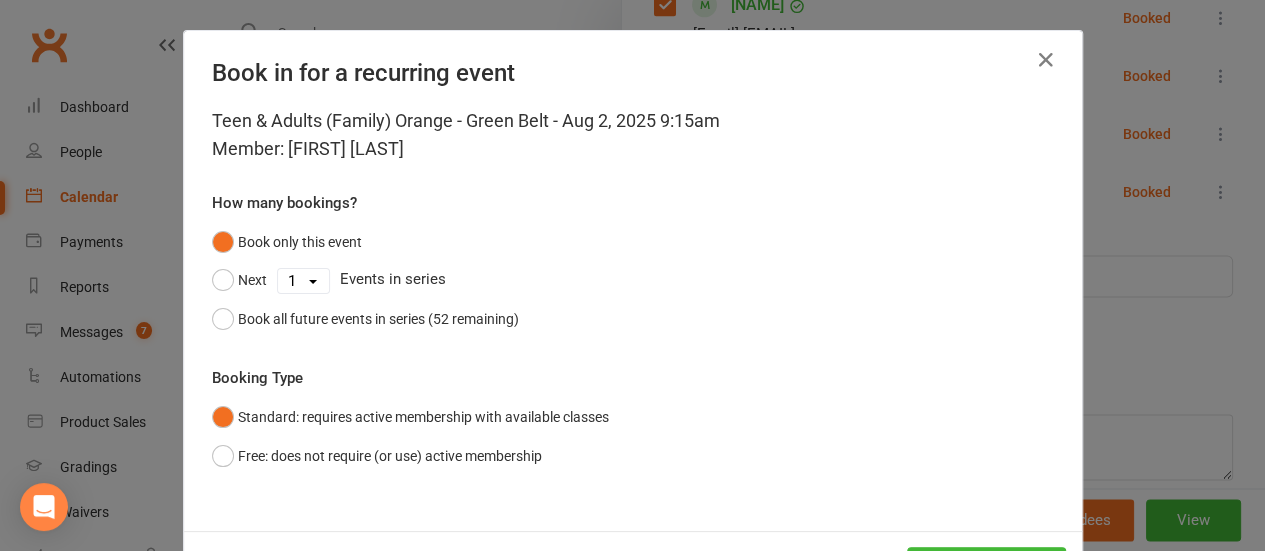 scroll, scrollTop: 82, scrollLeft: 0, axis: vertical 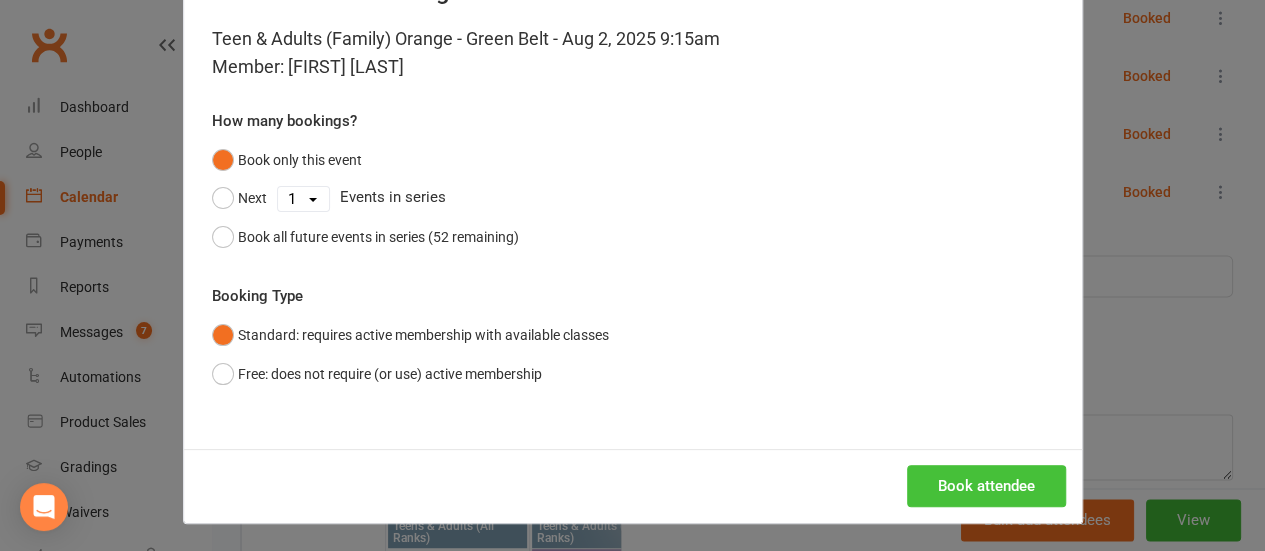 click on "Book attendee" at bounding box center [986, 486] 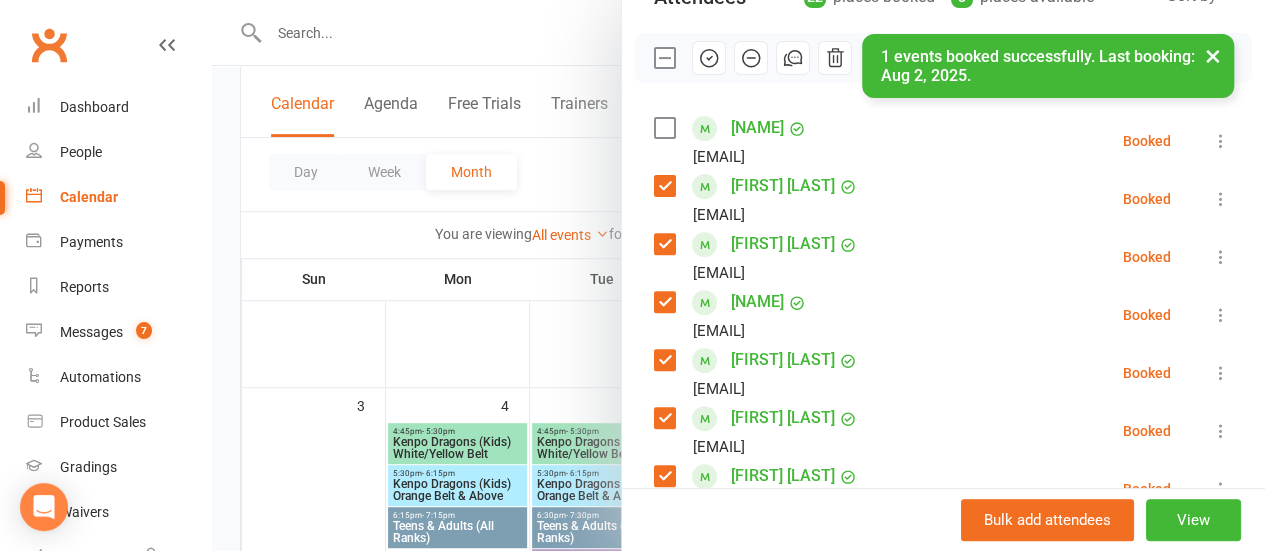 scroll, scrollTop: 258, scrollLeft: 0, axis: vertical 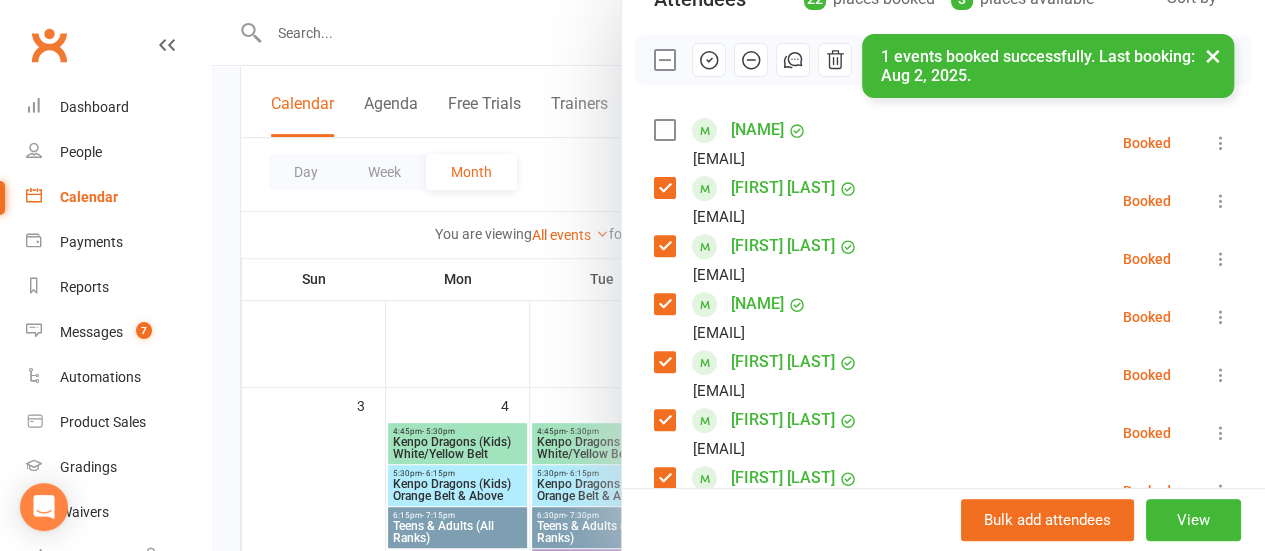click on "Class kiosk mode  Roll call  9:15 AM - 10:15 AM, Saturday, August, 2, 2025 with [PERSON]  at  [SCHOOL_NAME] ([NUMBER] [STREET], [CITY])  Attendees  22  places booked 3  places available Sort by  Last name  First name  Booking created    [FIRST] [LAST]  [EMAIL] Booked More info  Remove  Check in  Mark absent  Send message  All bookings for series    [PERSON]  [EMAIL] Booked More info  Remove  Check in  Mark absent  Send message  All bookings for series    [FIRST] [LAST]  [EMAIL] Booked More info  Remove  Check in  Mark absent  Send message  All bookings for series    [FIRST] [LAST]  [EMAIL] Booked More info  Remove  Check in  Mark absent  Send message  All bookings for series    [FIRST] [LAST]  [EMAIL] Booked More info  Remove  Check in  Mark absent  Send message  All bookings for series    [FIRST] [LAST]  [EMAIL] Booked More info  Remove  Check in  Mark absent  Send message" at bounding box center [943, 788] 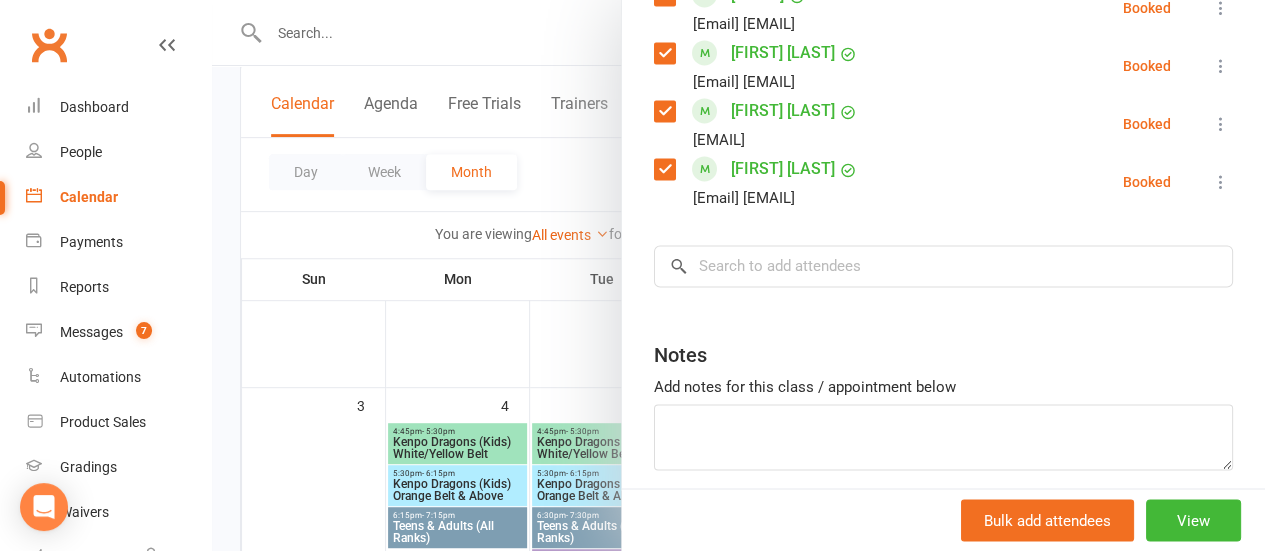 scroll, scrollTop: 1438, scrollLeft: 0, axis: vertical 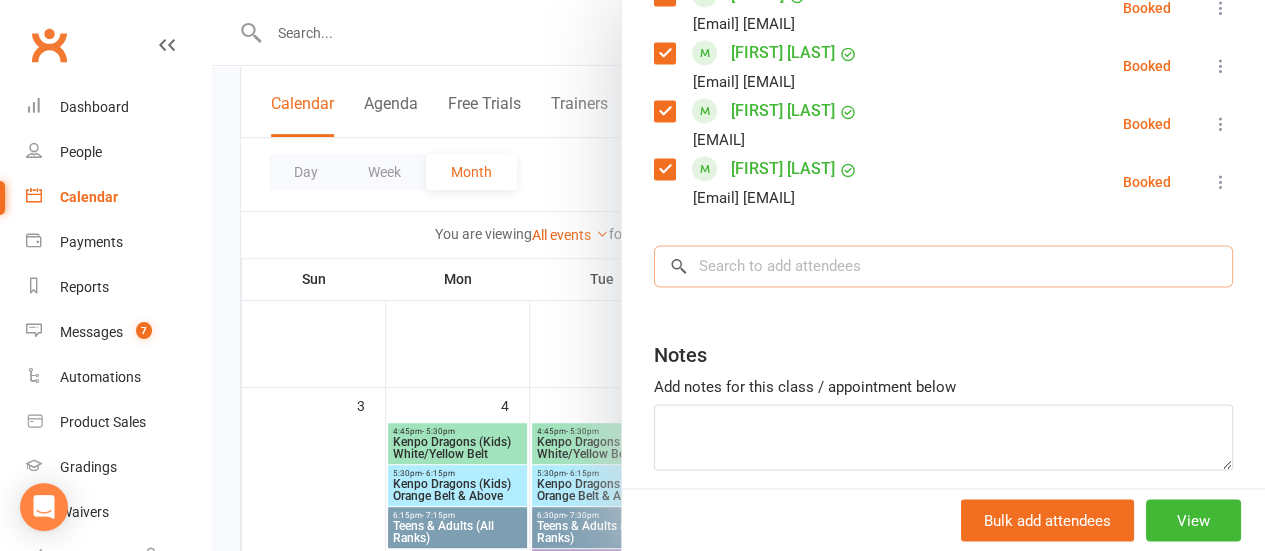 click at bounding box center (943, 266) 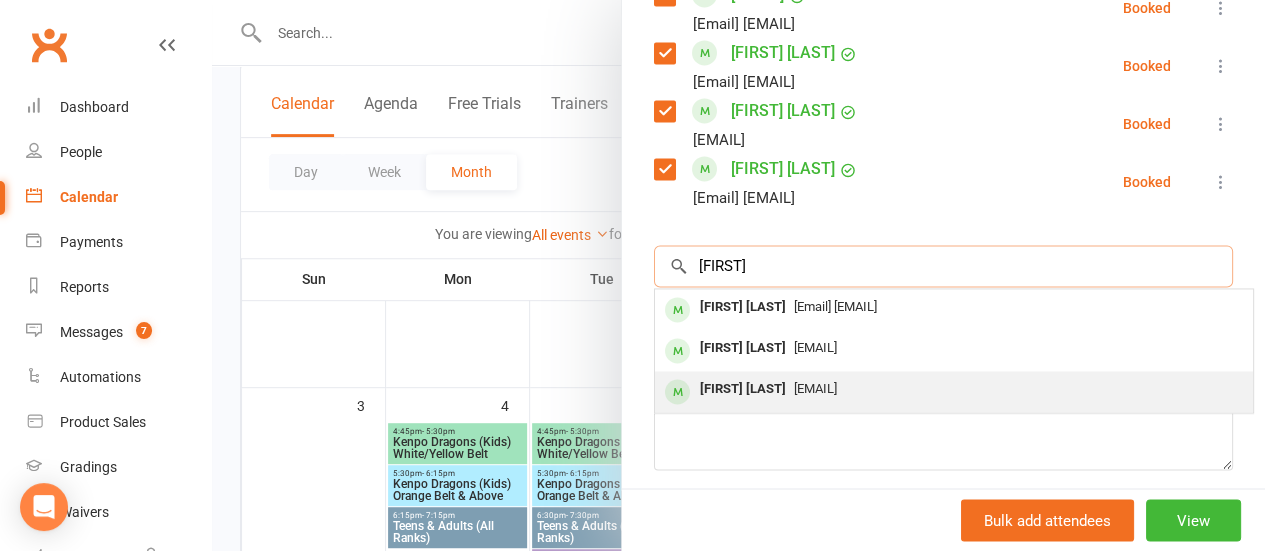 type on "[FIRST]" 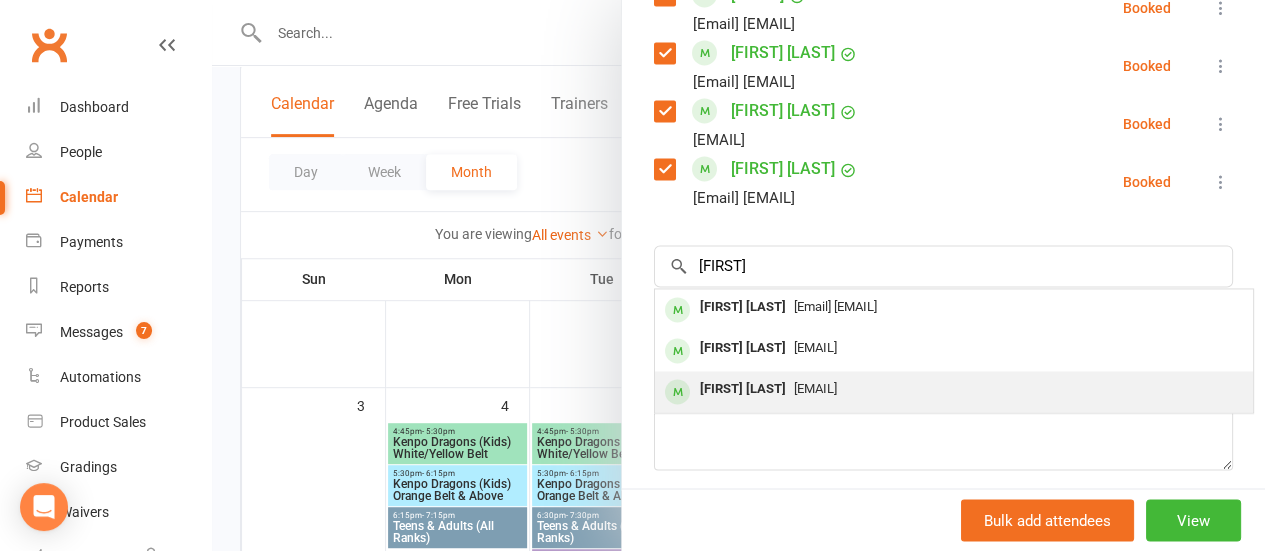 click on "[EMAIL]" at bounding box center (815, 388) 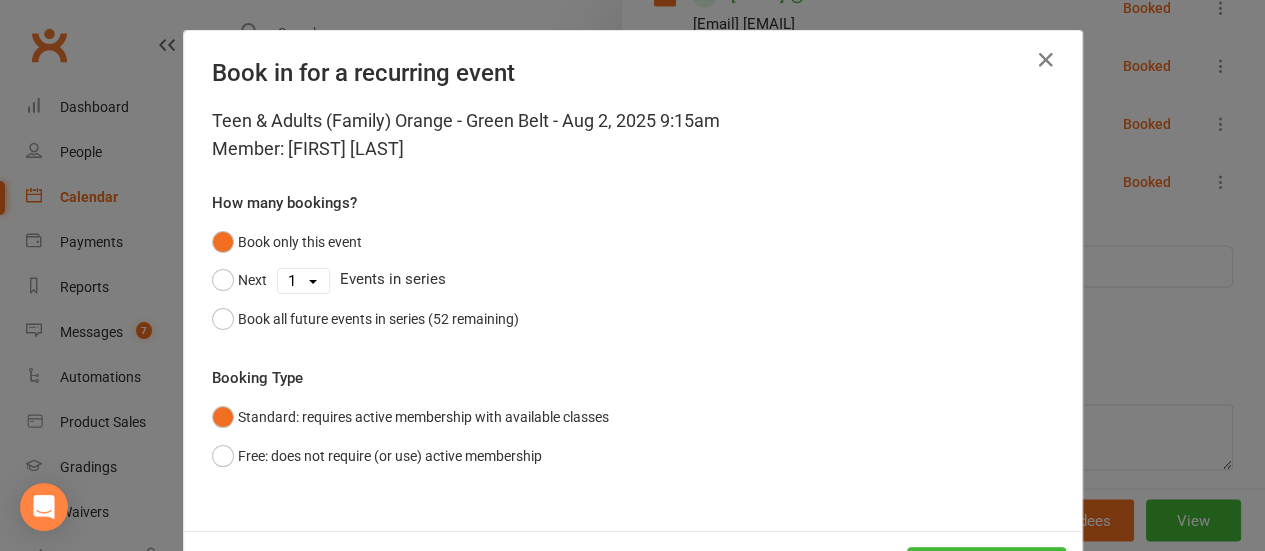 scroll, scrollTop: 82, scrollLeft: 0, axis: vertical 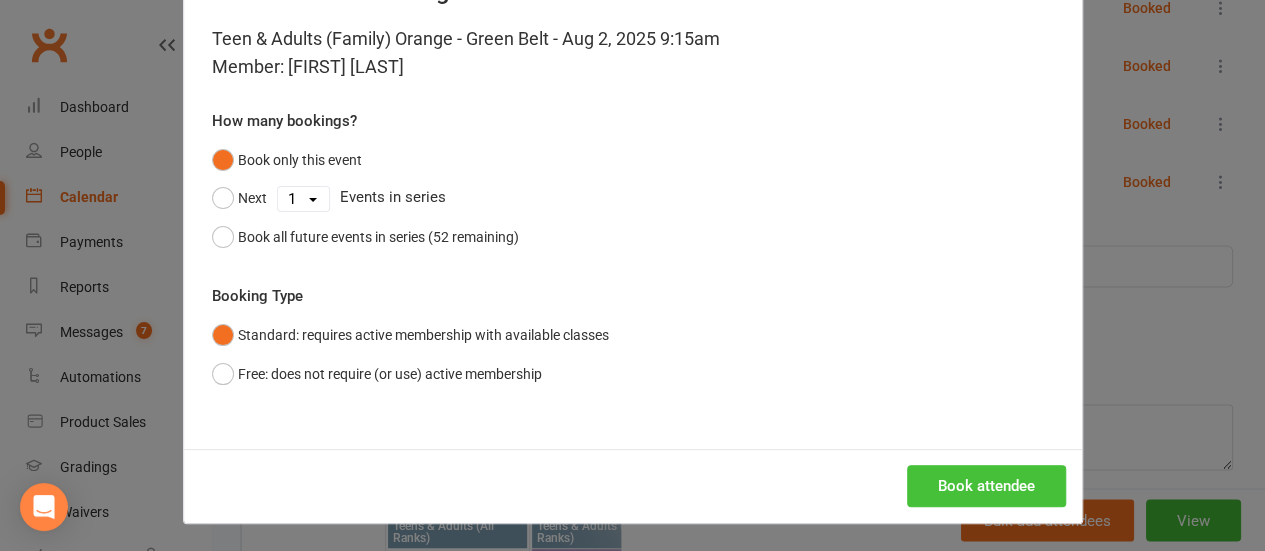 click on "Book attendee" at bounding box center (986, 486) 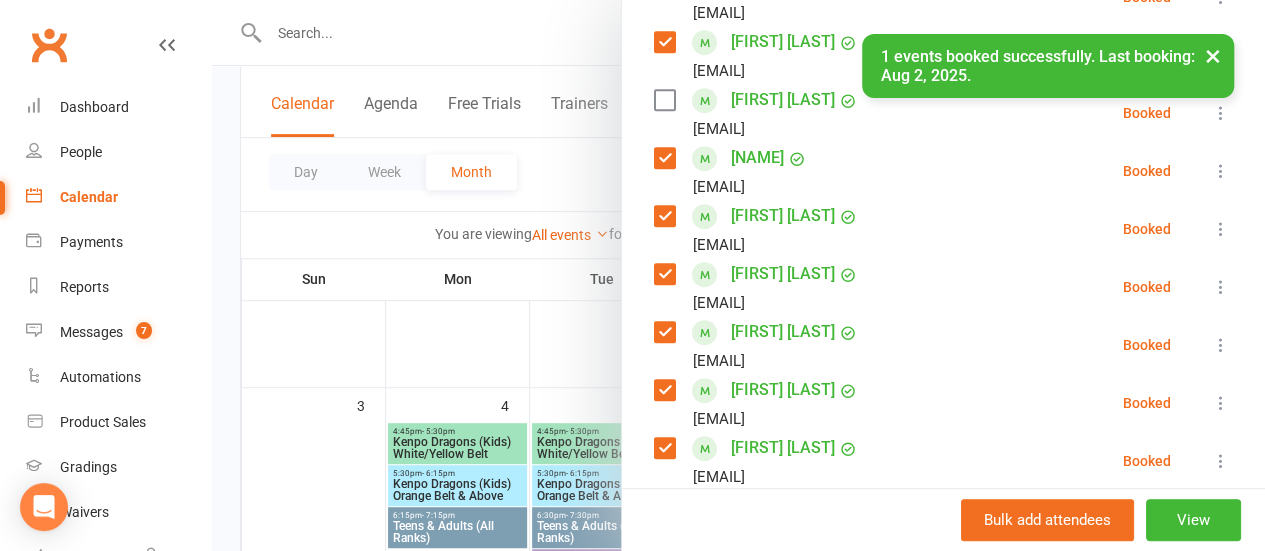 scroll, scrollTop: 462, scrollLeft: 0, axis: vertical 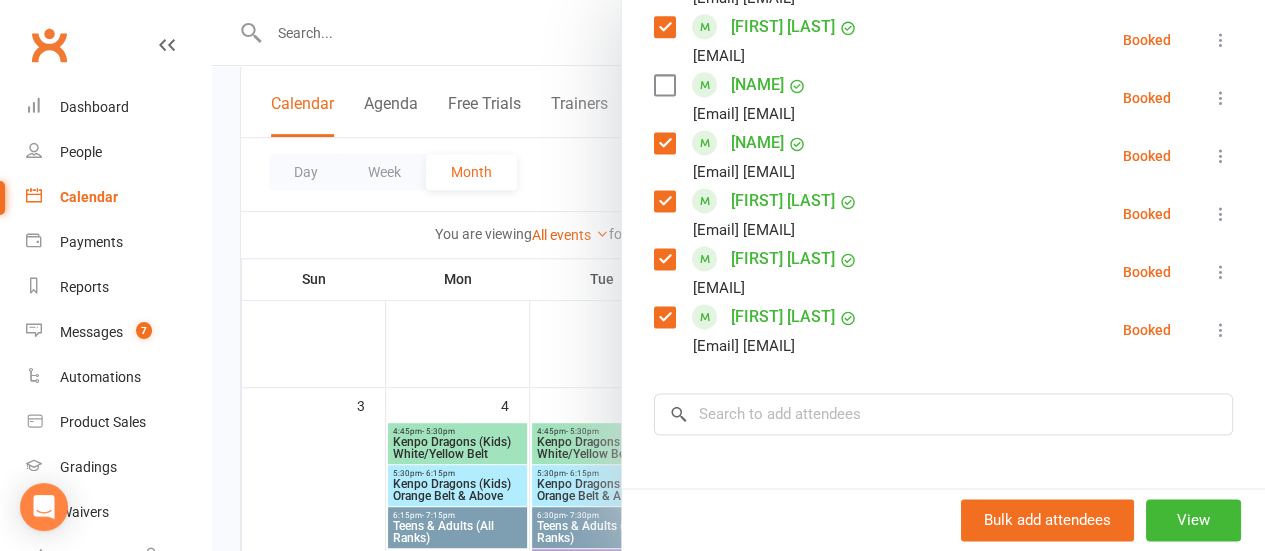 click at bounding box center (1221, 98) 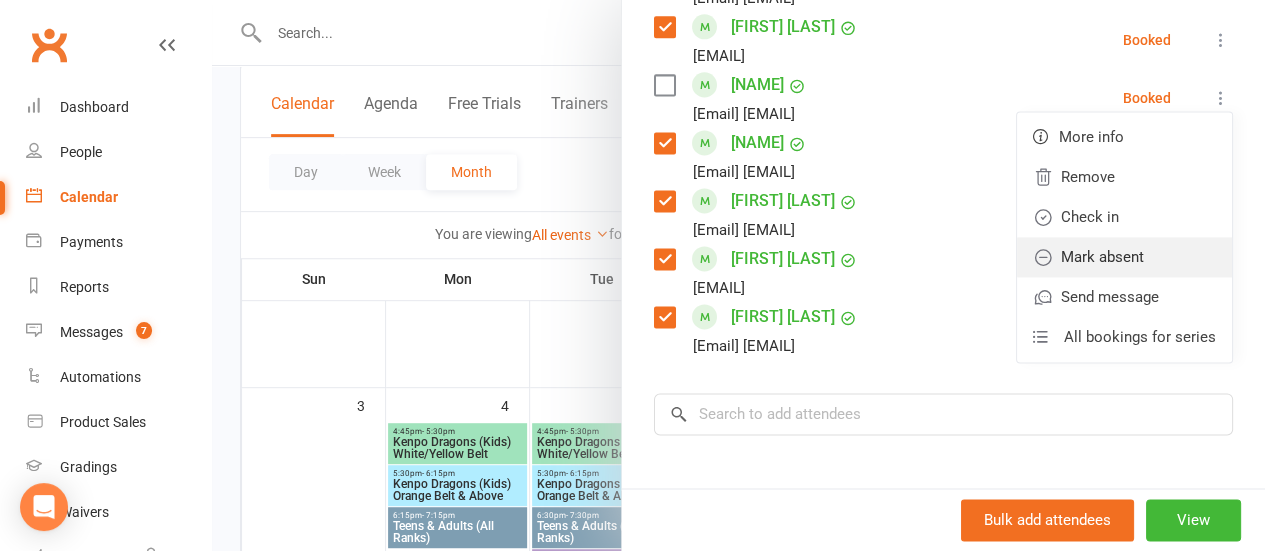 click on "Mark absent" at bounding box center (1124, 257) 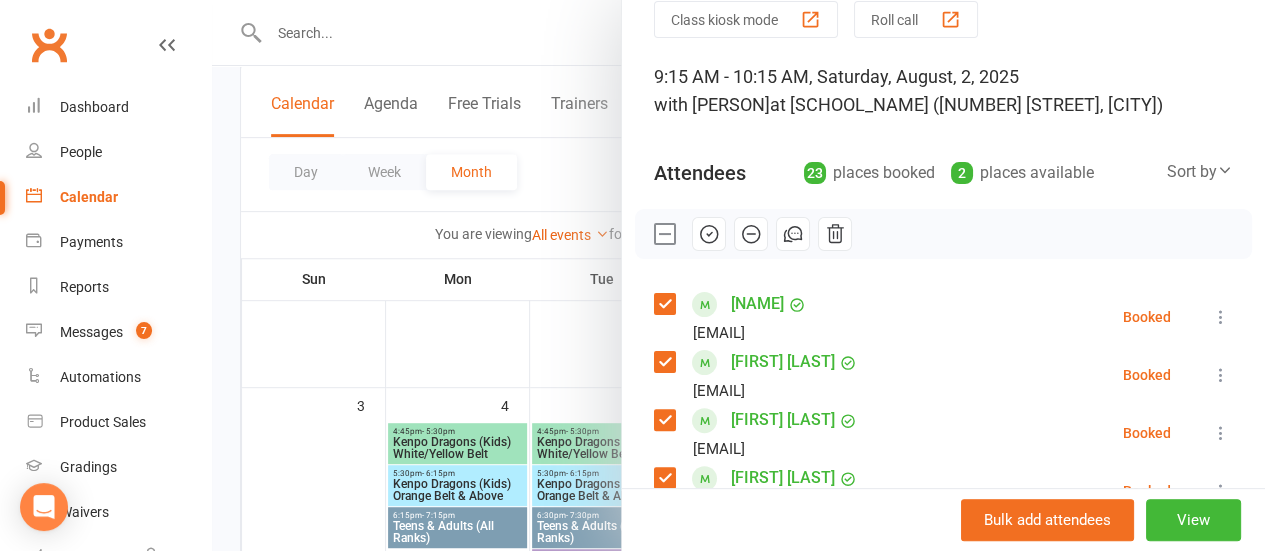 scroll, scrollTop: 84, scrollLeft: 0, axis: vertical 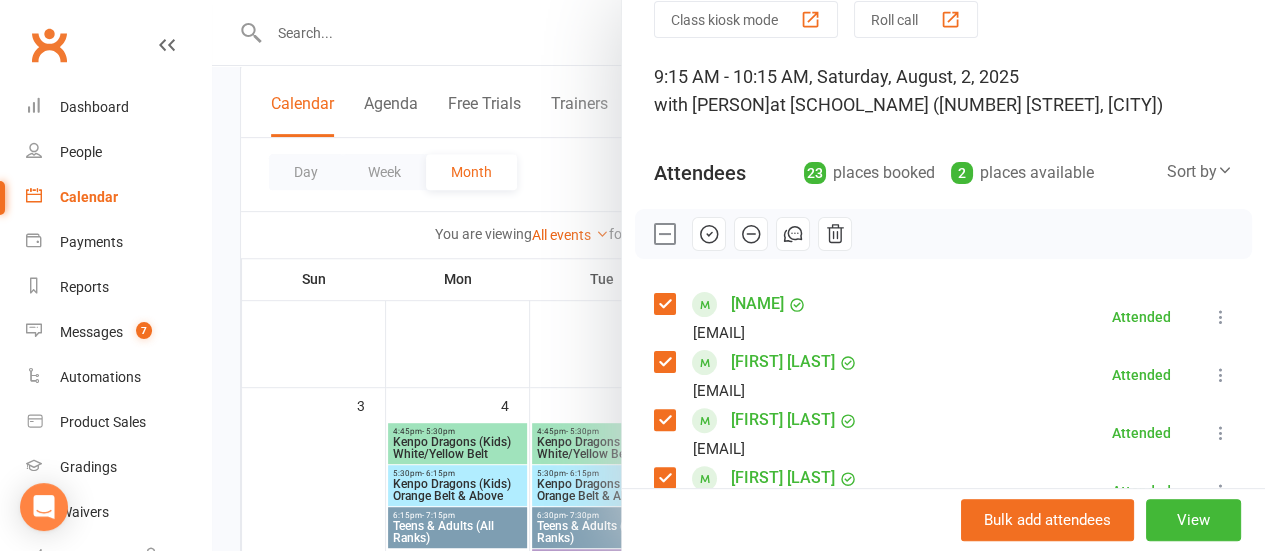 click at bounding box center (738, 275) 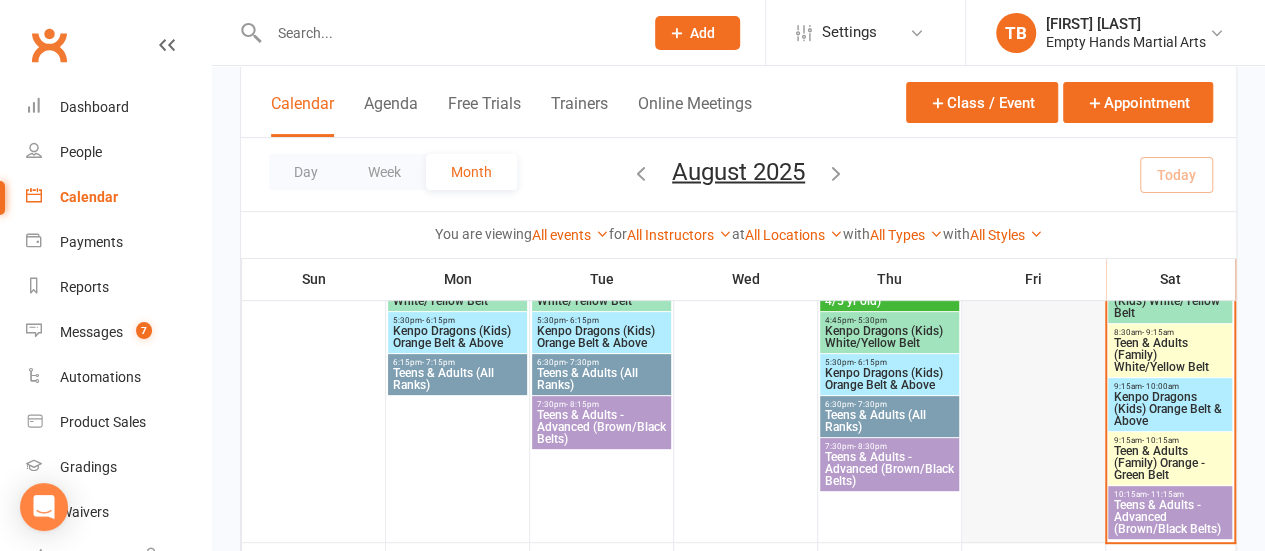 scroll, scrollTop: 191, scrollLeft: 0, axis: vertical 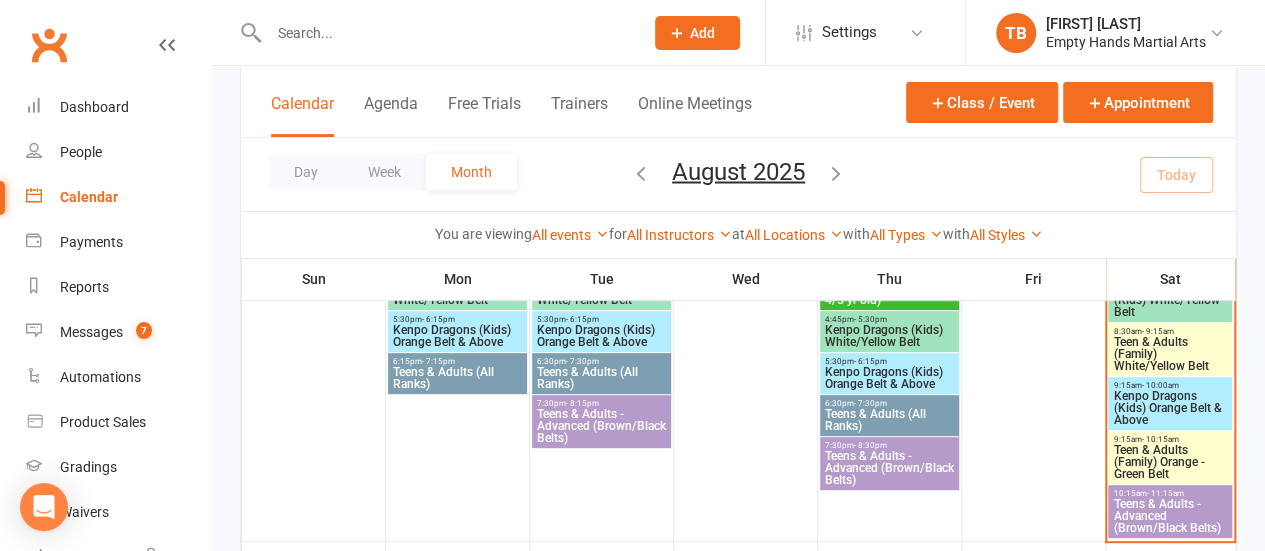 click on "Kenpo Dragons (Kids) Orange Belt & Above" at bounding box center (1170, 408) 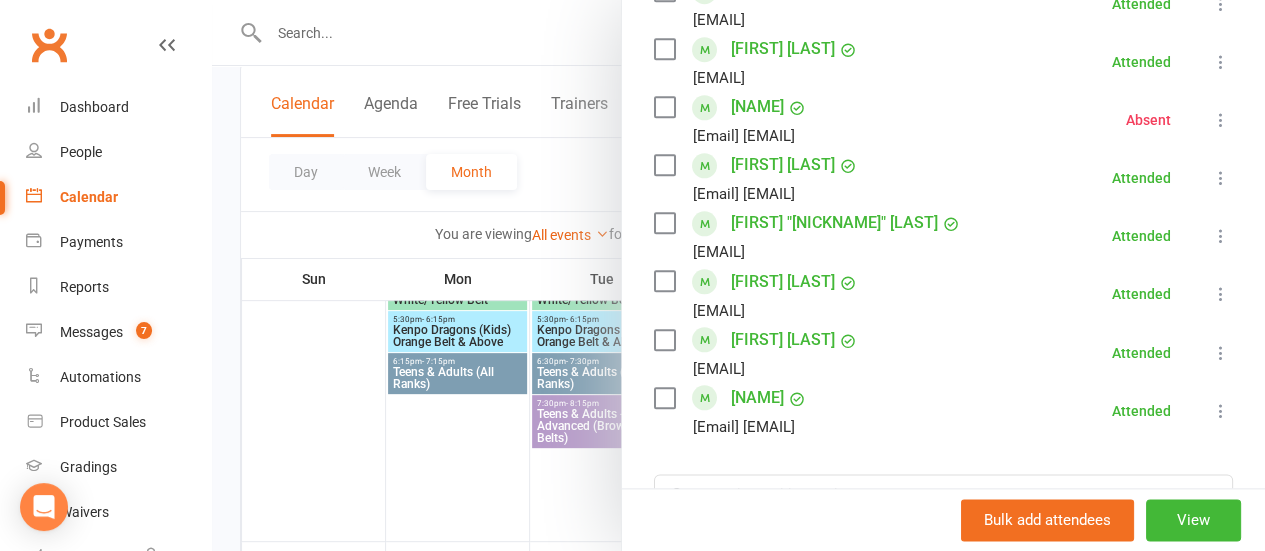 scroll, scrollTop: 1006, scrollLeft: 0, axis: vertical 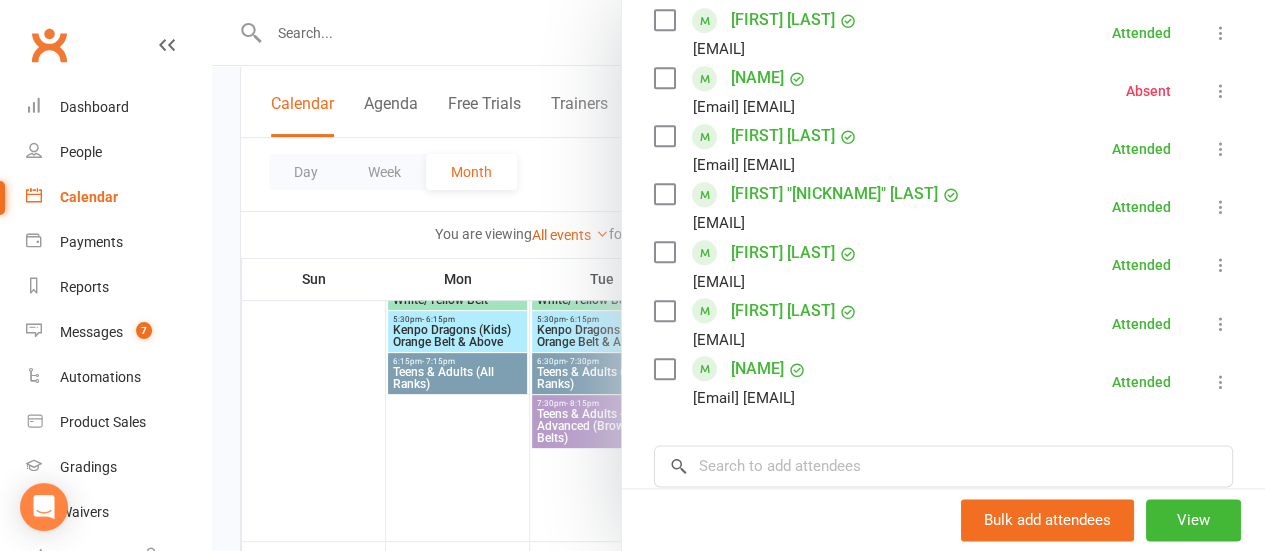 click at bounding box center (738, 275) 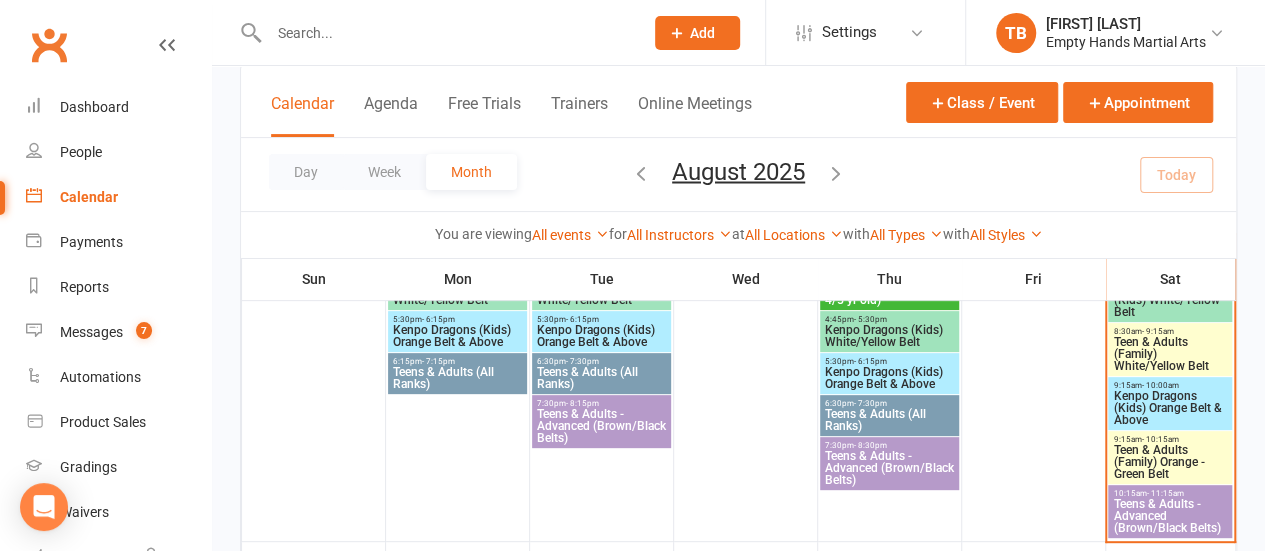 click on "Teens & Adults - Advanced (Brown/Black Belts)" at bounding box center [1170, 516] 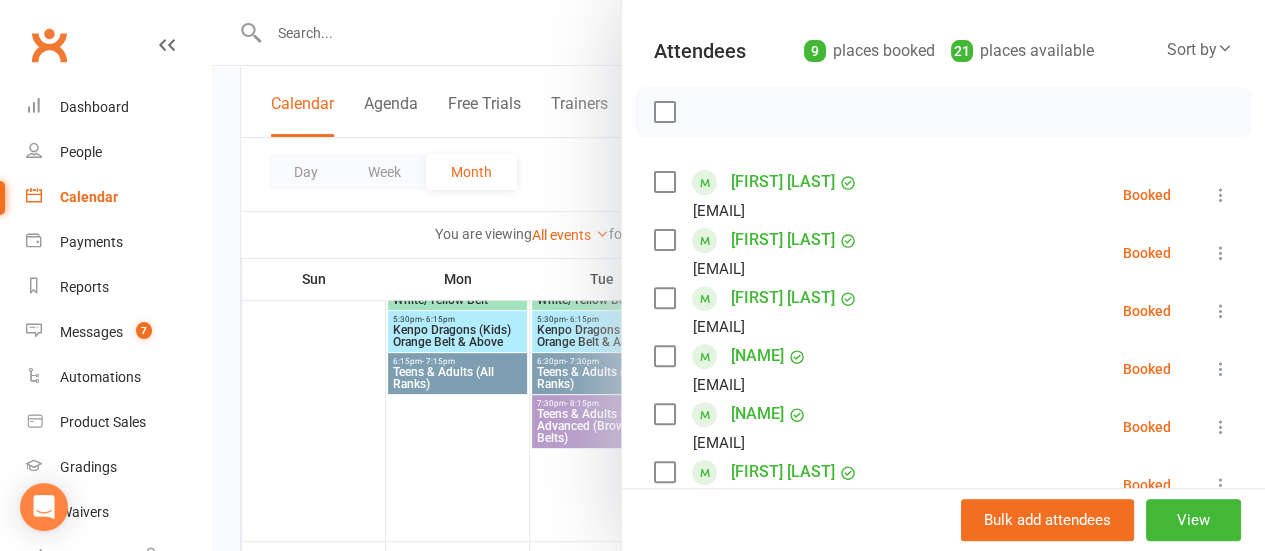 scroll, scrollTop: 208, scrollLeft: 0, axis: vertical 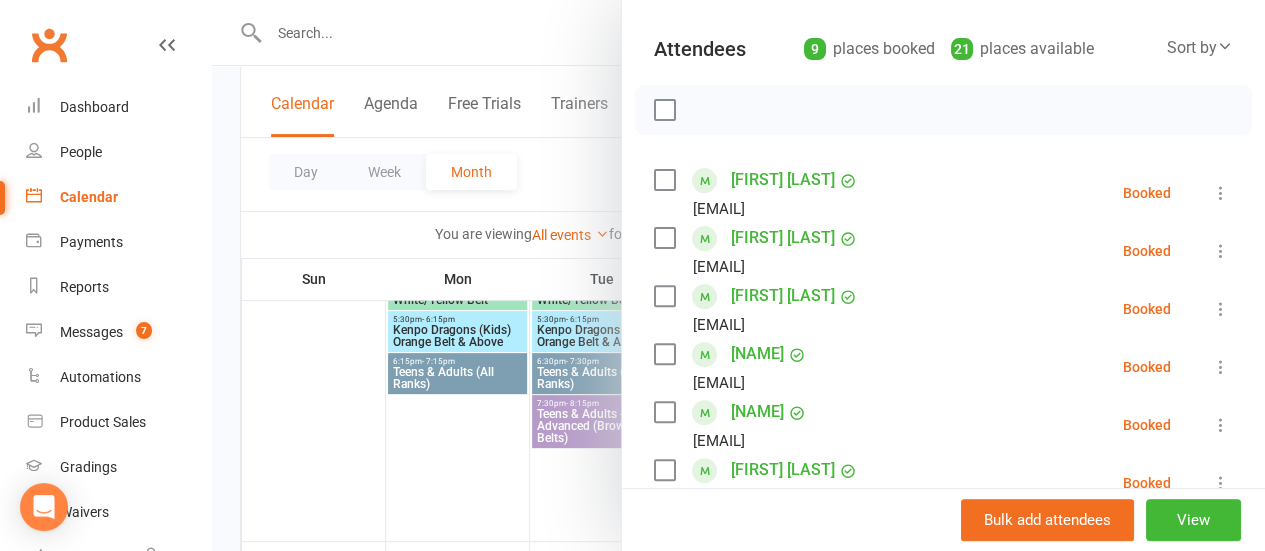 click at bounding box center (664, 110) 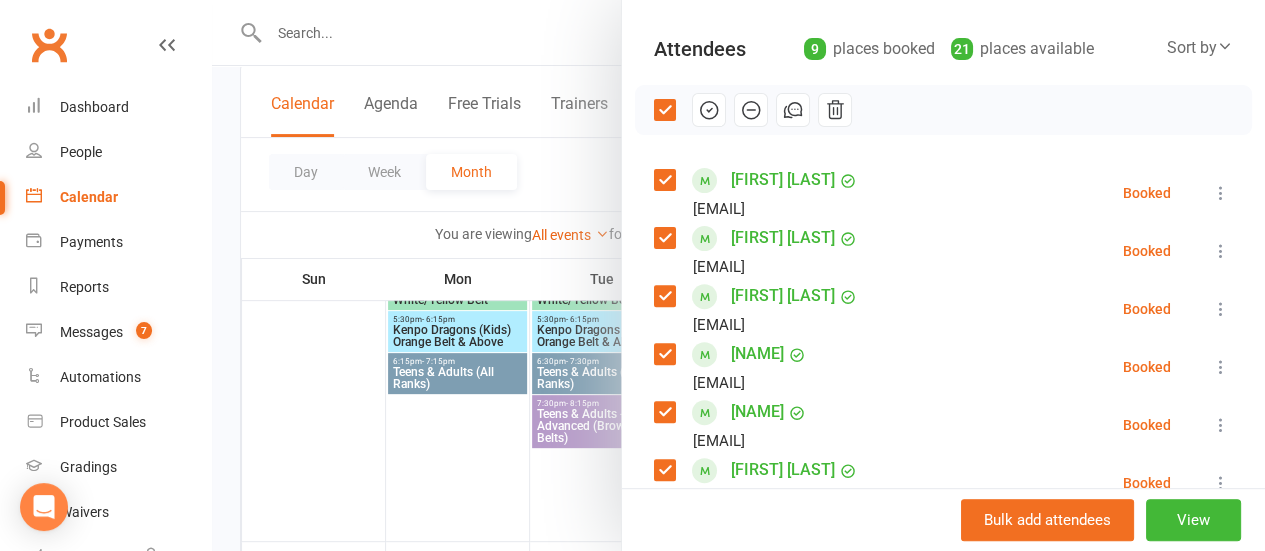 click at bounding box center (664, 238) 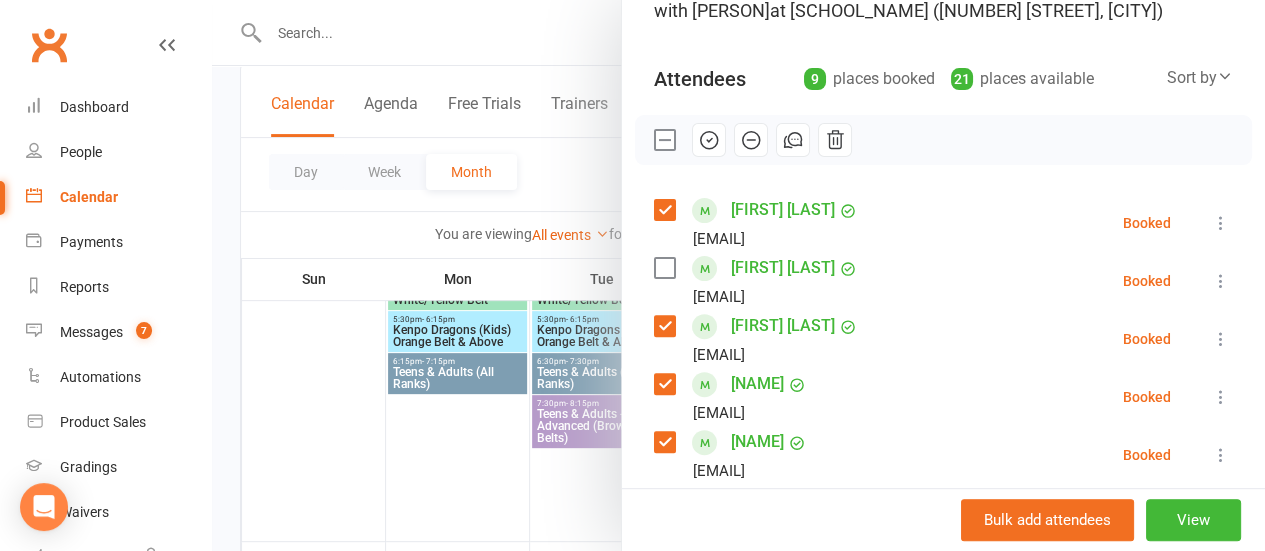 scroll, scrollTop: 176, scrollLeft: 0, axis: vertical 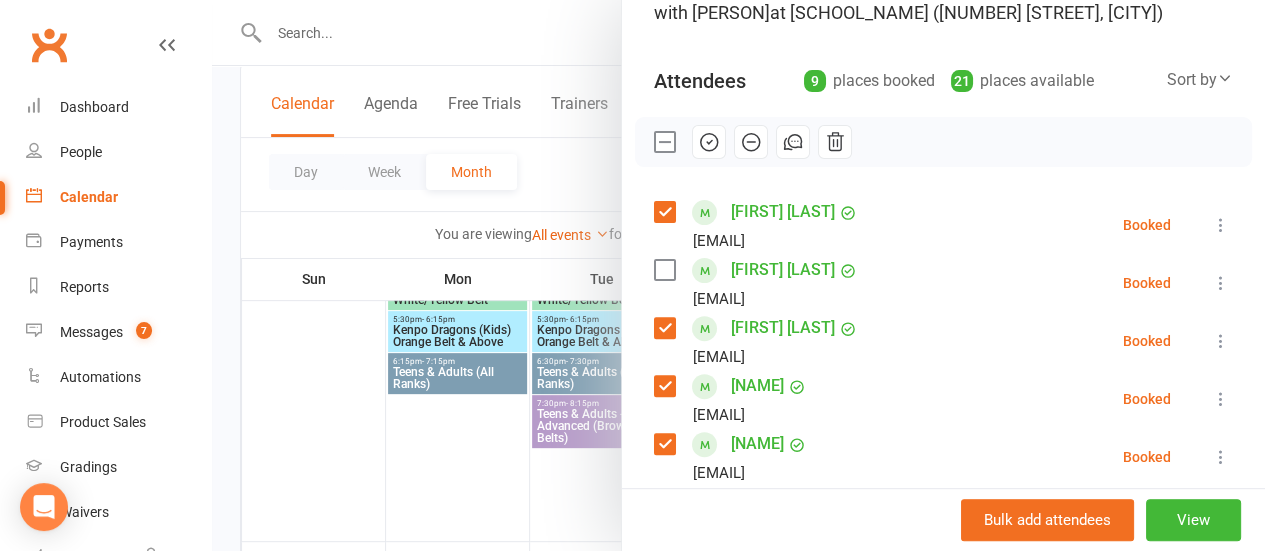 click 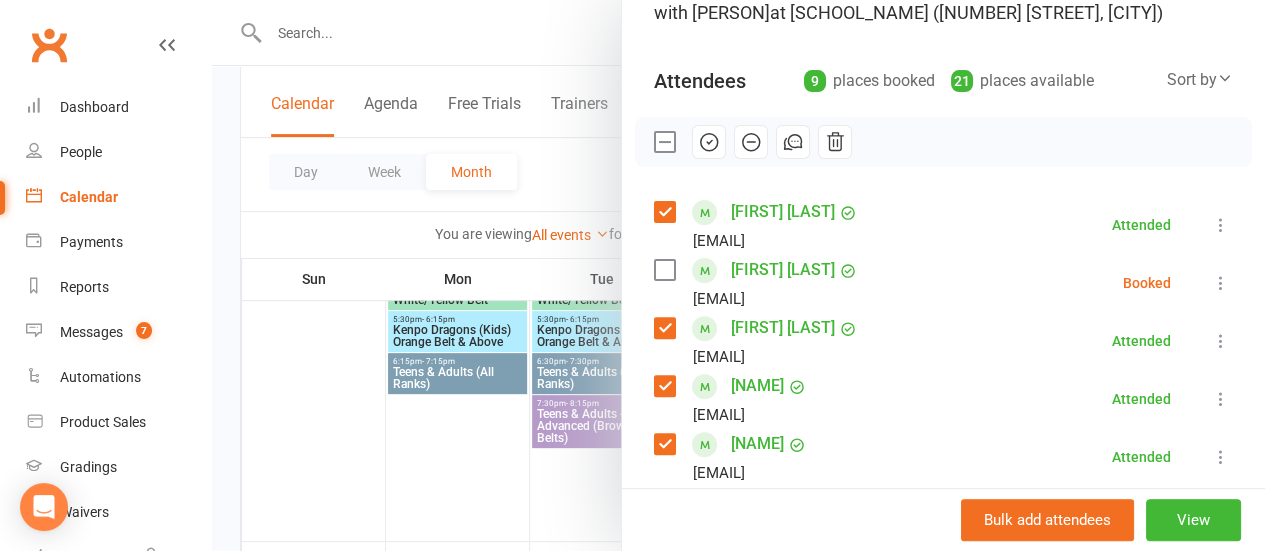 click at bounding box center [664, 142] 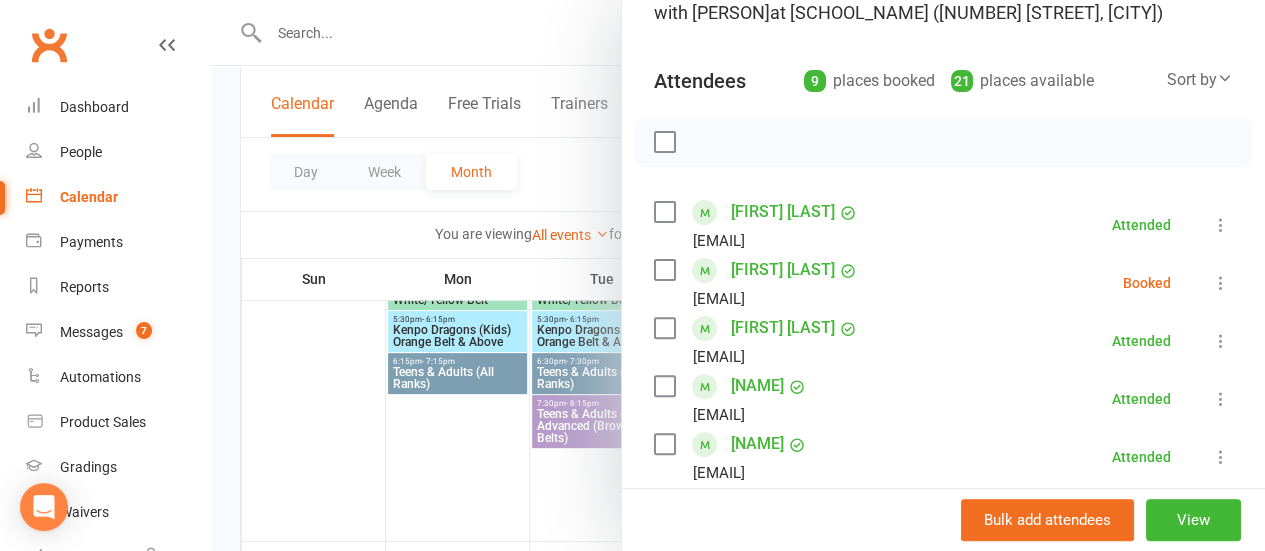 click at bounding box center [1221, 283] 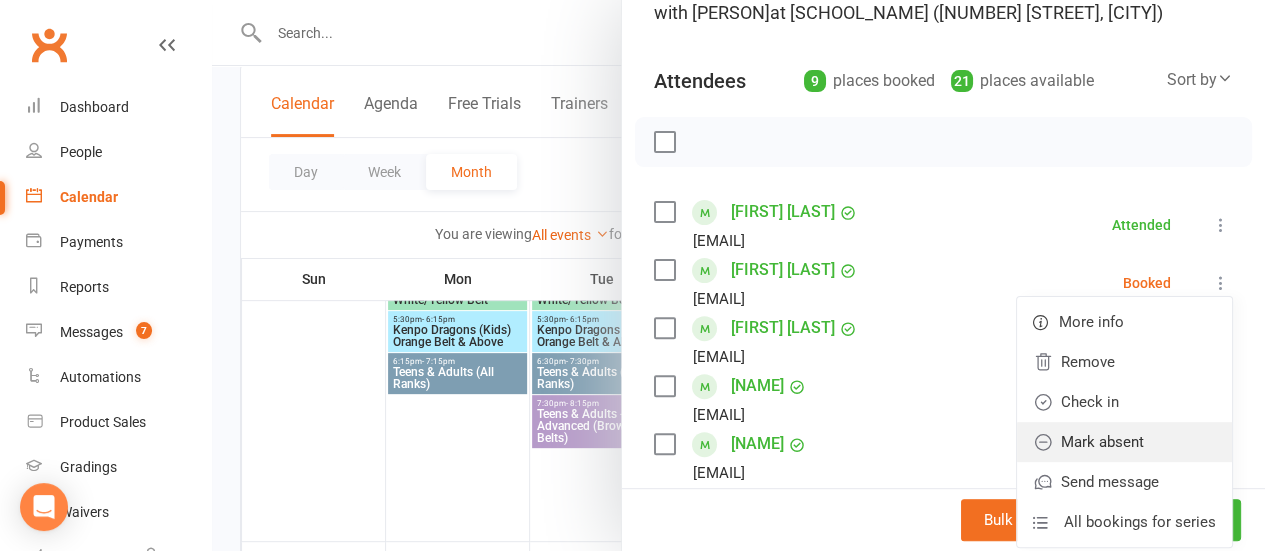 click on "Mark absent" at bounding box center (1124, 442) 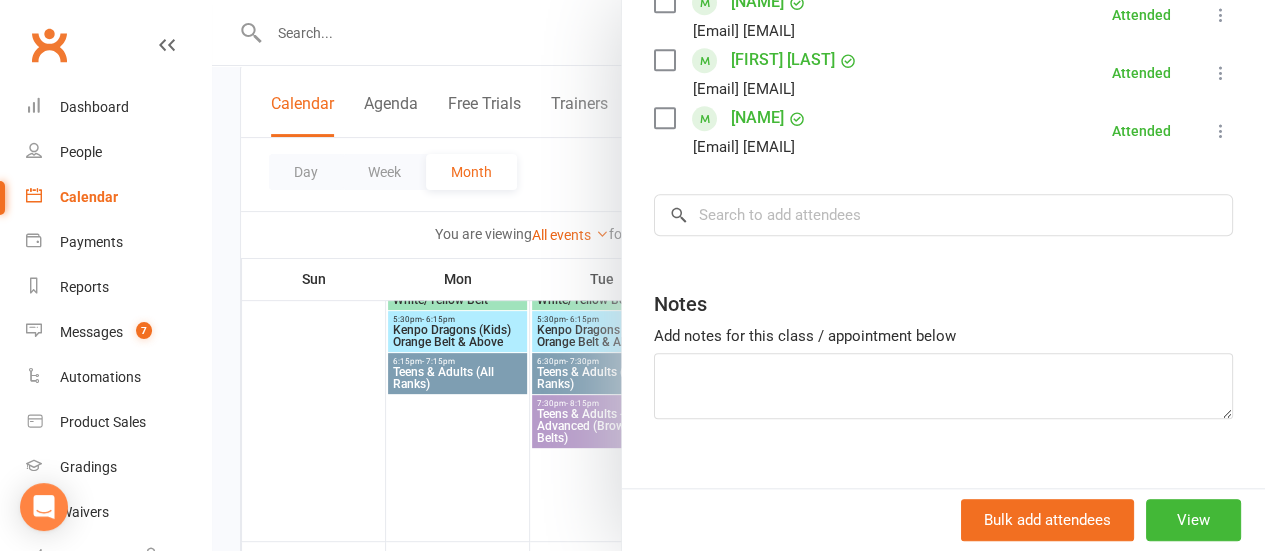 scroll, scrollTop: 735, scrollLeft: 0, axis: vertical 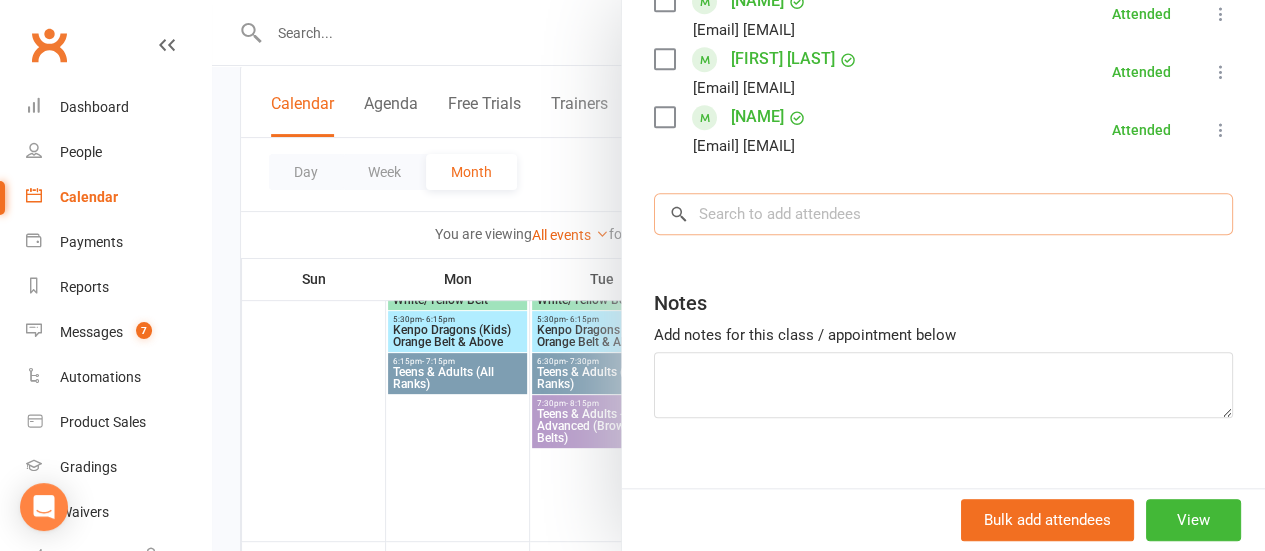 click at bounding box center [943, 214] 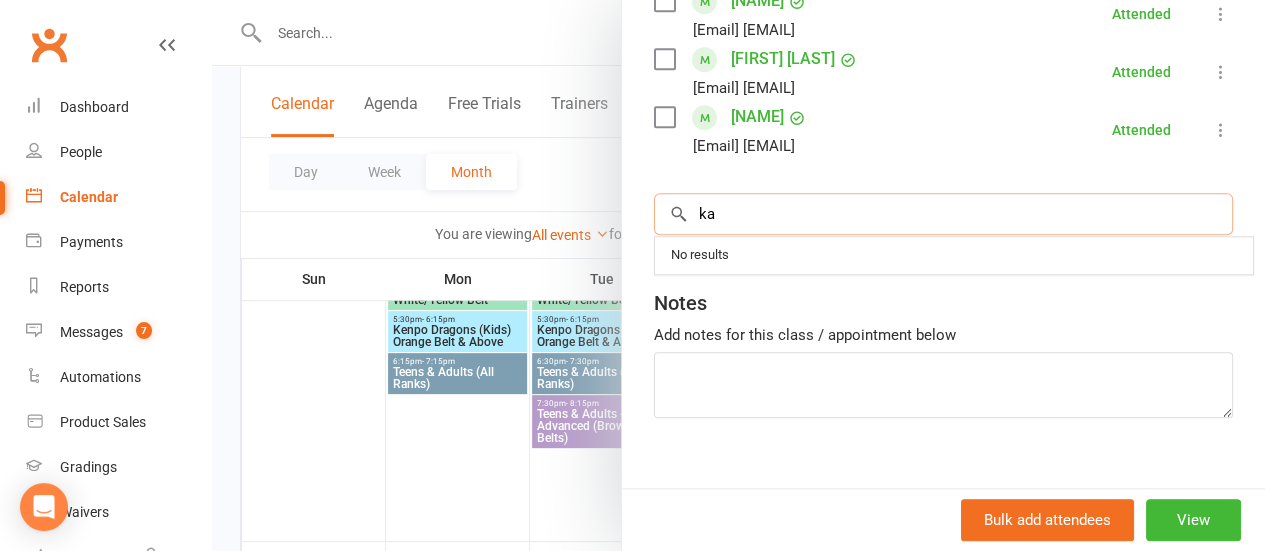 type on "k" 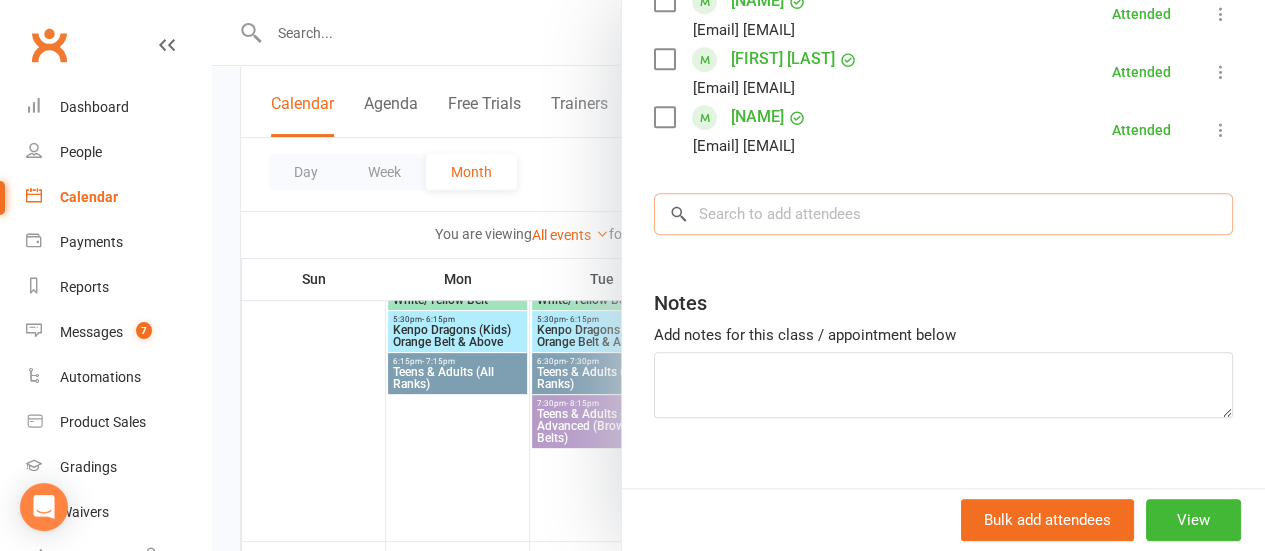 type on "=" 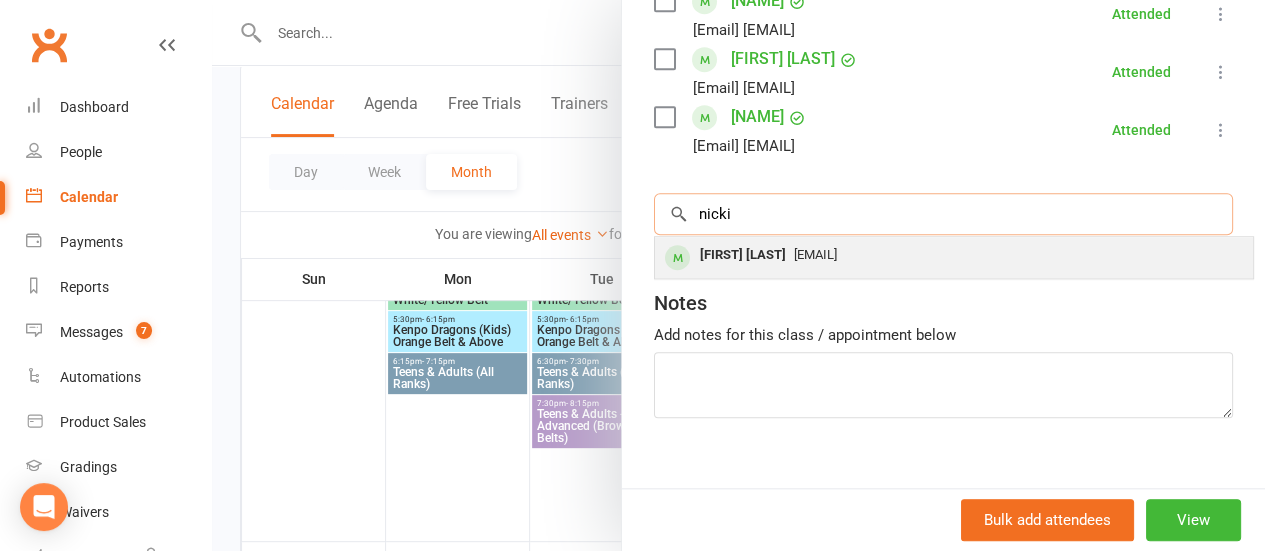 type on "nicki" 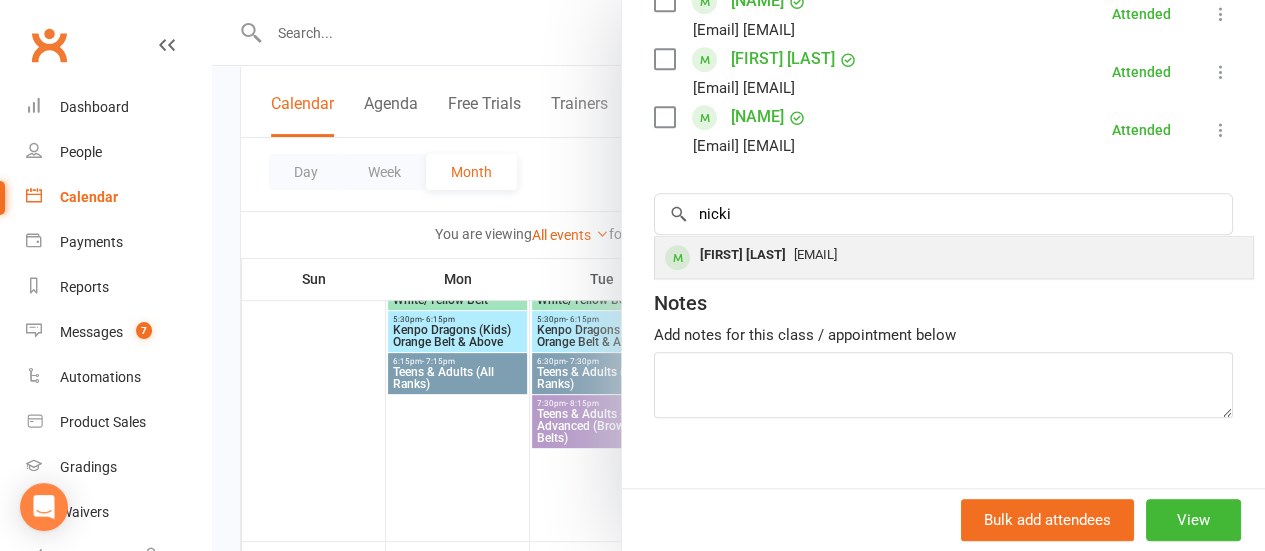 click on "[EMAIL]" at bounding box center [954, 255] 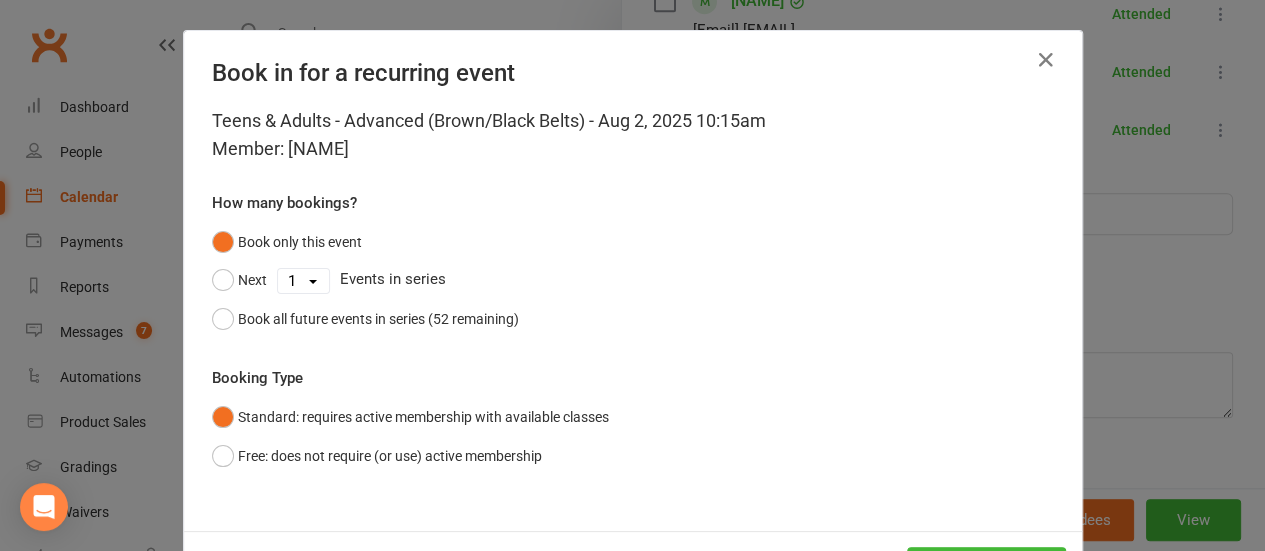 scroll, scrollTop: 82, scrollLeft: 0, axis: vertical 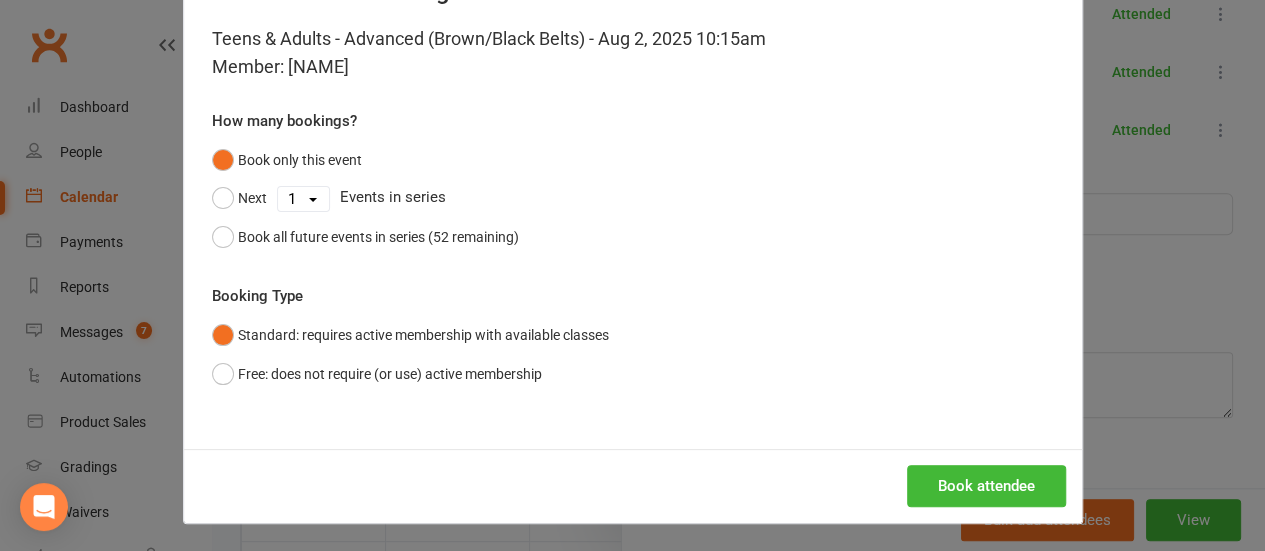 click on "Book attendee" at bounding box center (633, 486) 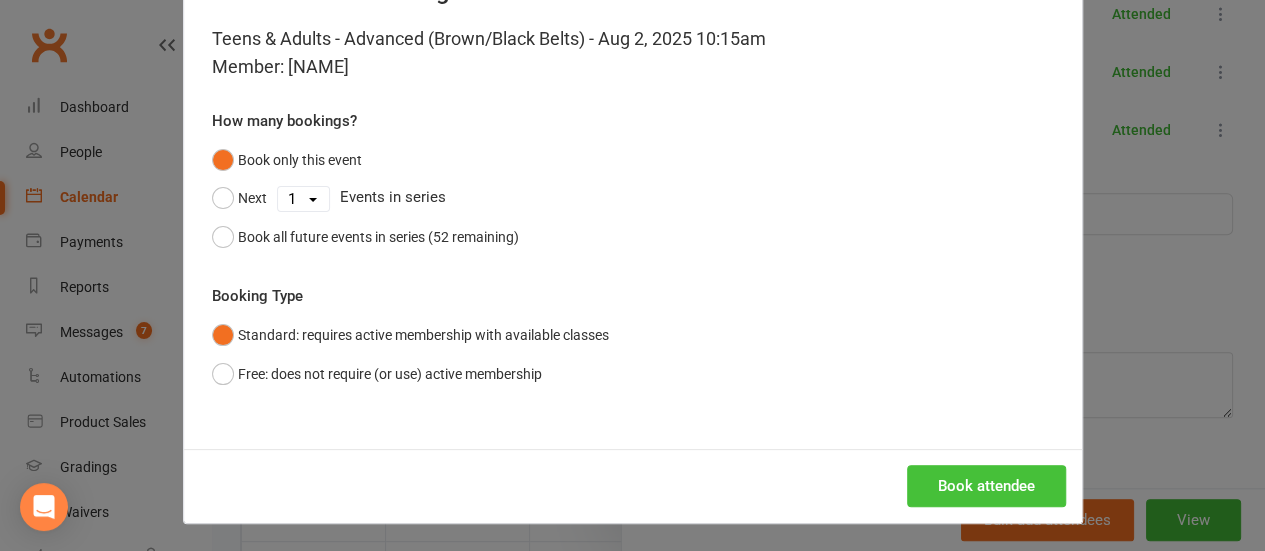 click on "Book attendee" at bounding box center [986, 486] 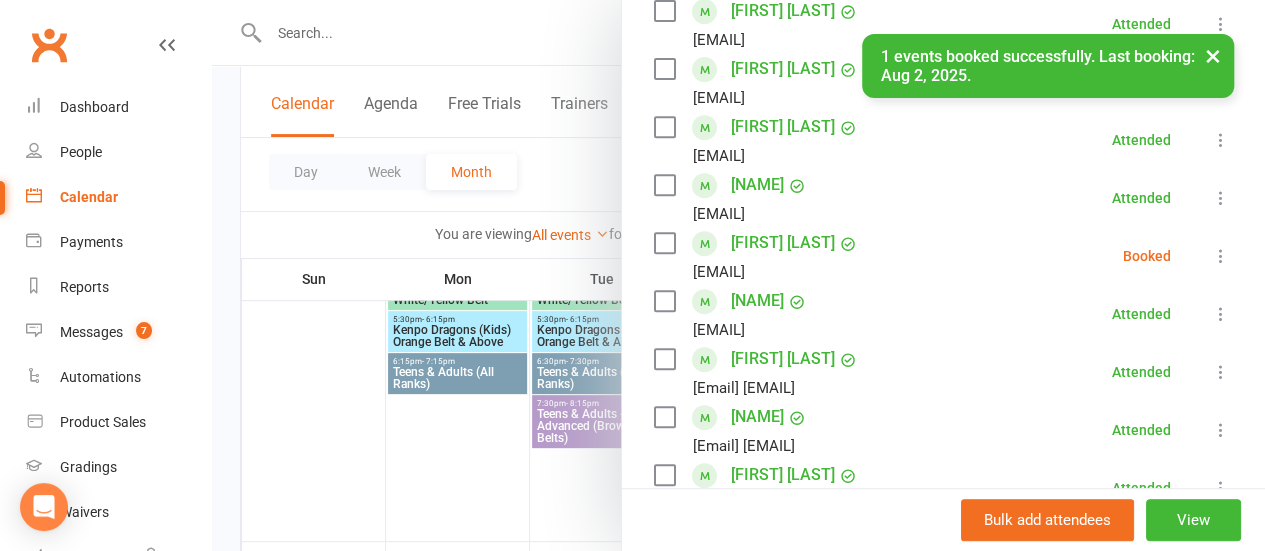 scroll, scrollTop: 361, scrollLeft: 0, axis: vertical 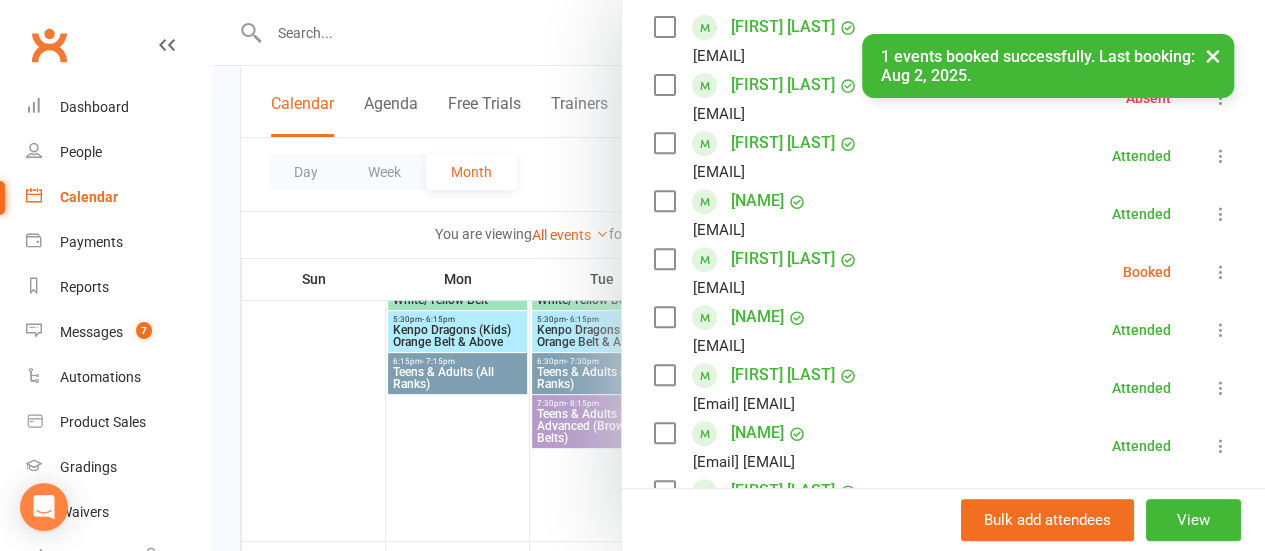 click on "[FIRST] [LAST]  [EMAIL] Booked More info  Remove  Check in  Mark absent  Send message  All bookings for series" at bounding box center [943, 272] 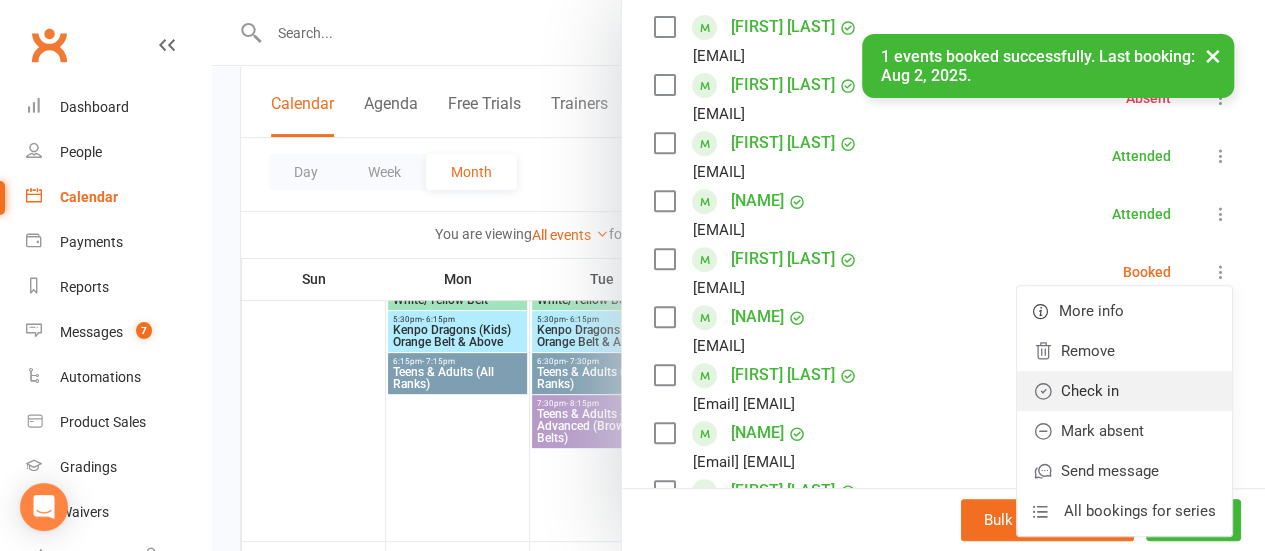 click on "Check in" at bounding box center (1124, 391) 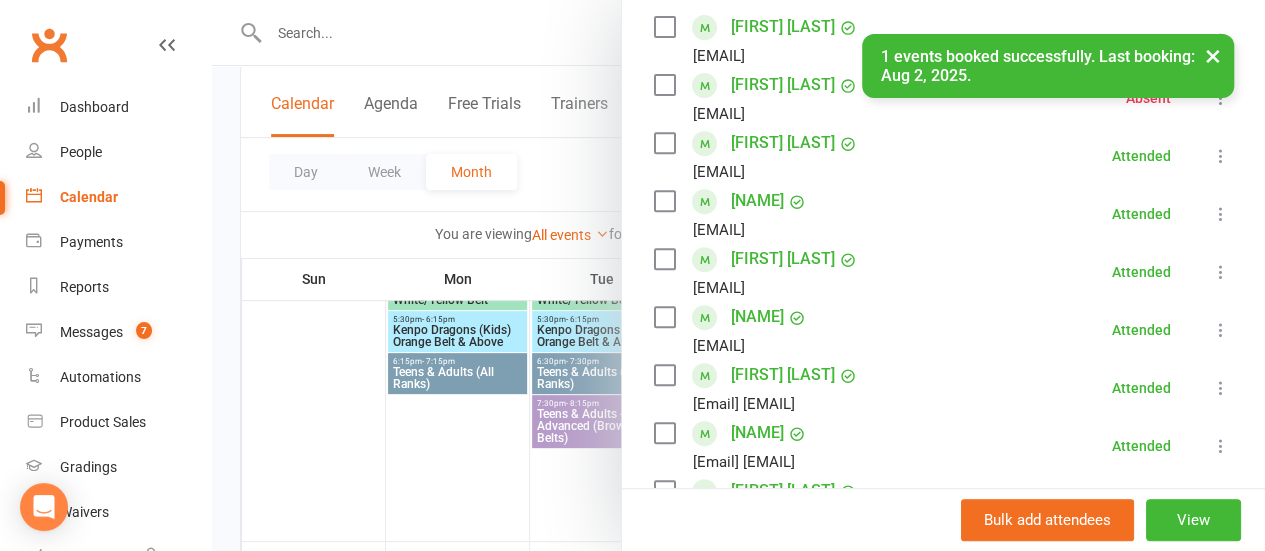 click at bounding box center [738, 275] 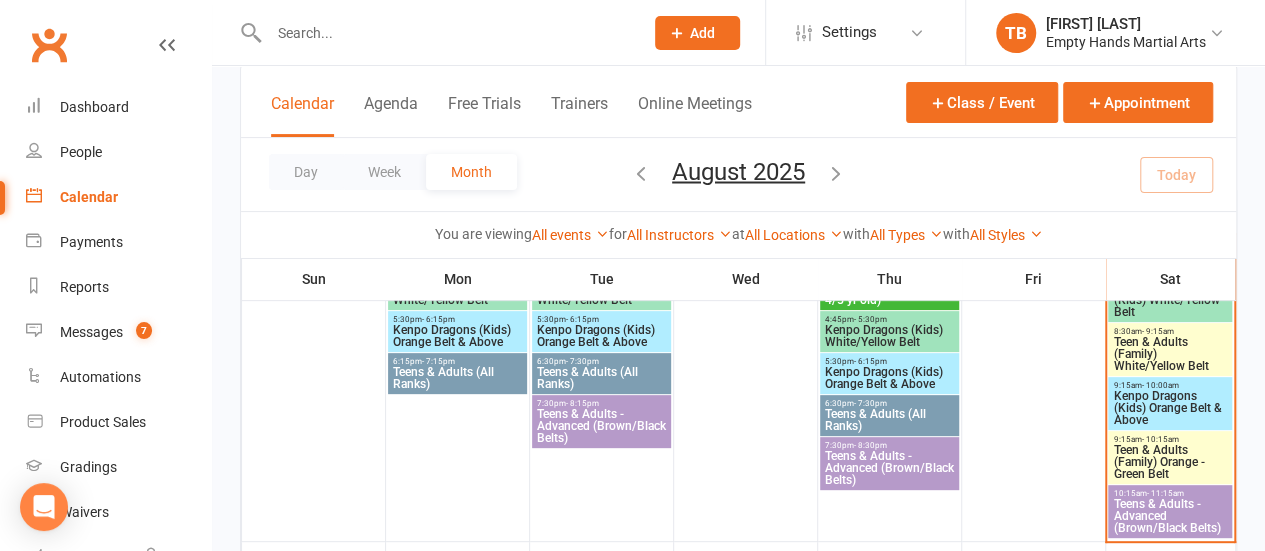 click on "Teen & Adults (Family) Orange - Green Belt" at bounding box center [1170, 462] 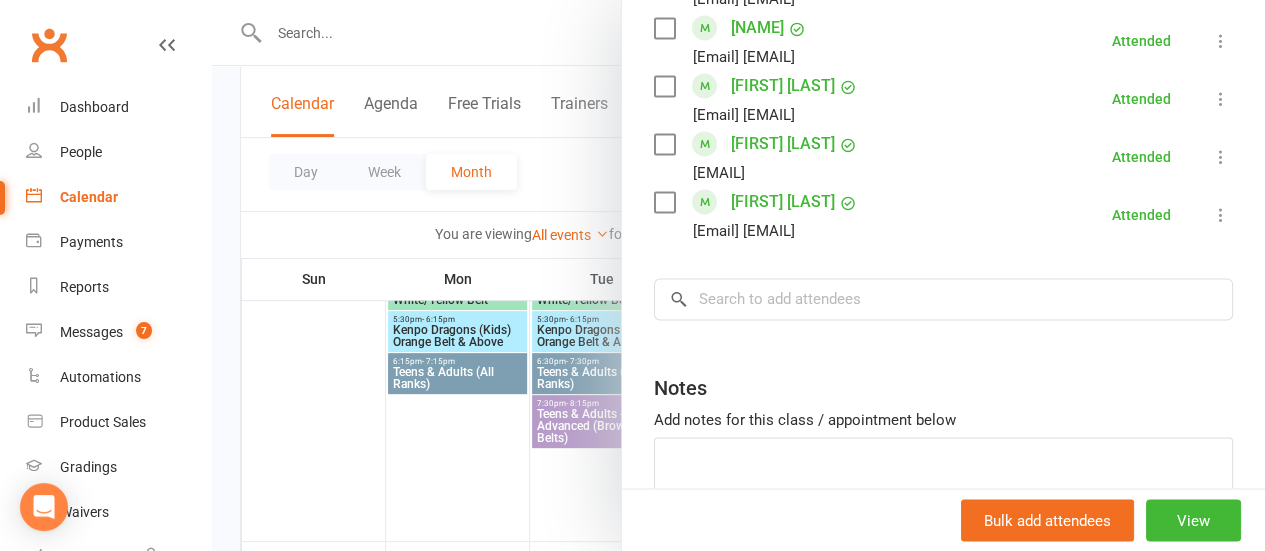 scroll, scrollTop: 1464, scrollLeft: 0, axis: vertical 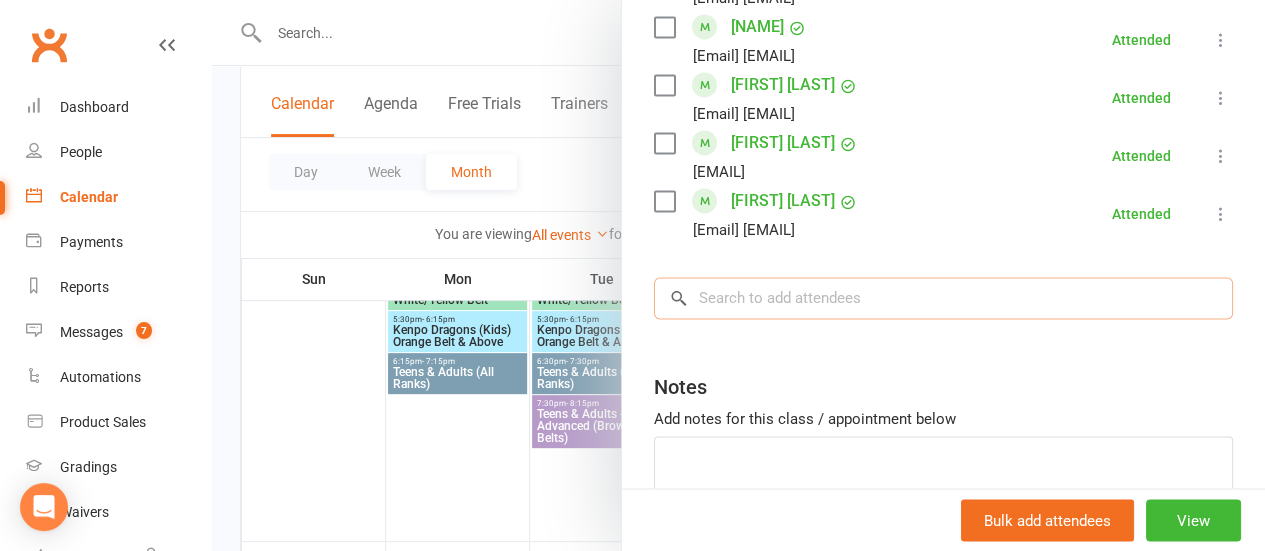 click at bounding box center [943, 298] 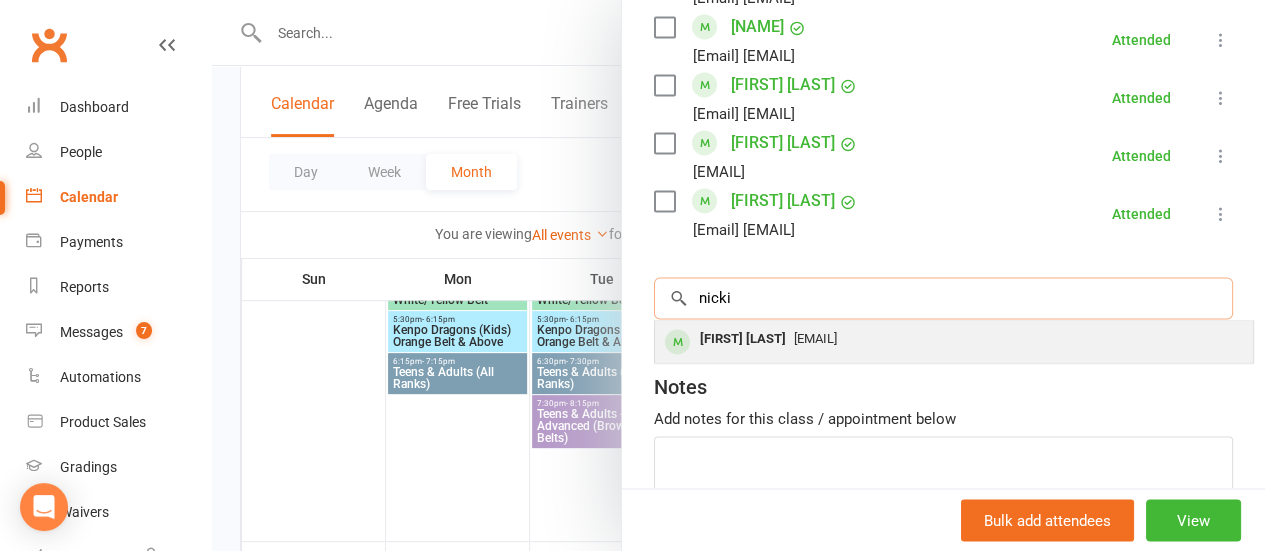 type on "nicki" 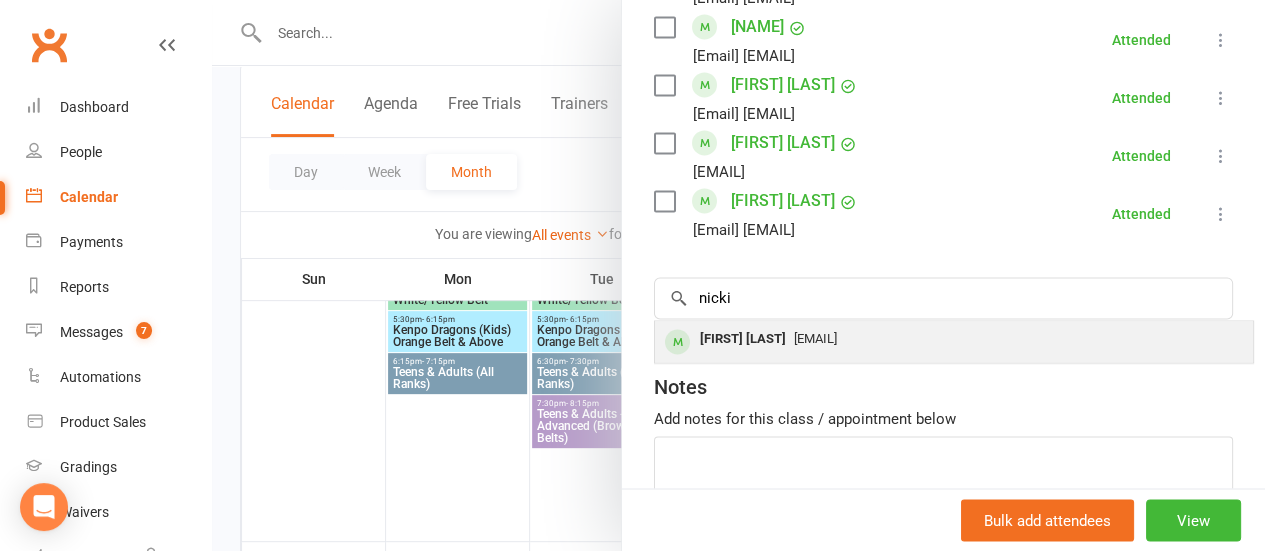 click on "[EMAIL]" at bounding box center [954, 339] 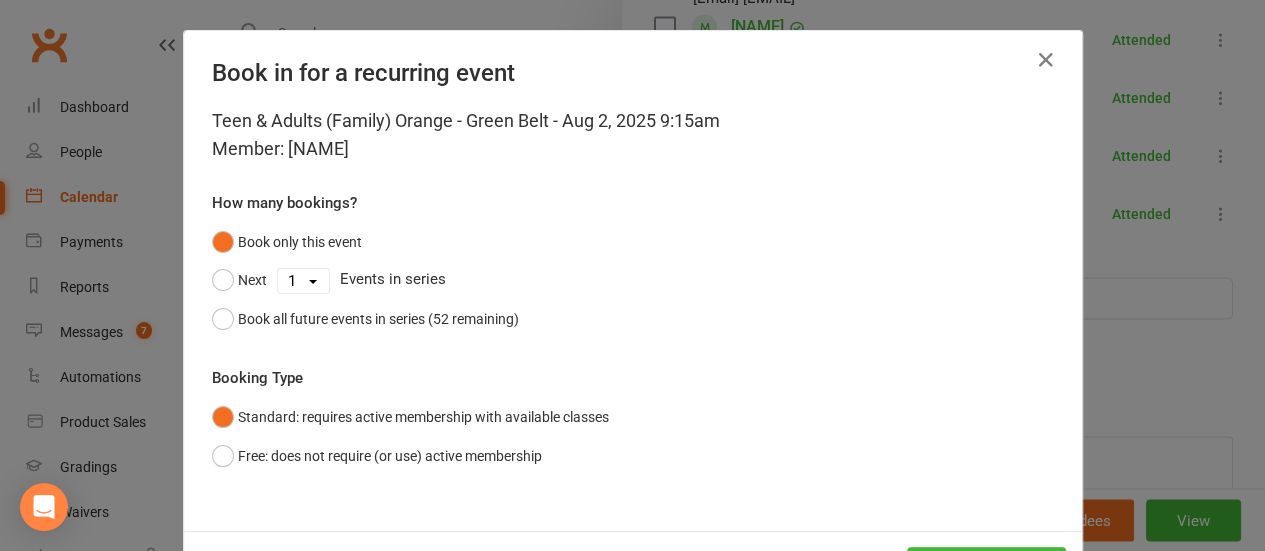 scroll, scrollTop: 82, scrollLeft: 0, axis: vertical 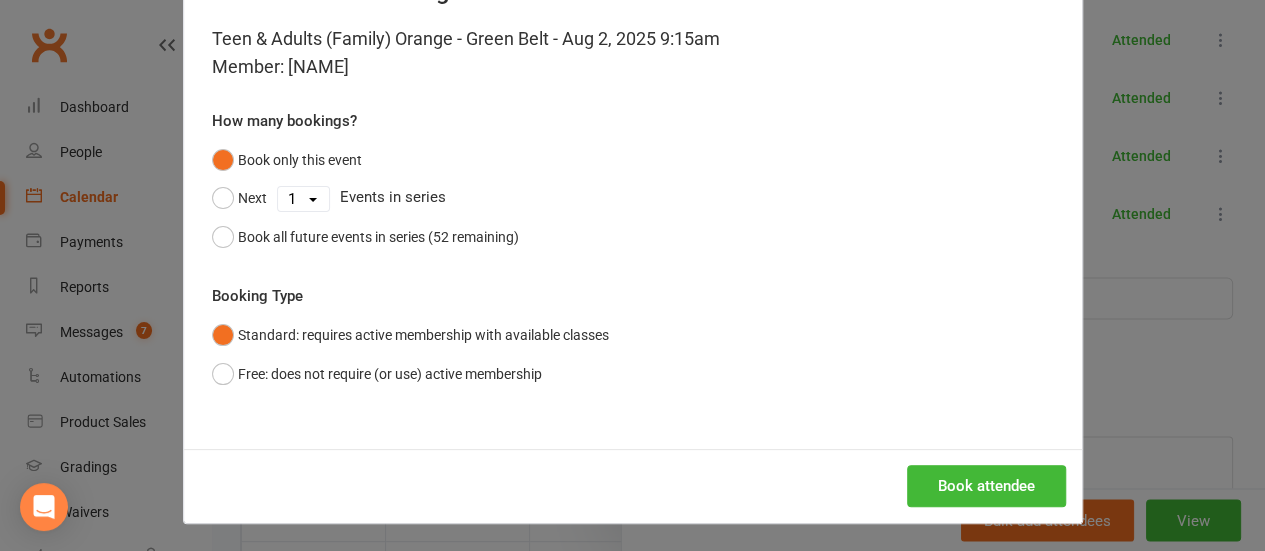 click on "Book attendee" at bounding box center [633, 486] 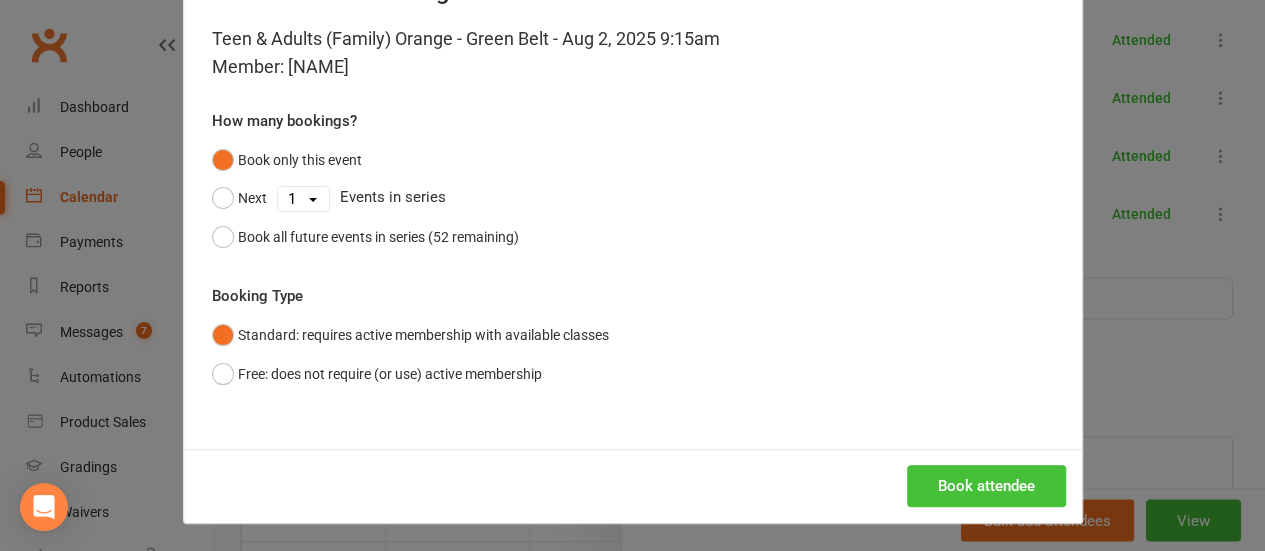 click on "Book attendee" at bounding box center (986, 486) 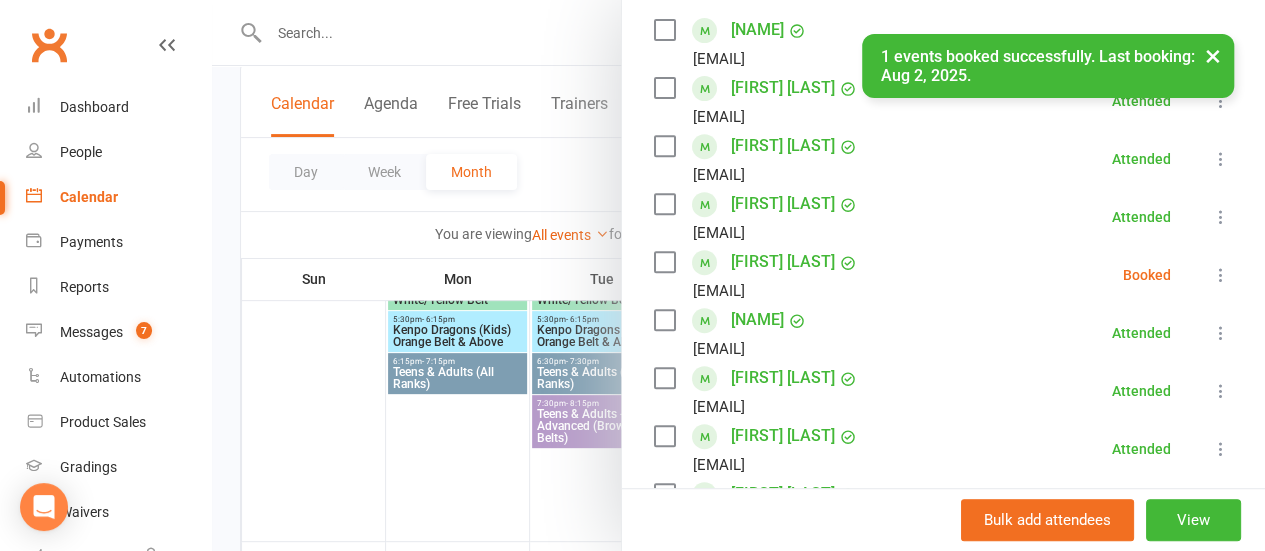 scroll, scrollTop: 348, scrollLeft: 0, axis: vertical 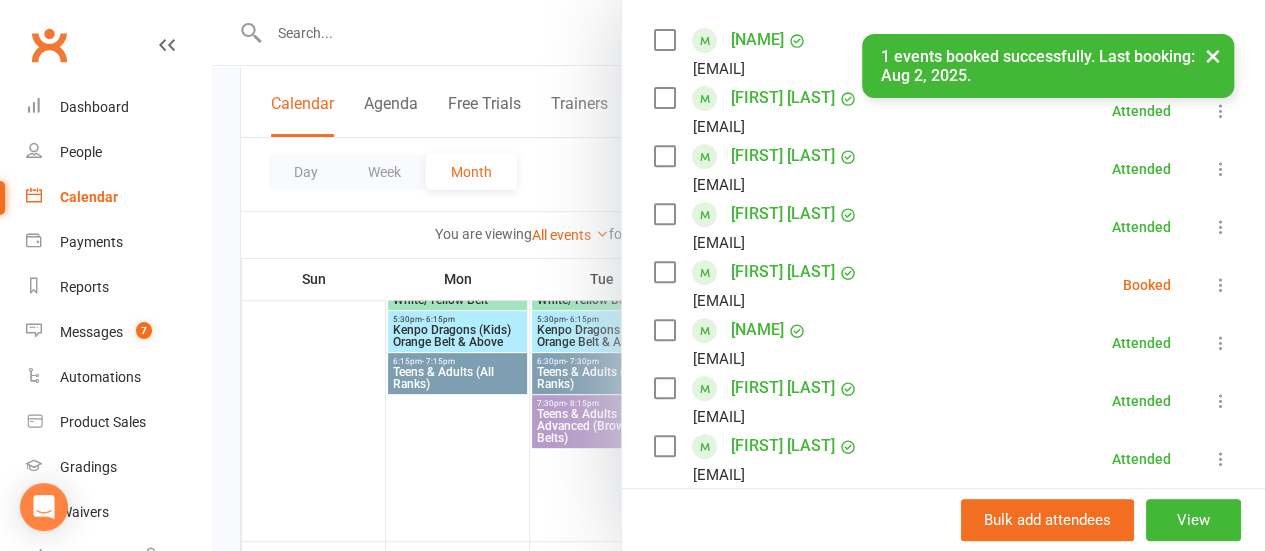 click at bounding box center [1221, 285] 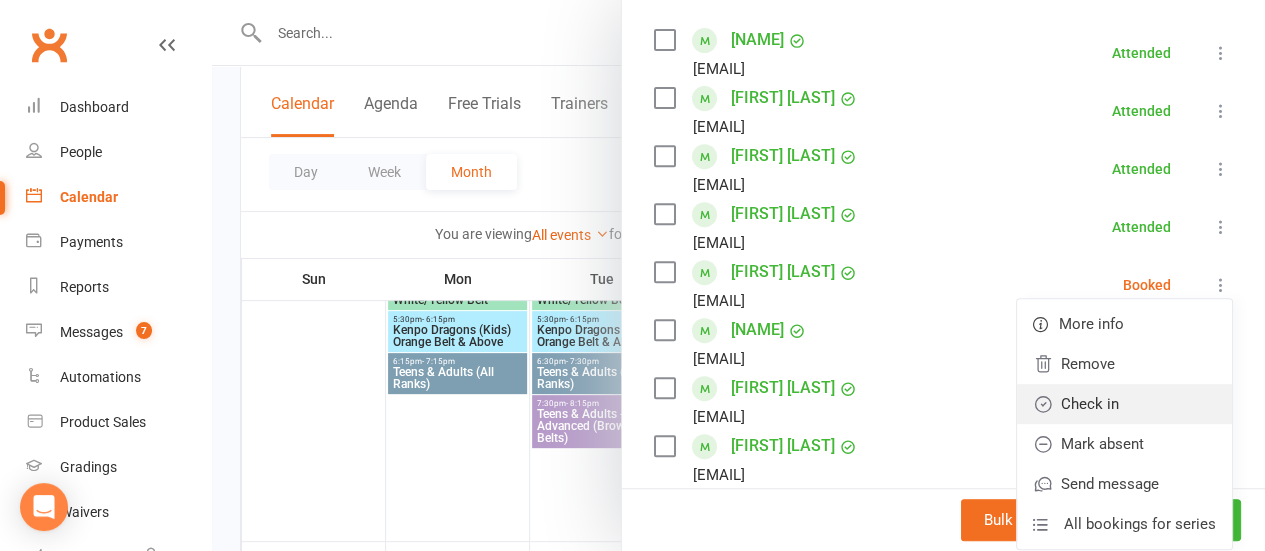 click on "Check in" at bounding box center (1124, 404) 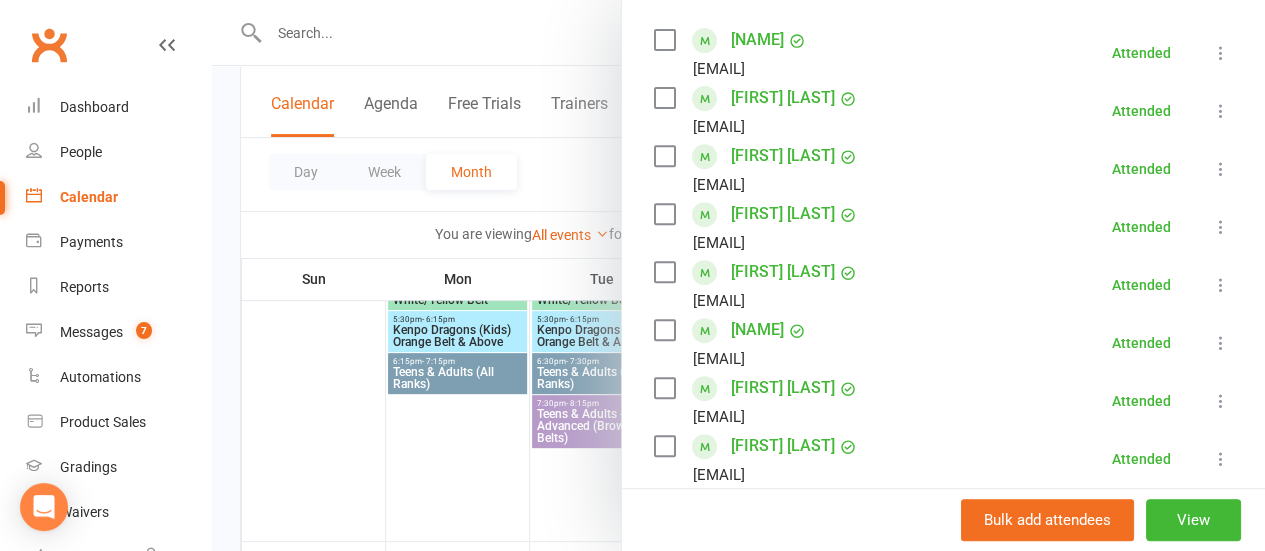 click on "Darren Carey  [EMAIL] Attended More info  Remove  Mark absent  Undo check-in  Send message  All bookings for series" at bounding box center (943, 227) 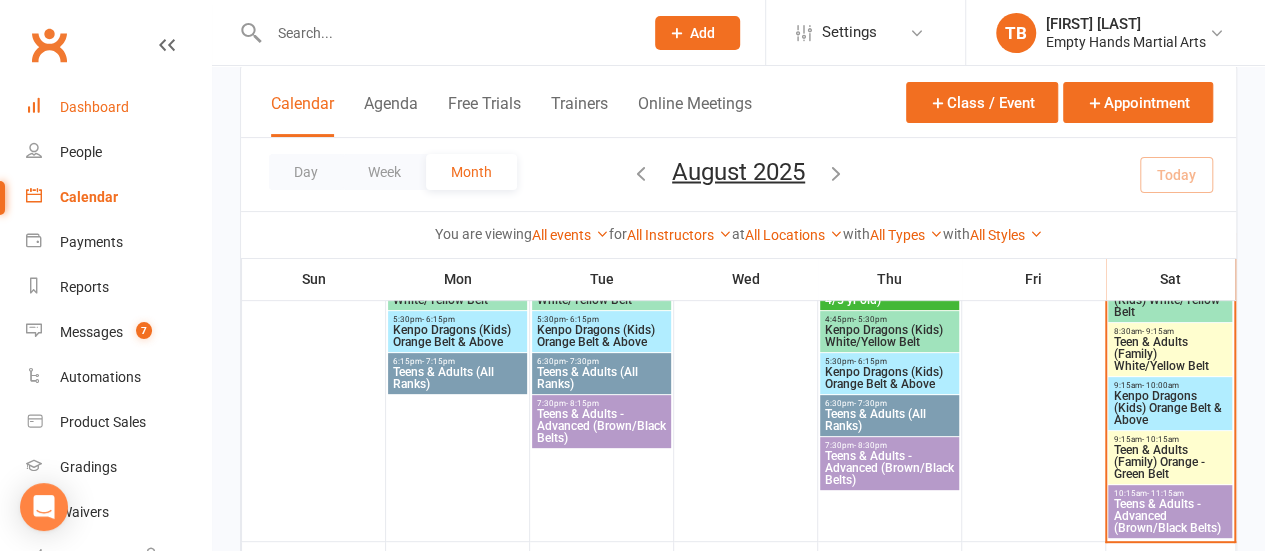 click on "Dashboard" at bounding box center [94, 107] 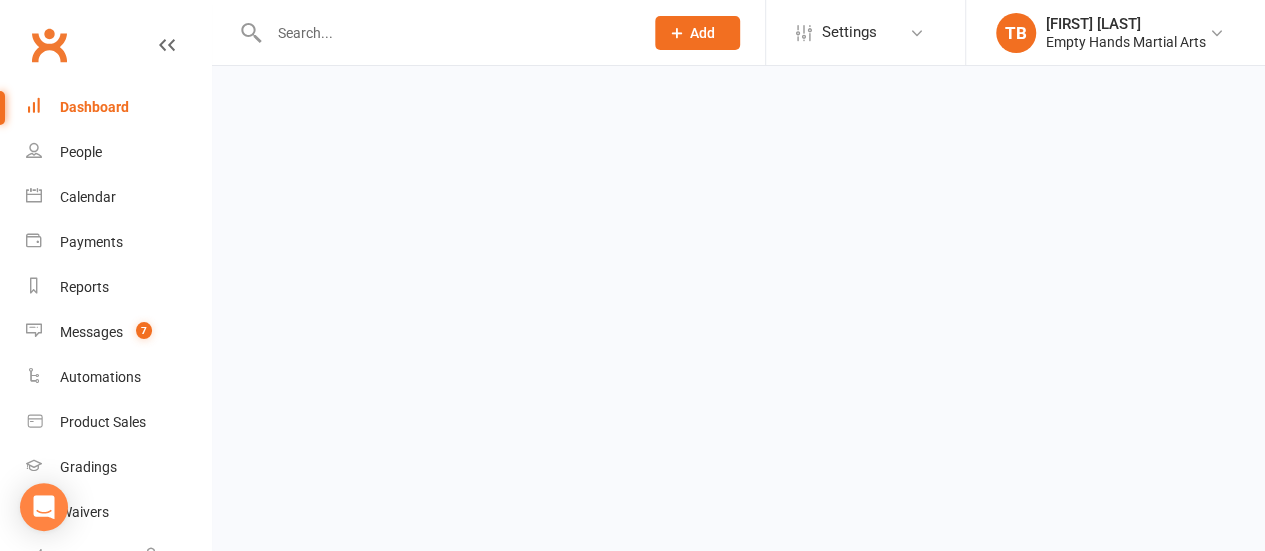 scroll, scrollTop: 0, scrollLeft: 0, axis: both 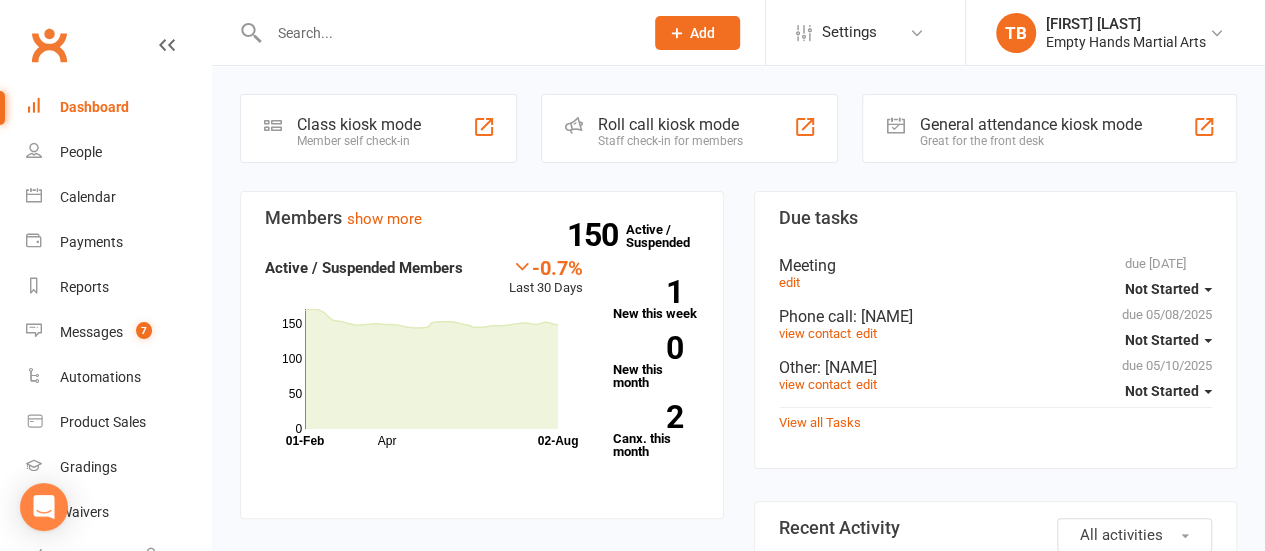 click on "Members  show more -0.7% Last 30 Days Active / Suspended Members Apr Month 01-Feb 02-Aug  0 50 100 150 150 Active / Suspended 1 New this week 0 New this month 2 Canx. this month
Attendance 0 Right Now (in session) show more 0 Today (so far)  No change from yesterday show more 7 Absent (last 30 days) show more
Net Revenue  show more 3.1% Last month $4,610.57 paid or upcoming this month Oct Jan Apr Jul Month Aug Aug $0 $2,000 $4,000 Monthly Recurring Revenue  show more 5.5% Last month $4,610.57 Oct Jan Apr Jul Month Aug Aug $0 $2,000 $4,000" at bounding box center (482, 900) 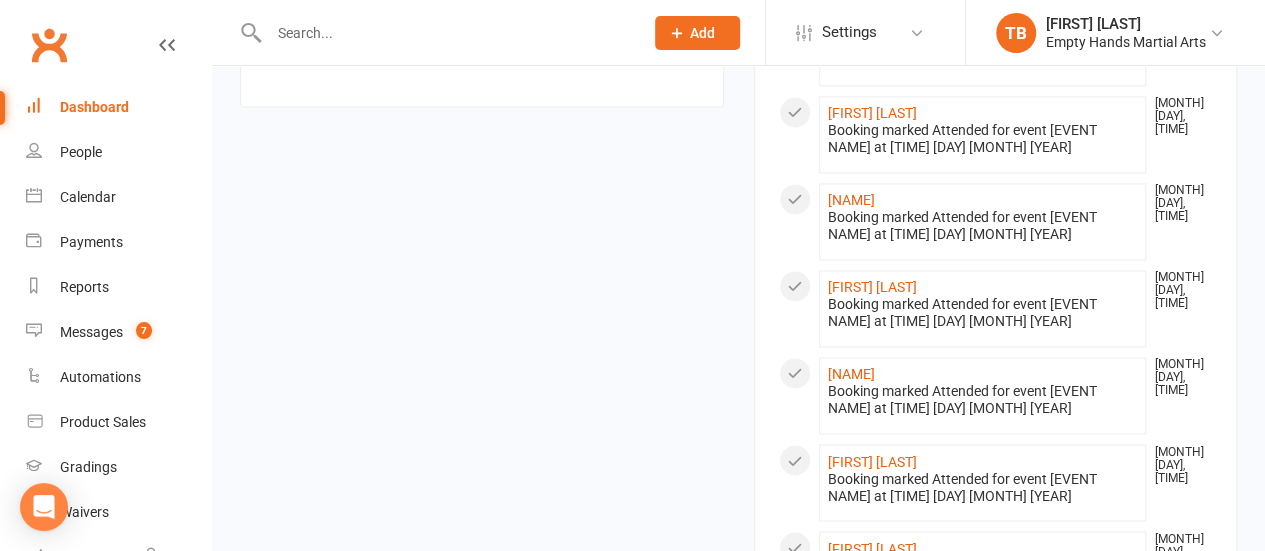 scroll, scrollTop: 2242, scrollLeft: 0, axis: vertical 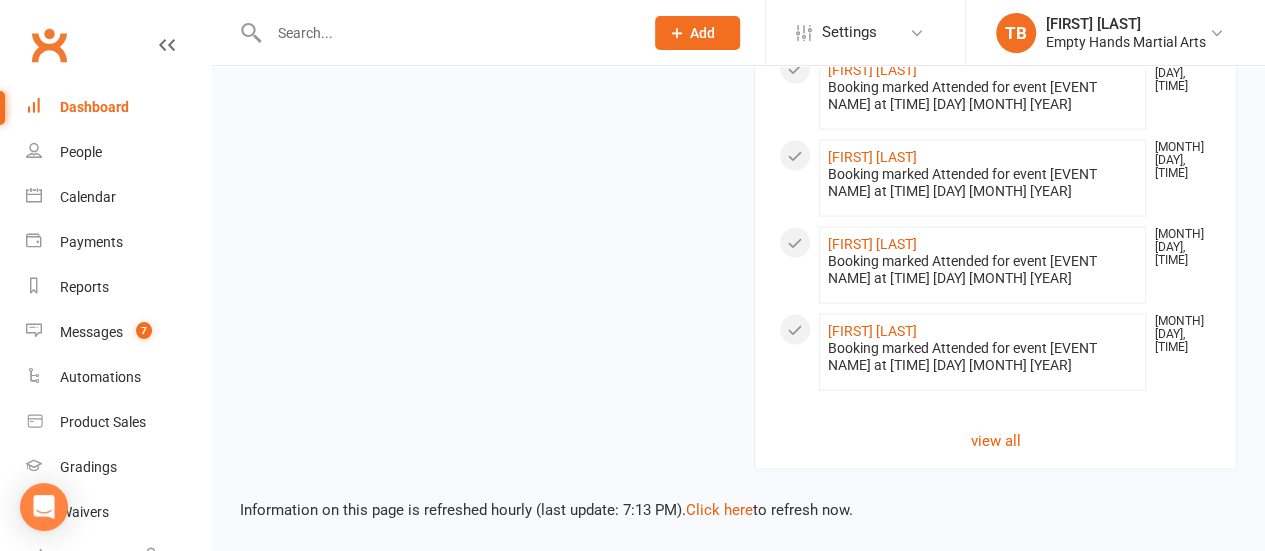 click on "Information on this page is refreshed hourly (last update: 7:13 PM).  Click here  to refresh now." at bounding box center (738, 496) 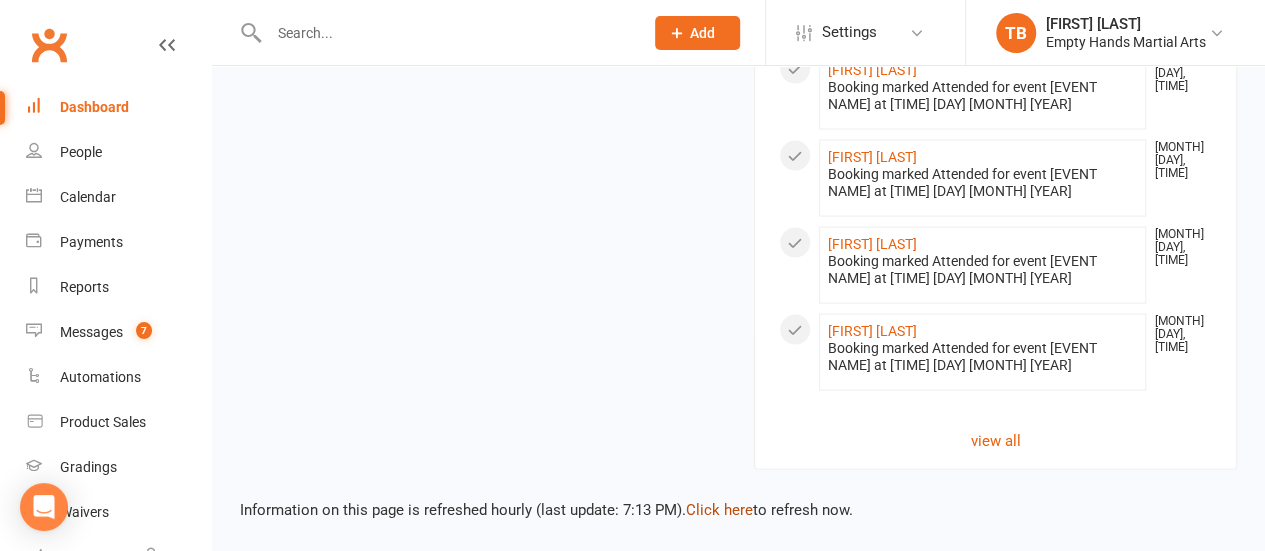 click on "Click here" at bounding box center (719, 510) 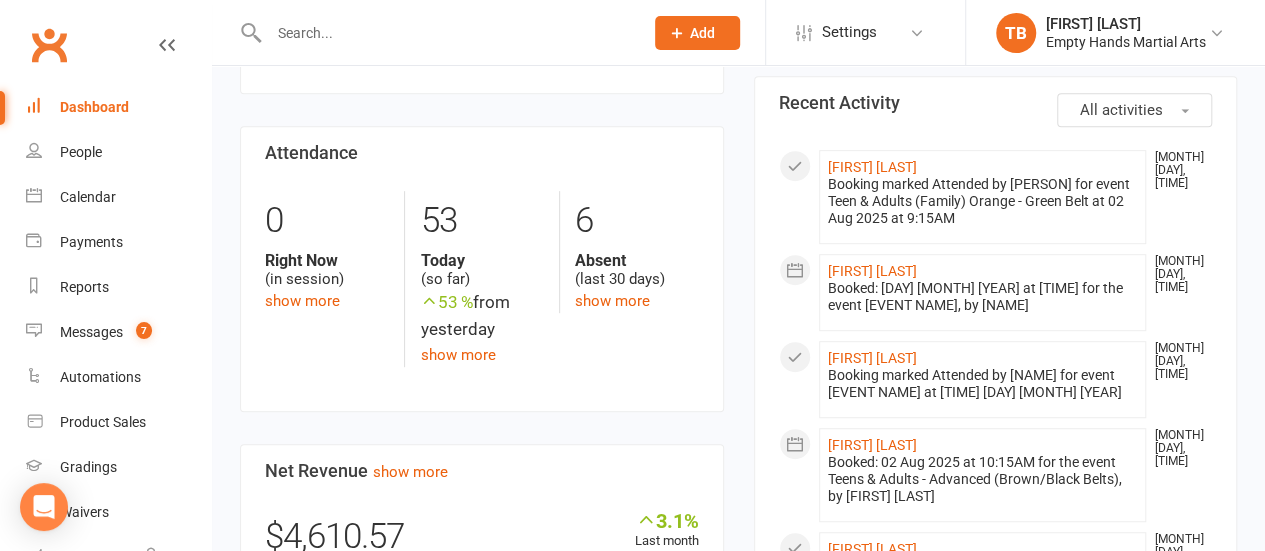 scroll, scrollTop: 428, scrollLeft: 0, axis: vertical 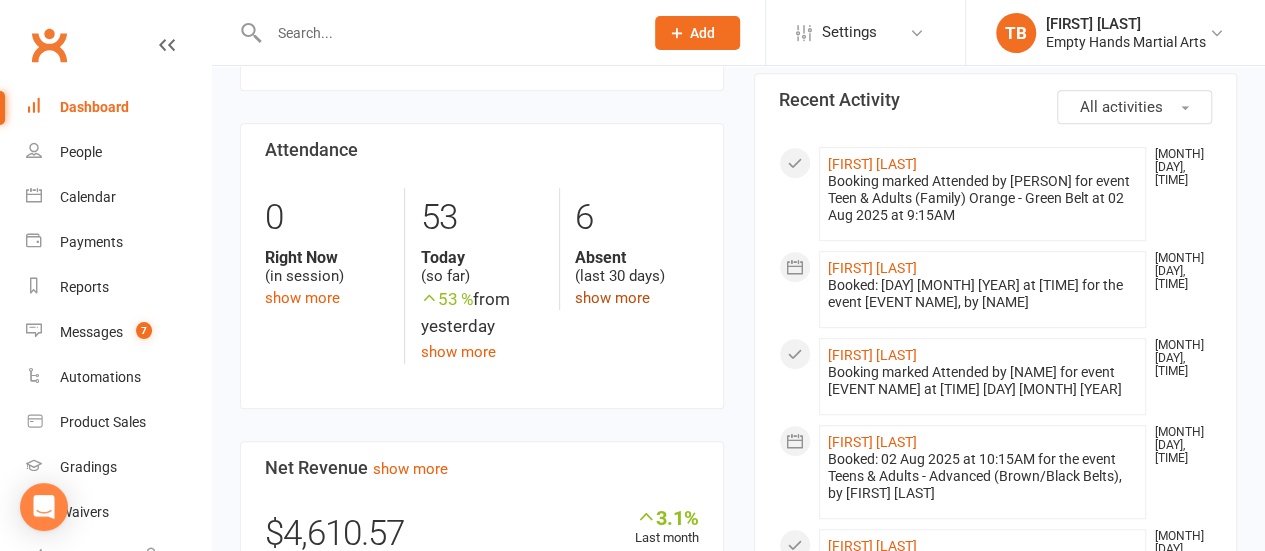 click on "show more" 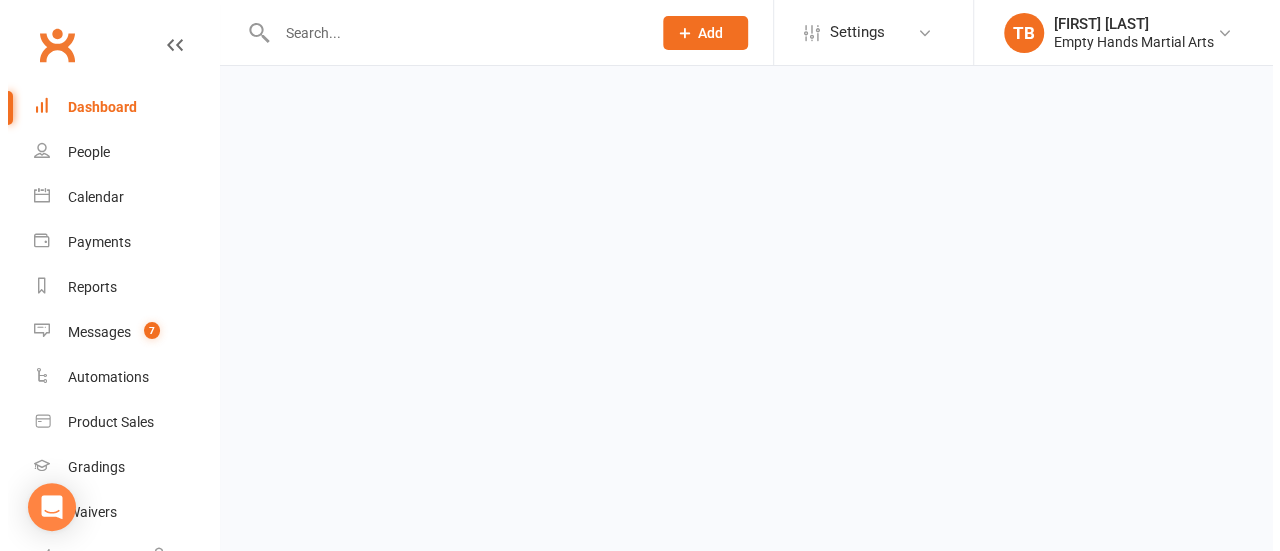 scroll, scrollTop: 0, scrollLeft: 0, axis: both 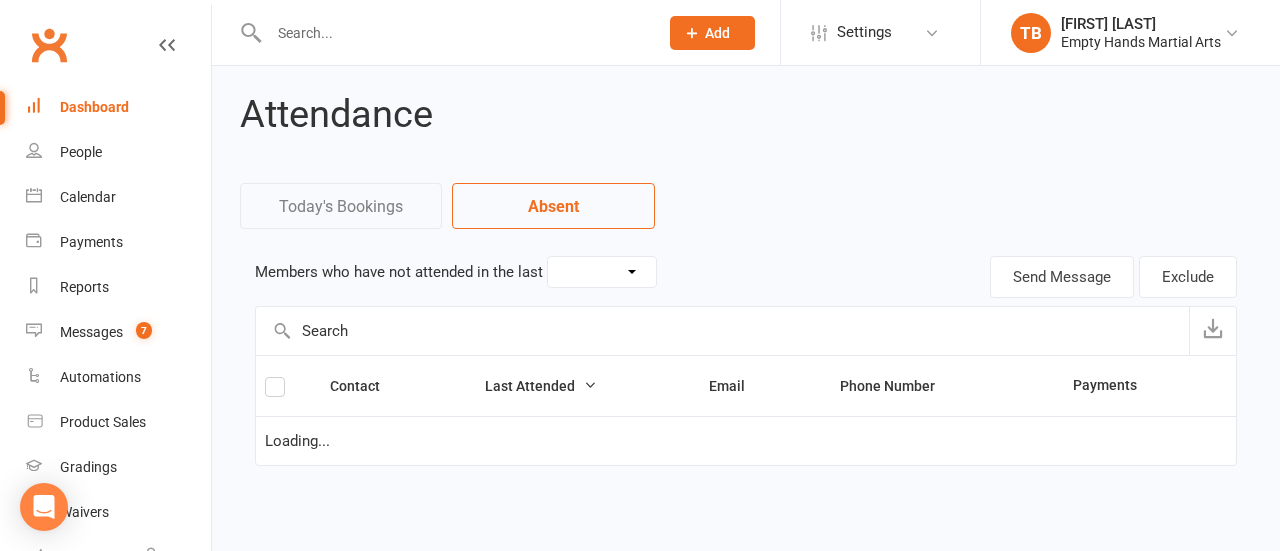 select on "30" 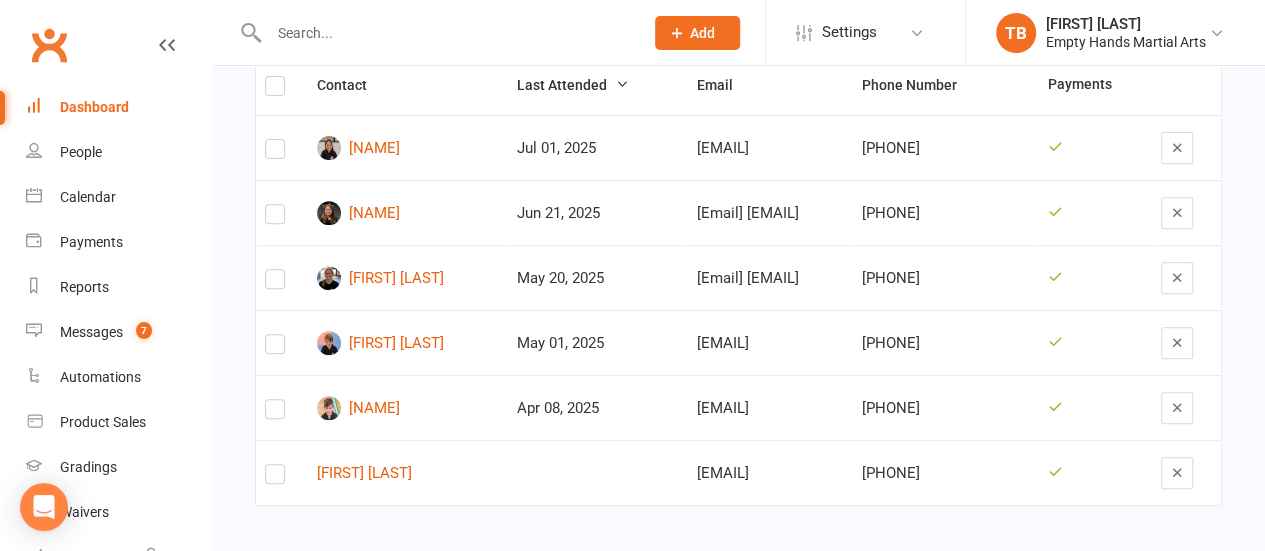 scroll, scrollTop: 322, scrollLeft: 0, axis: vertical 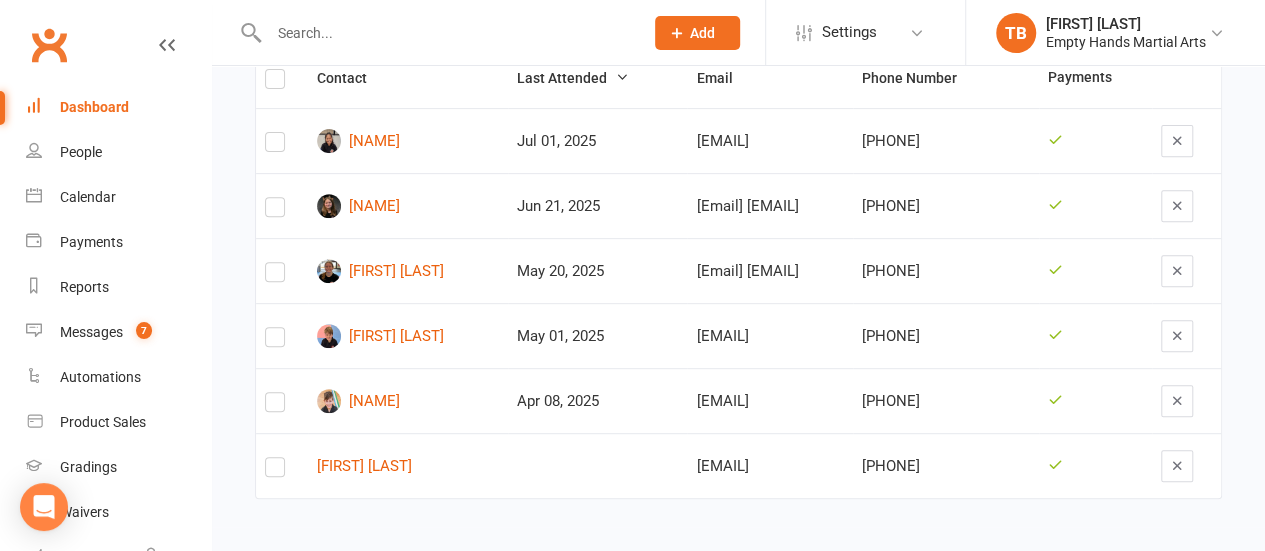 click on "Dashboard" at bounding box center [94, 107] 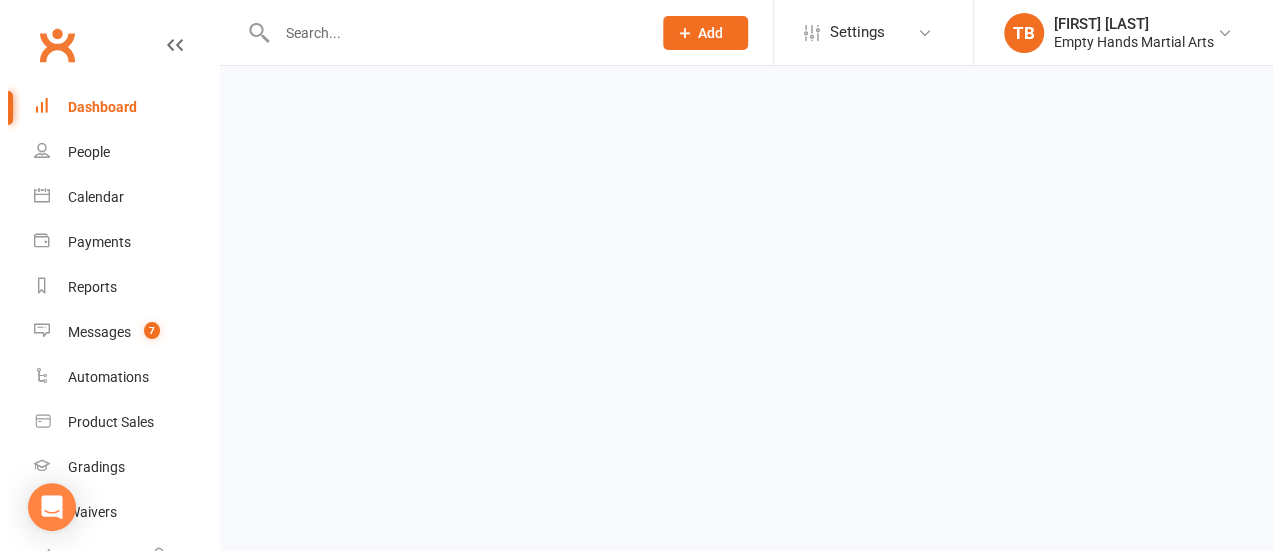 scroll, scrollTop: 0, scrollLeft: 0, axis: both 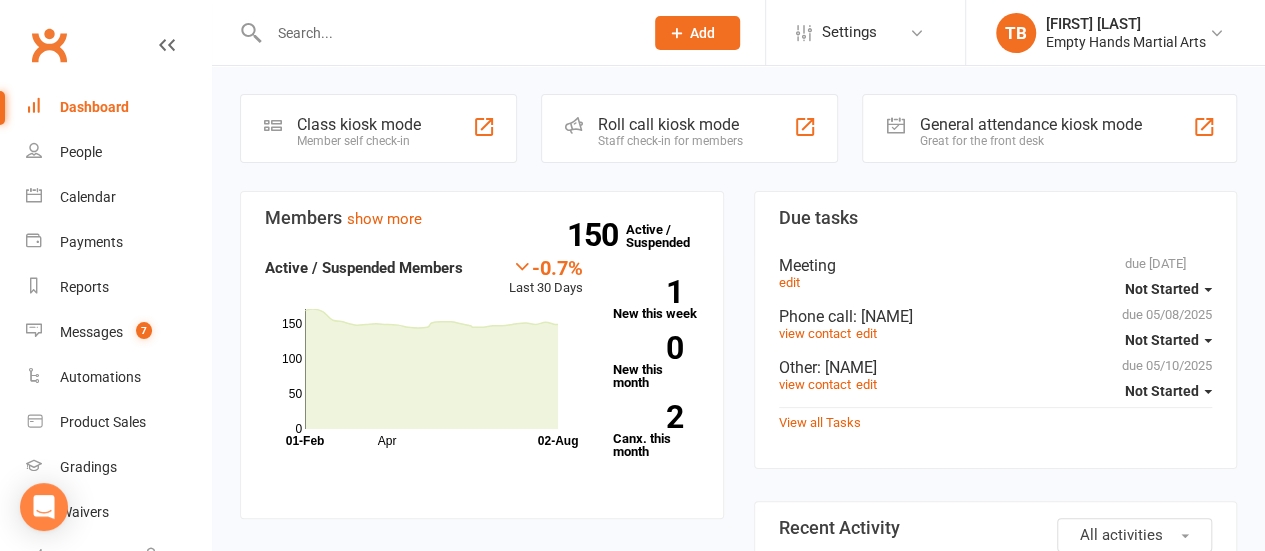 click on "Members  show more -0.7% Last 30 Days Active / Suspended Members Apr Month 01-Feb 02-Aug  0 50 100 150 150 Active / Suspended 1 New this week 0 New this month 2 Canx. this month
Attendance 0 Right Now (in session) show more 53 Today (so far)  53 %  from yesterday  show more 6 Absent (last 30 days) show more
Net Revenue  show more 3.1% Last month $4,610.57 paid or upcoming this month Oct Jan Apr Jul Month Aug Aug $0 $2,000 $4,000 Monthly Recurring Revenue  show more 5.5% Last month $4,610.57 Oct Jan Apr Jul Month Aug Aug $0 $2,000 $4,000" at bounding box center [482, 900] 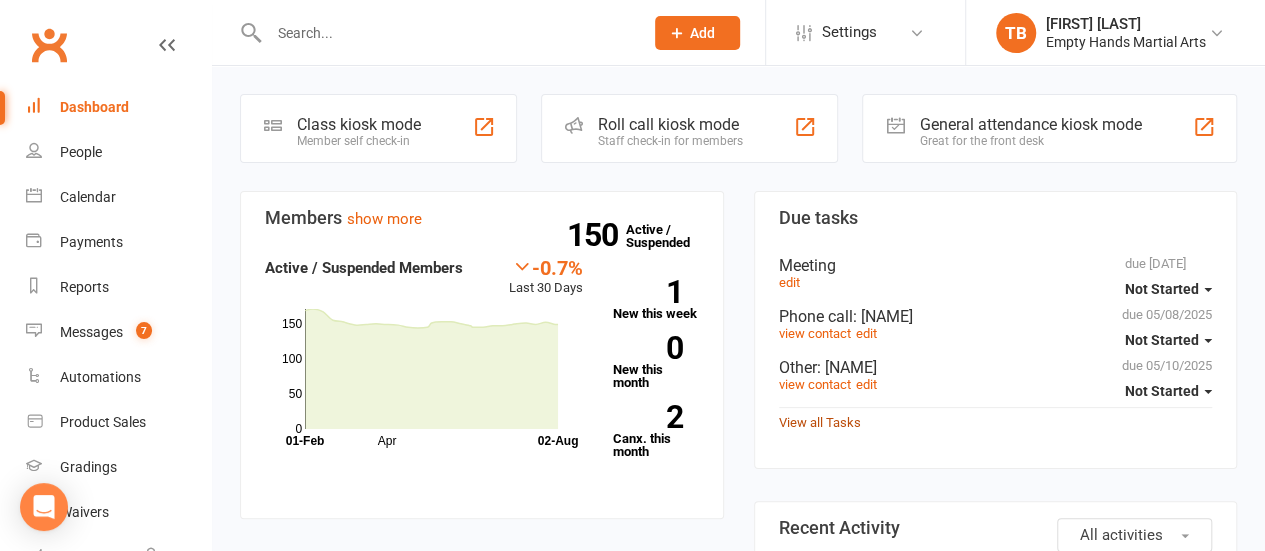 click on "View all Tasks" at bounding box center [820, 422] 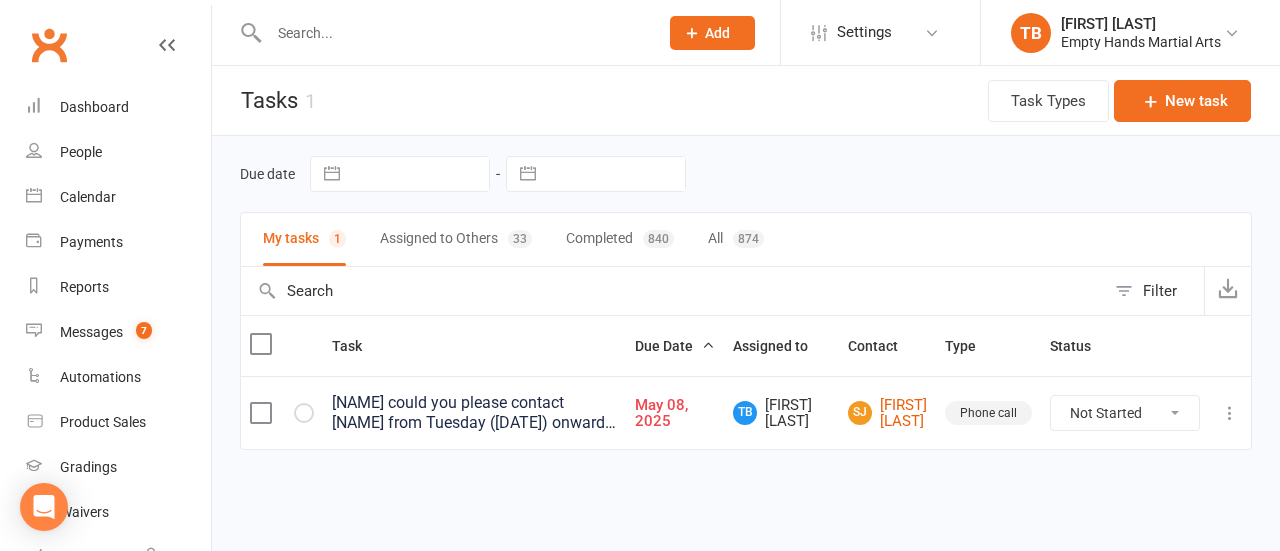 click on "[NAME] could you please contact [NAME] from Tuesday ([DATE]) onwards. She said she is interested and just wants to know more about our martial arts compared to other martial arts. I gave her your mobile number and I gave her class days we train." at bounding box center (474, 413) 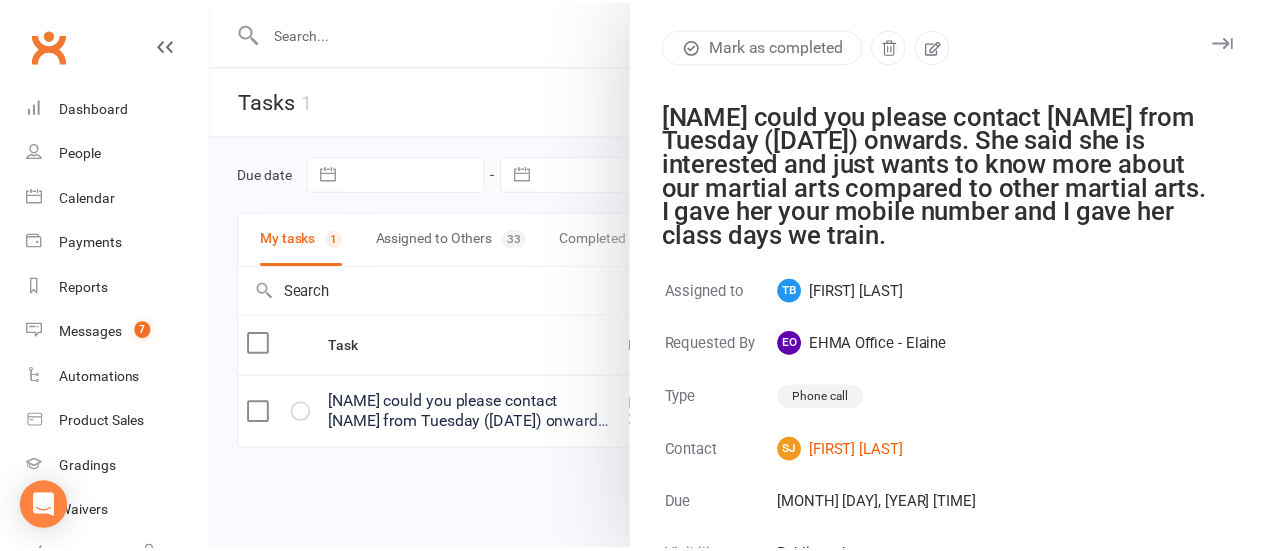 scroll, scrollTop: 46, scrollLeft: 0, axis: vertical 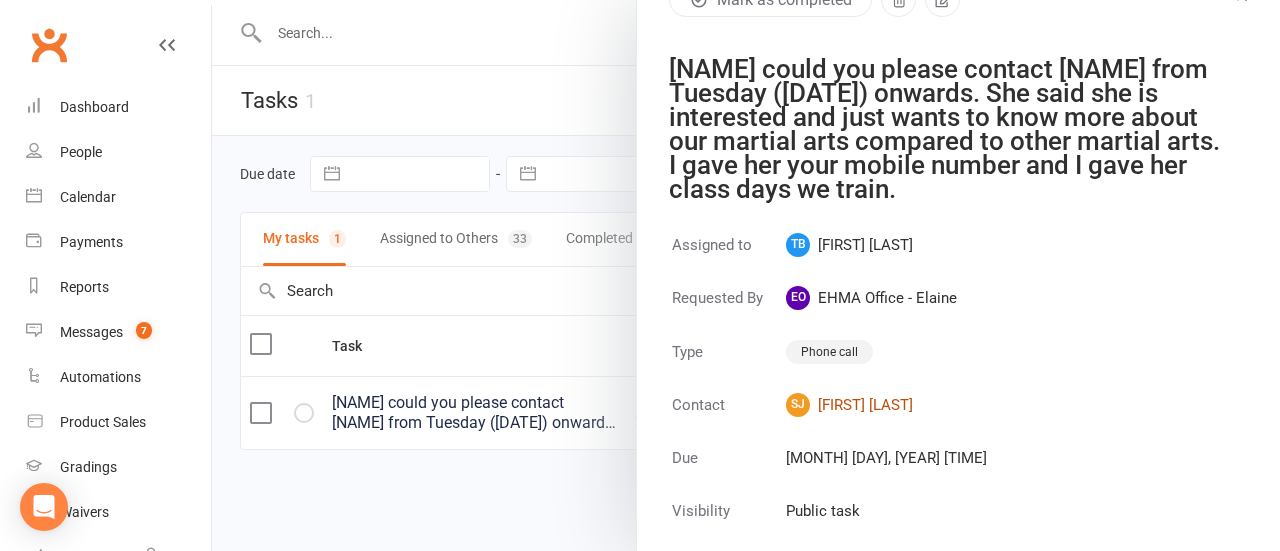 click on "SJ [NAME]" at bounding box center (886, 405) 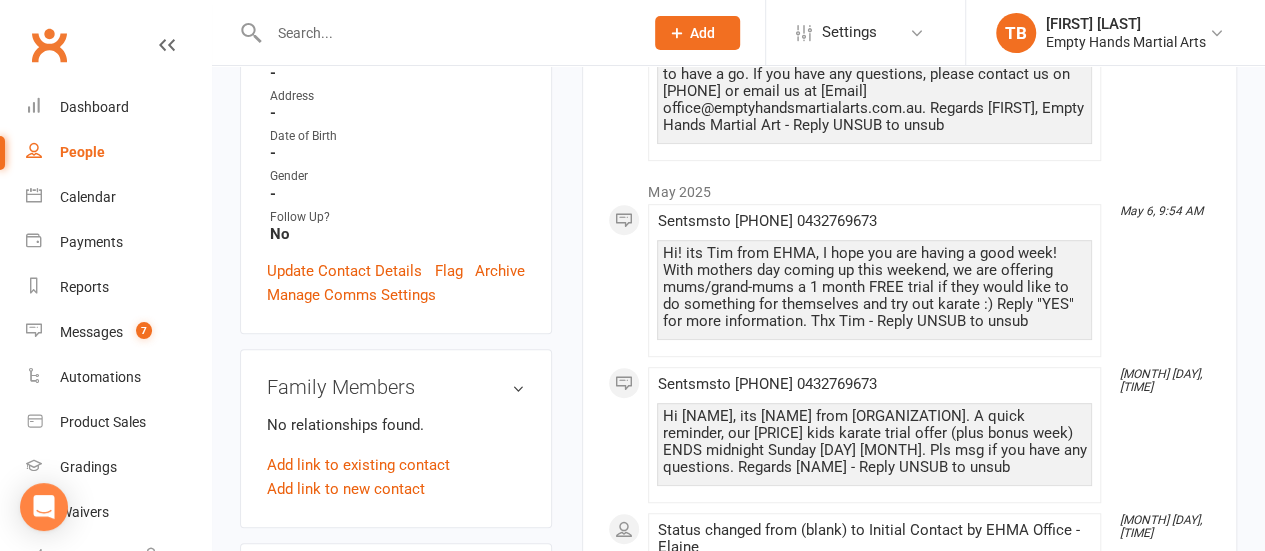 scroll, scrollTop: 0, scrollLeft: 0, axis: both 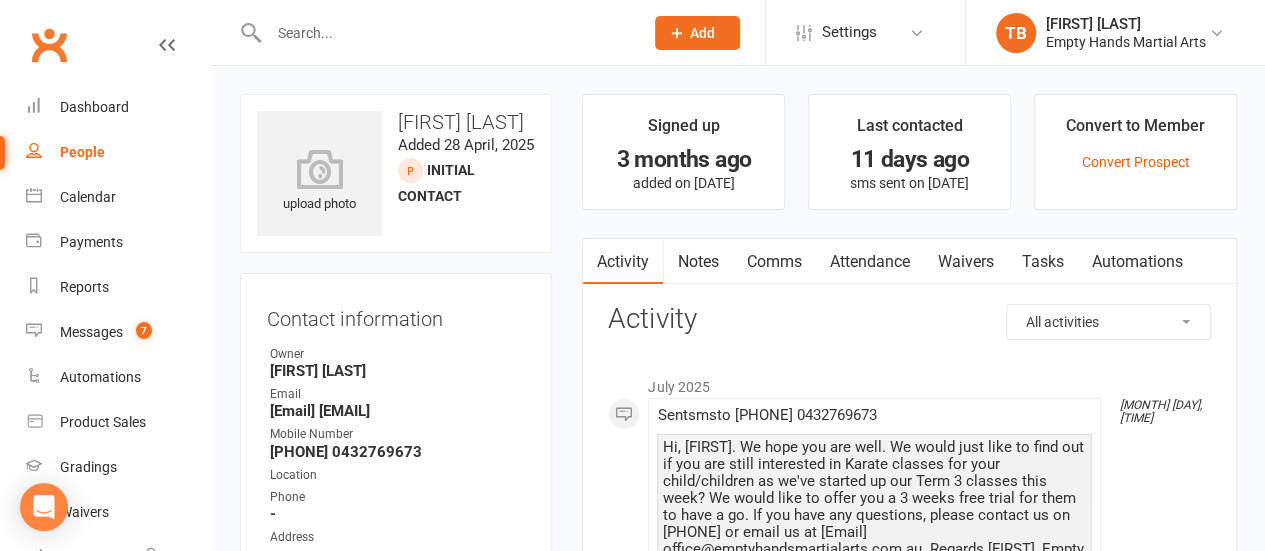 click on "Clubworx" at bounding box center [105, 57] 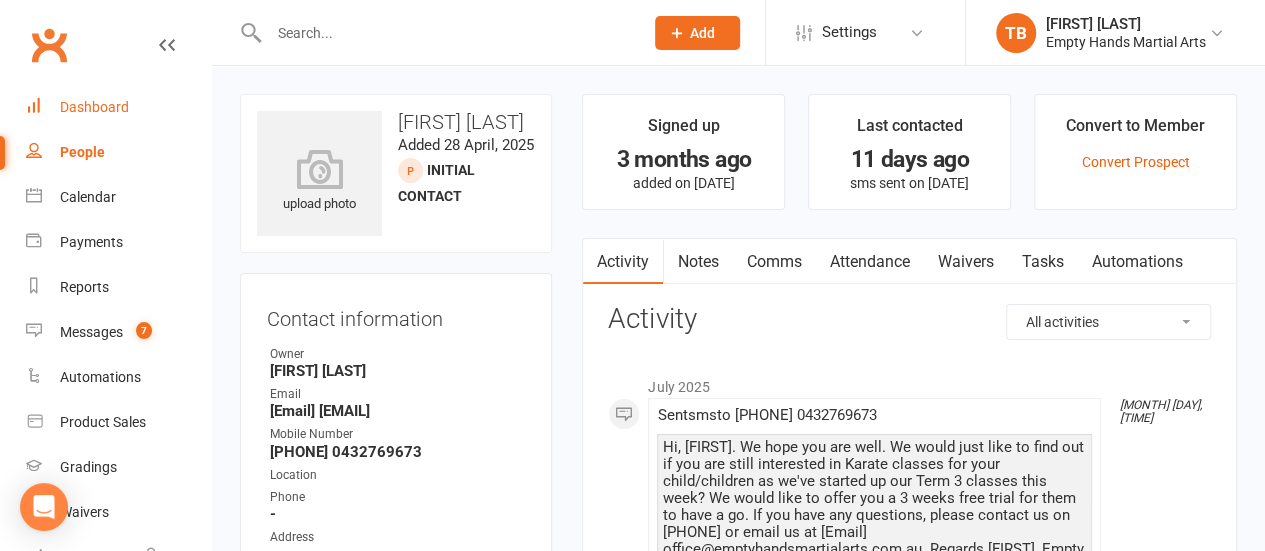 click on "Dashboard" at bounding box center [94, 107] 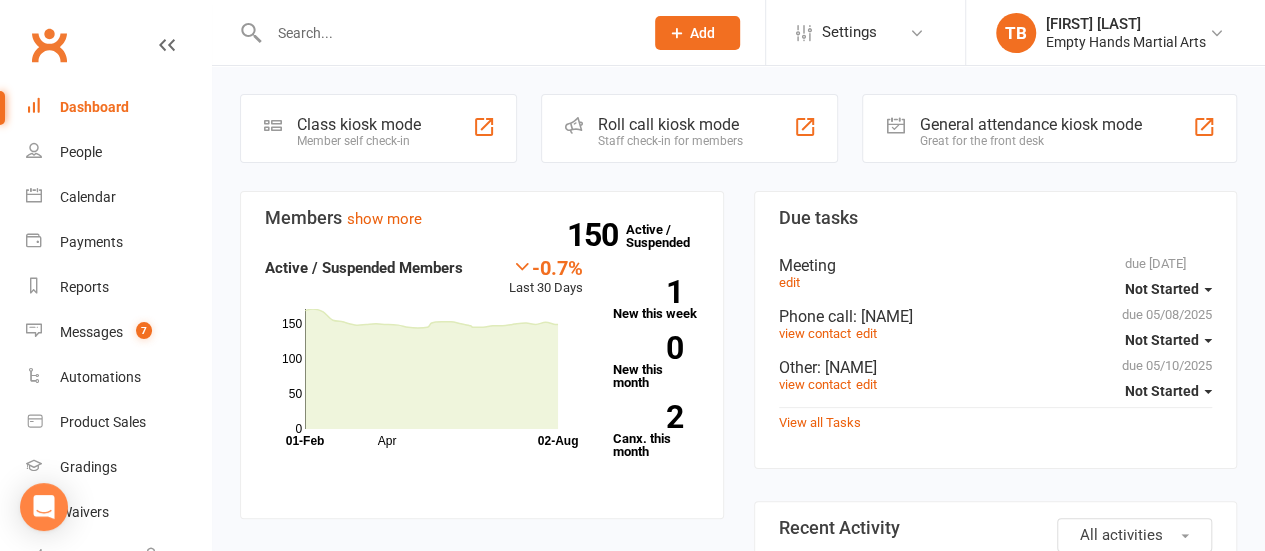 click on "Members  show more -0.7% Last 30 Days Active / Suspended Members Apr Month 01-Feb 02-Aug  0 50 100 150 150 Active / Suspended 1 New this week 0 New this month 2 Canx. this month
Attendance 0 Right Now (in session) show more 53 Today (so far)  53 %  from yesterday  show more 6 Absent (last 30 days) show more
Net Revenue  show more 3.1% Last month $4,610.57 paid or upcoming this month Oct Jan Apr Jul Month Aug Aug $0 $2,000 $4,000 Monthly Recurring Revenue  show more 5.5% Last month $4,610.57 Oct Jan Apr Jul Month Aug Aug $0 $2,000 $4,000" at bounding box center (482, 900) 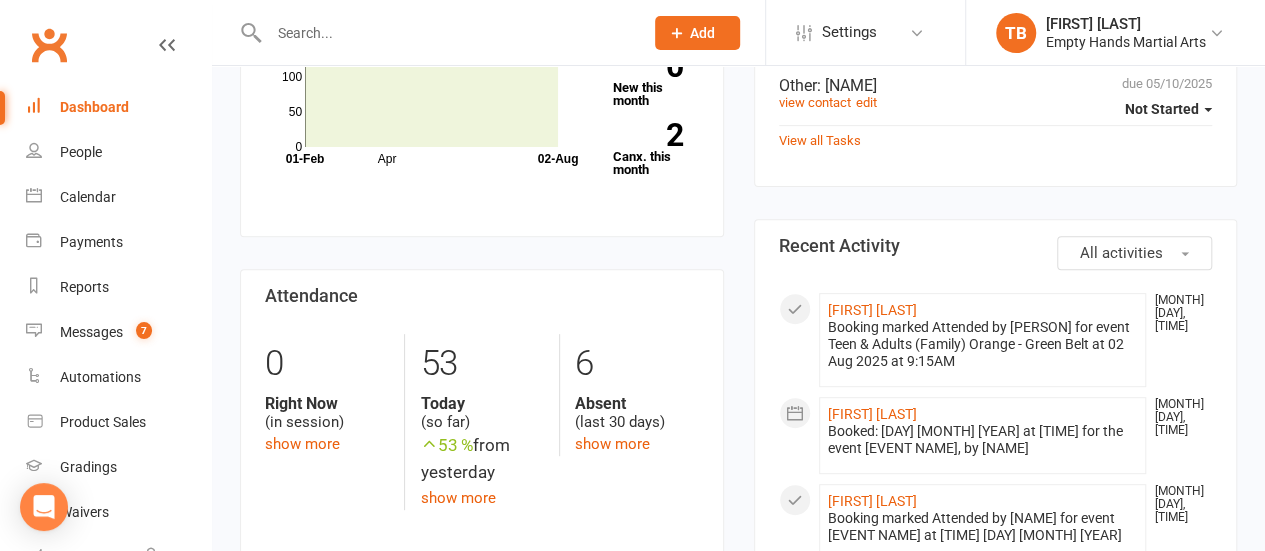 scroll, scrollTop: 278, scrollLeft: 0, axis: vertical 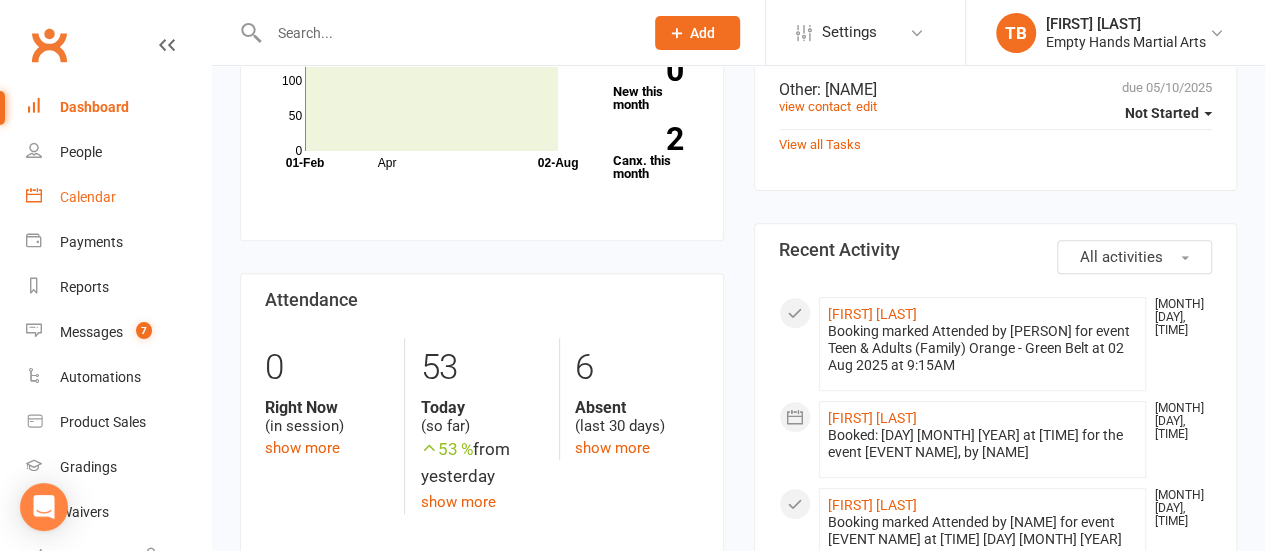 click on "Calendar" at bounding box center [88, 197] 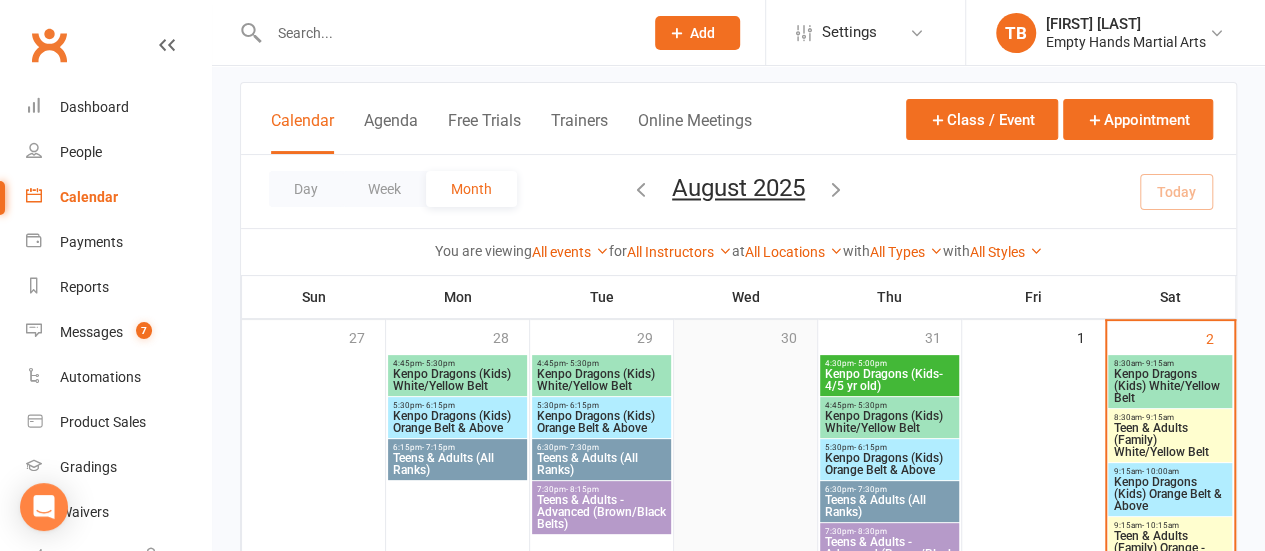 scroll, scrollTop: 112, scrollLeft: 0, axis: vertical 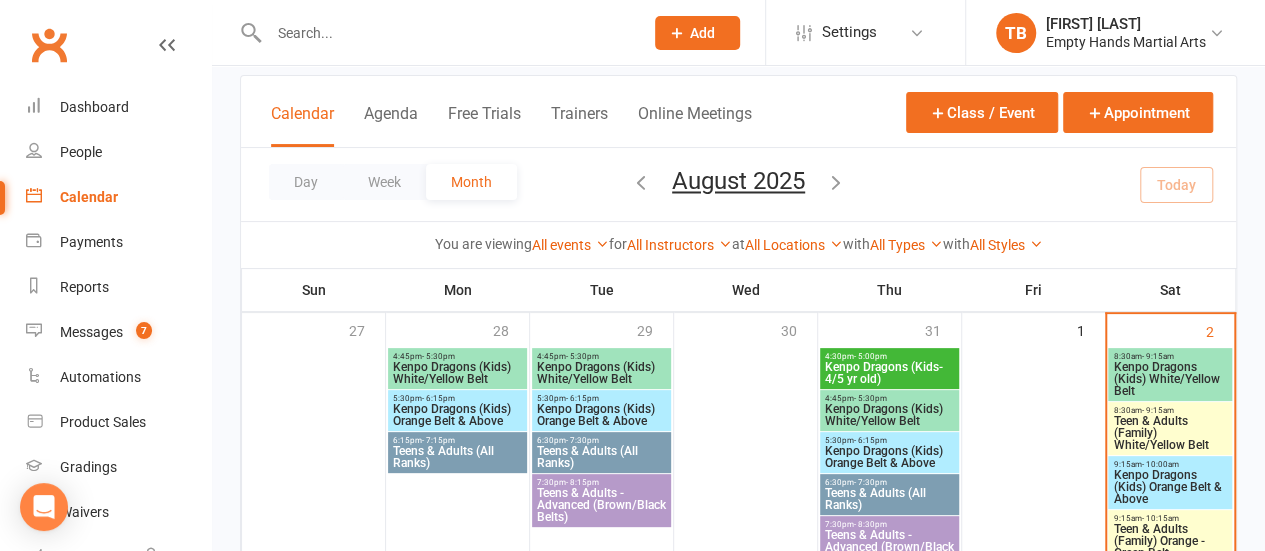 click on "Kenpo Dragons (Kids) White/Yellow Belt" at bounding box center [1170, 379] 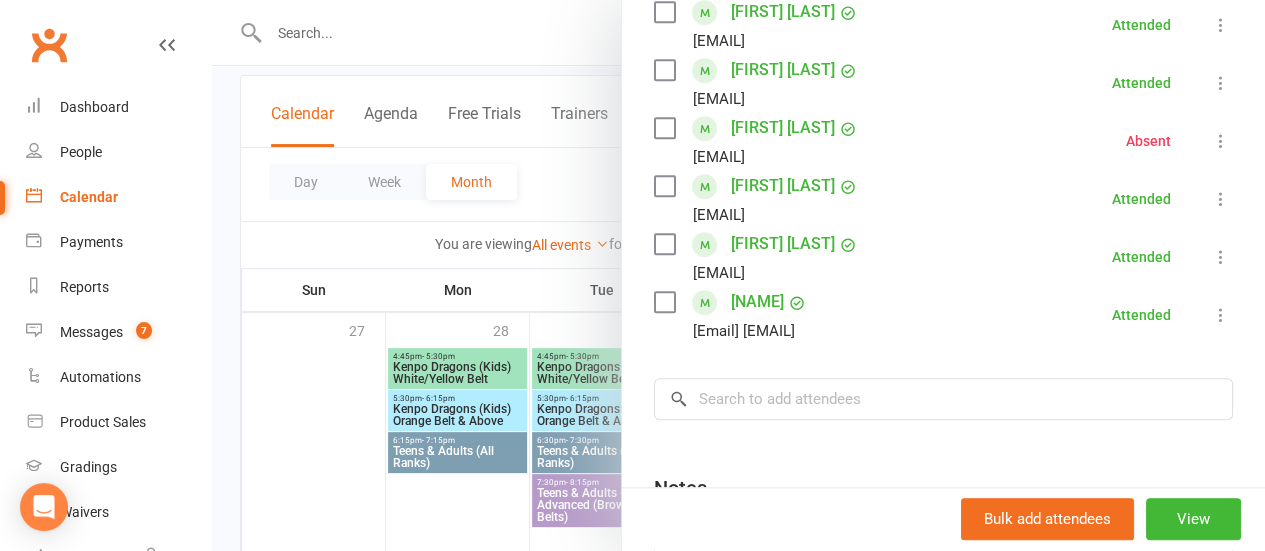 scroll, scrollTop: 674, scrollLeft: 0, axis: vertical 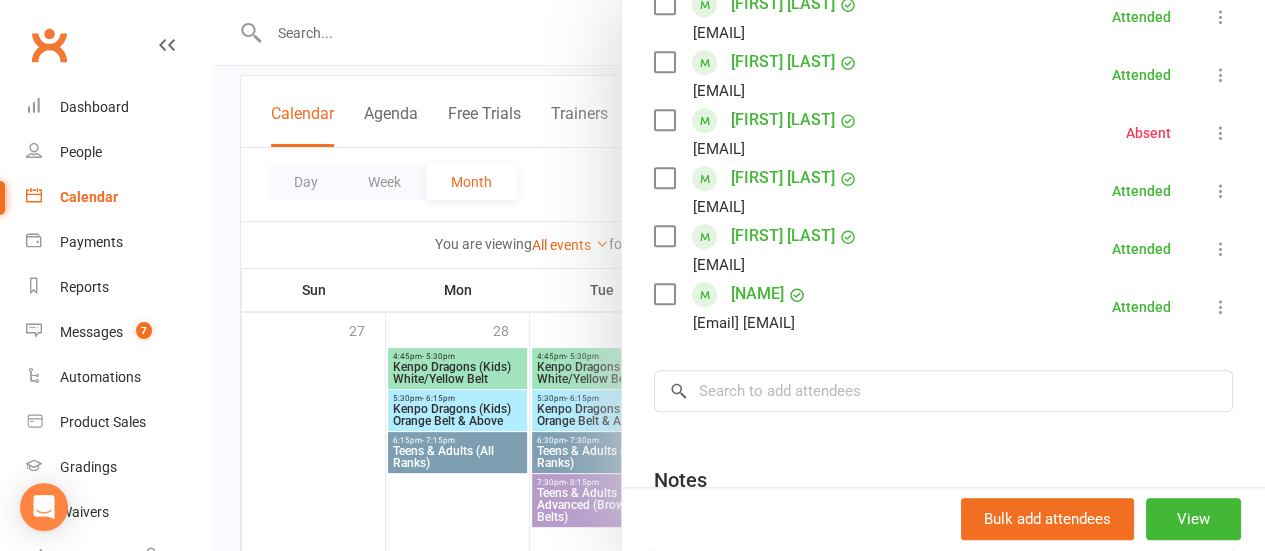 click on "[FIRST] [LAST]" at bounding box center [783, 120] 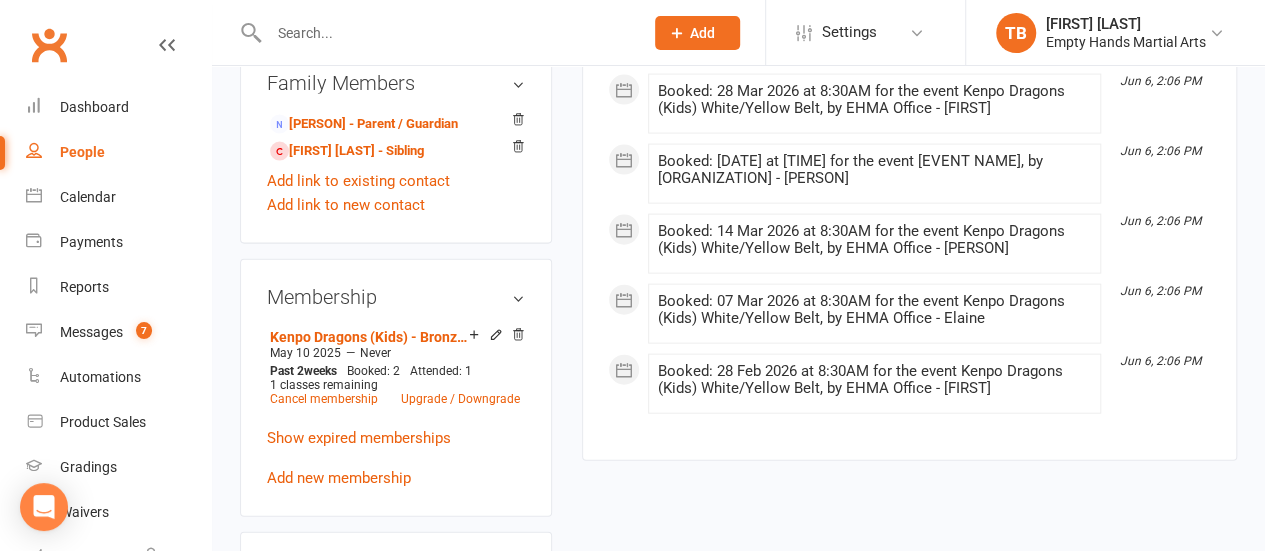 scroll, scrollTop: 2145, scrollLeft: 0, axis: vertical 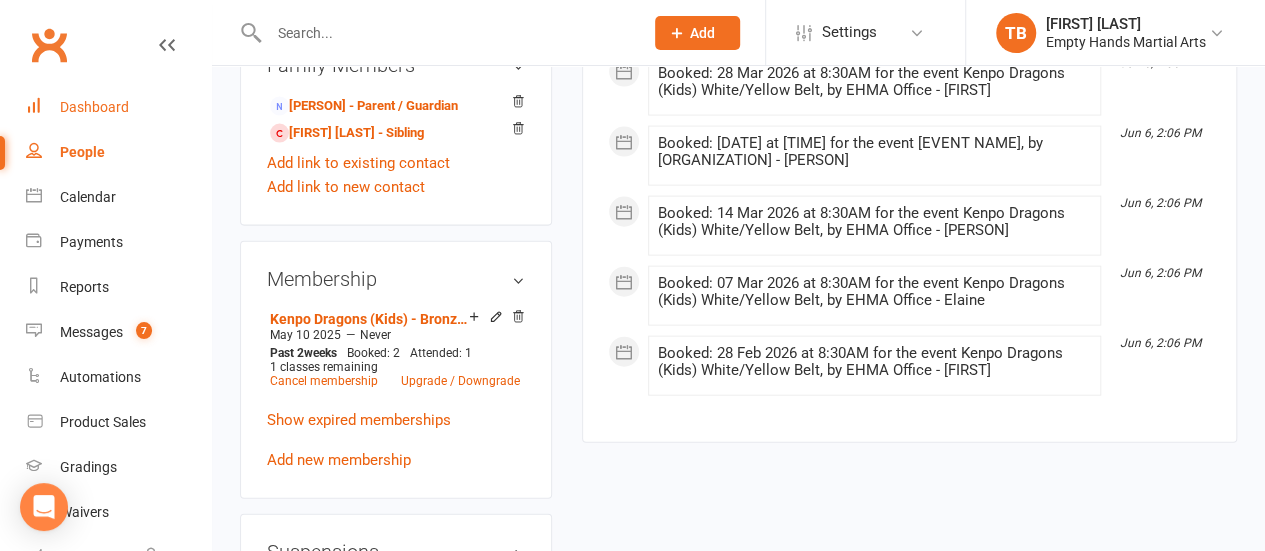 click on "Dashboard" at bounding box center (118, 107) 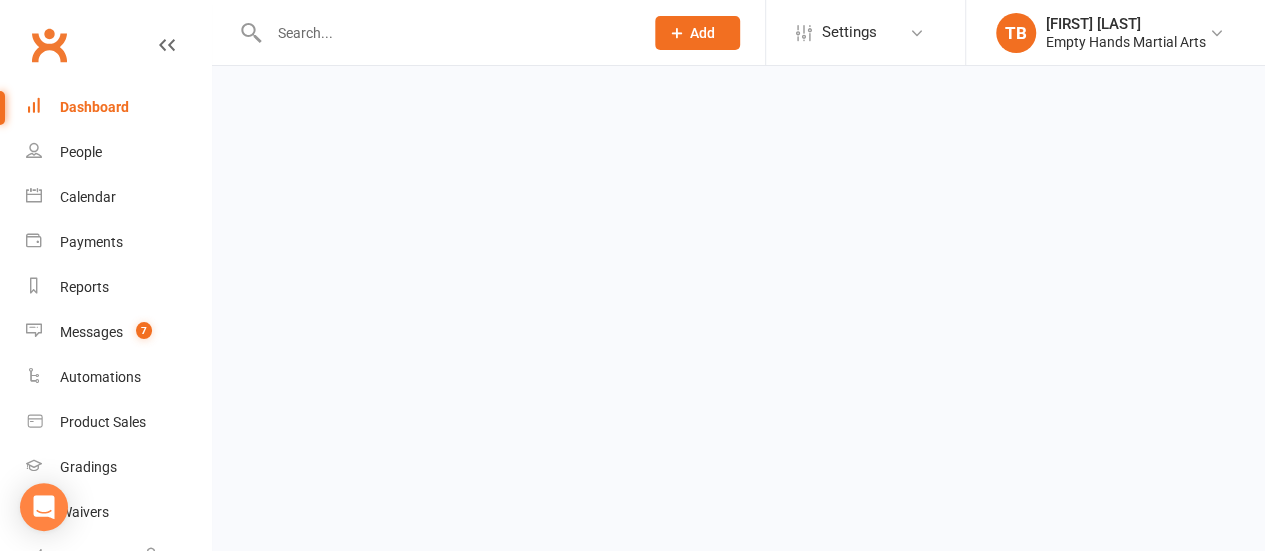 scroll, scrollTop: 0, scrollLeft: 0, axis: both 